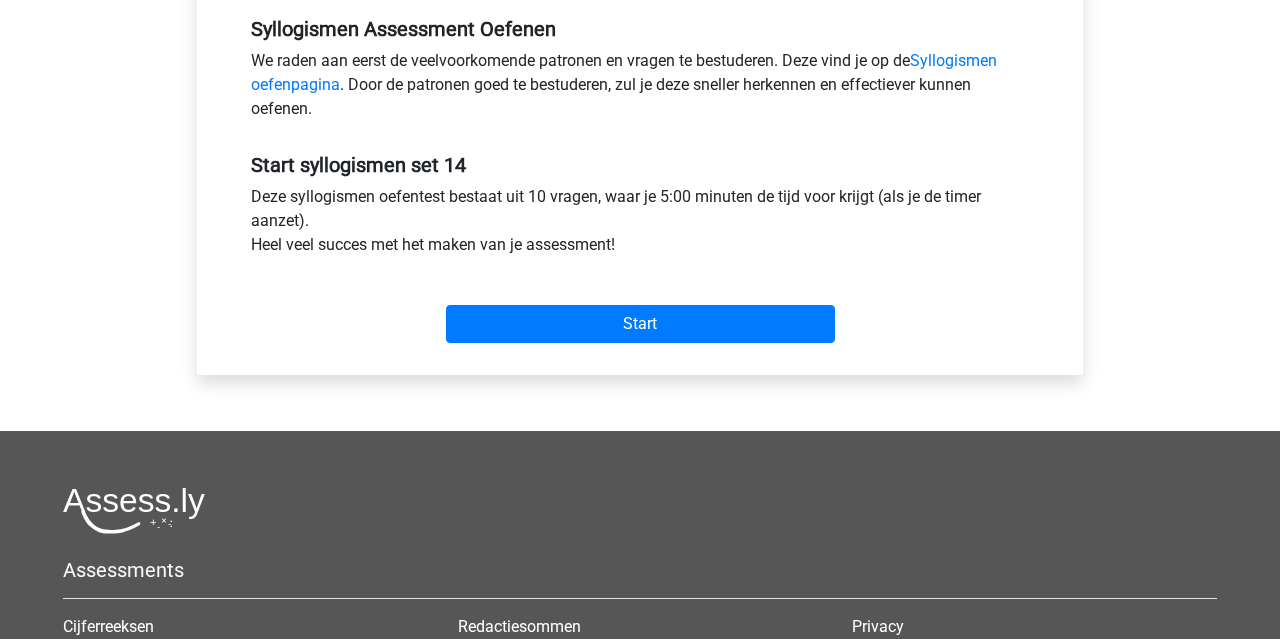 scroll, scrollTop: 616, scrollLeft: 0, axis: vertical 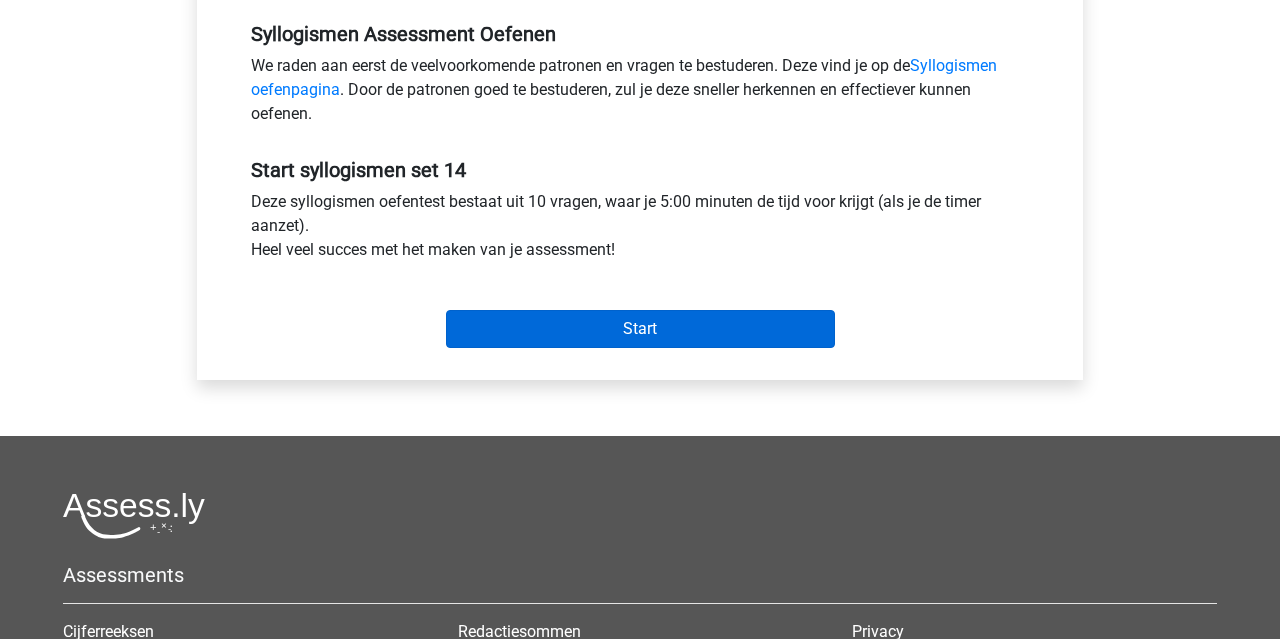 click on "Start" at bounding box center [640, 329] 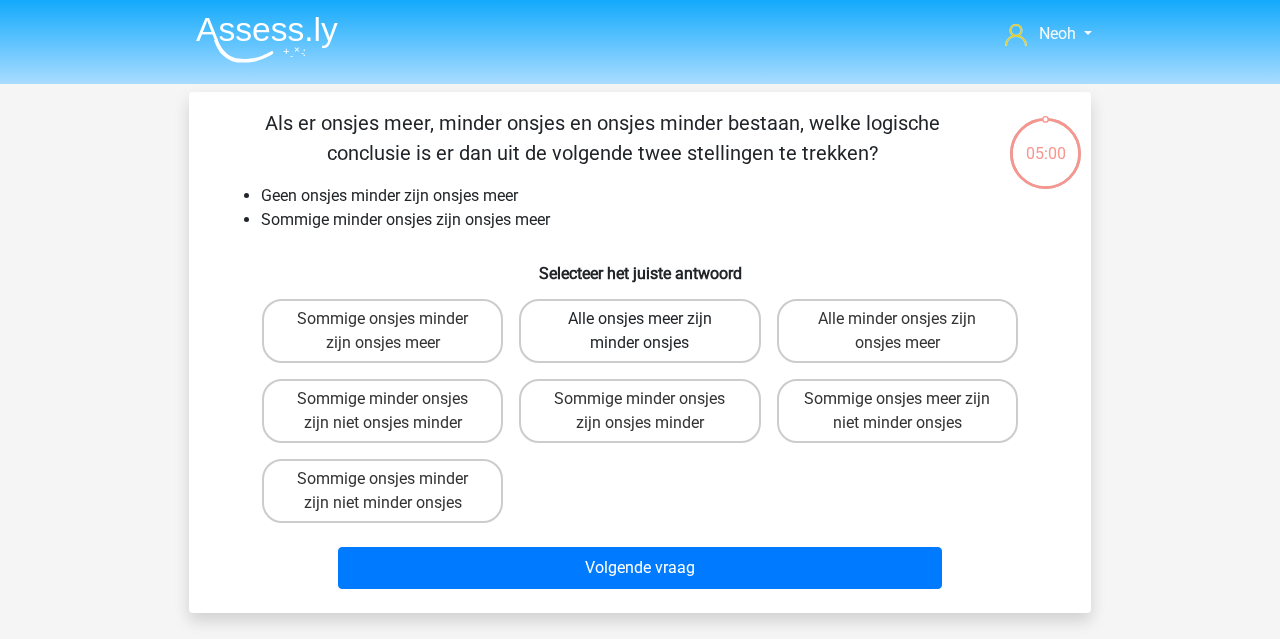 scroll, scrollTop: 0, scrollLeft: 0, axis: both 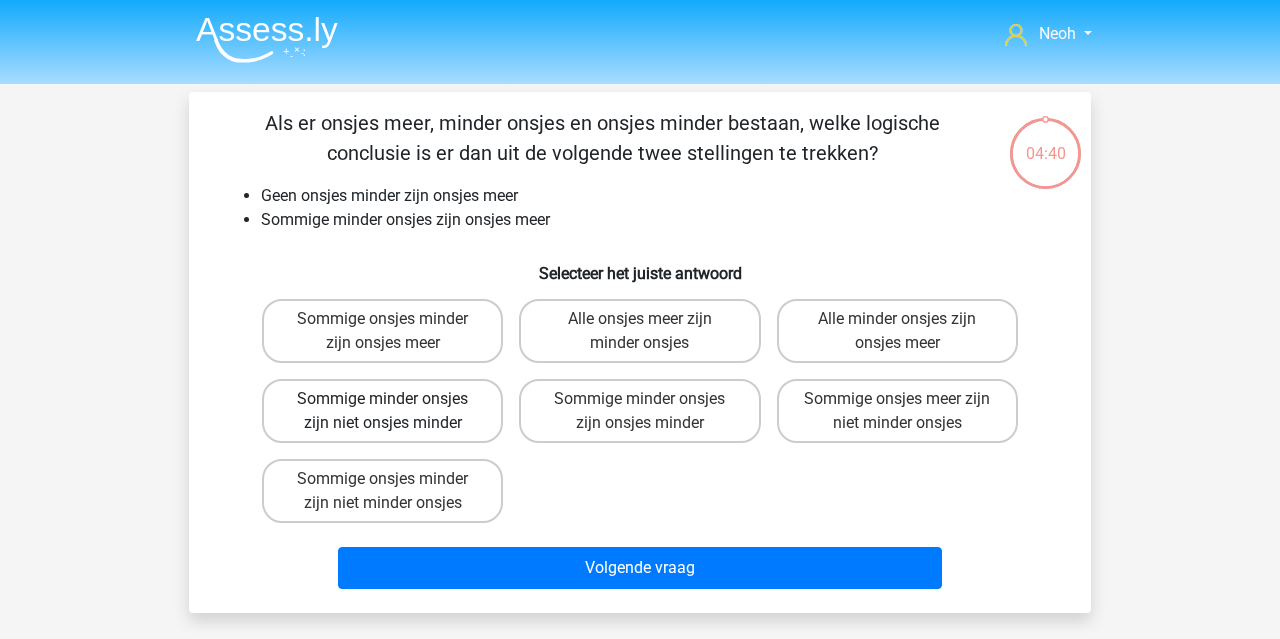 click on "Sommige minder onsjes zijn niet onsjes minder" at bounding box center (382, 411) 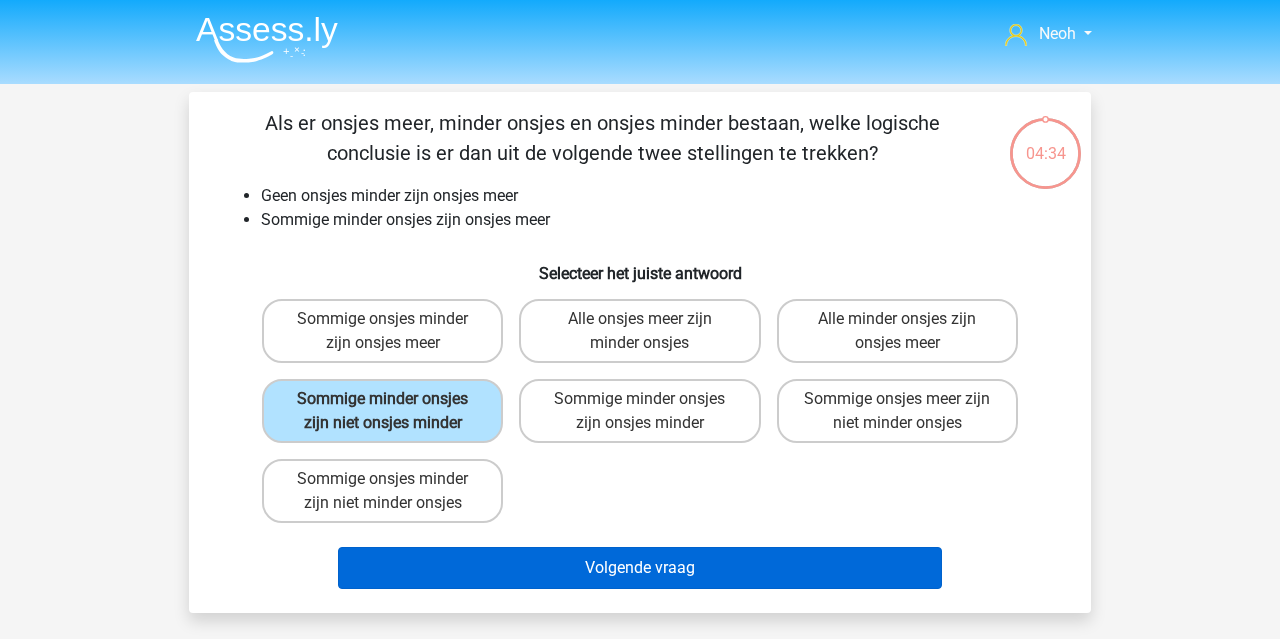 click on "Volgende vraag" at bounding box center [640, 568] 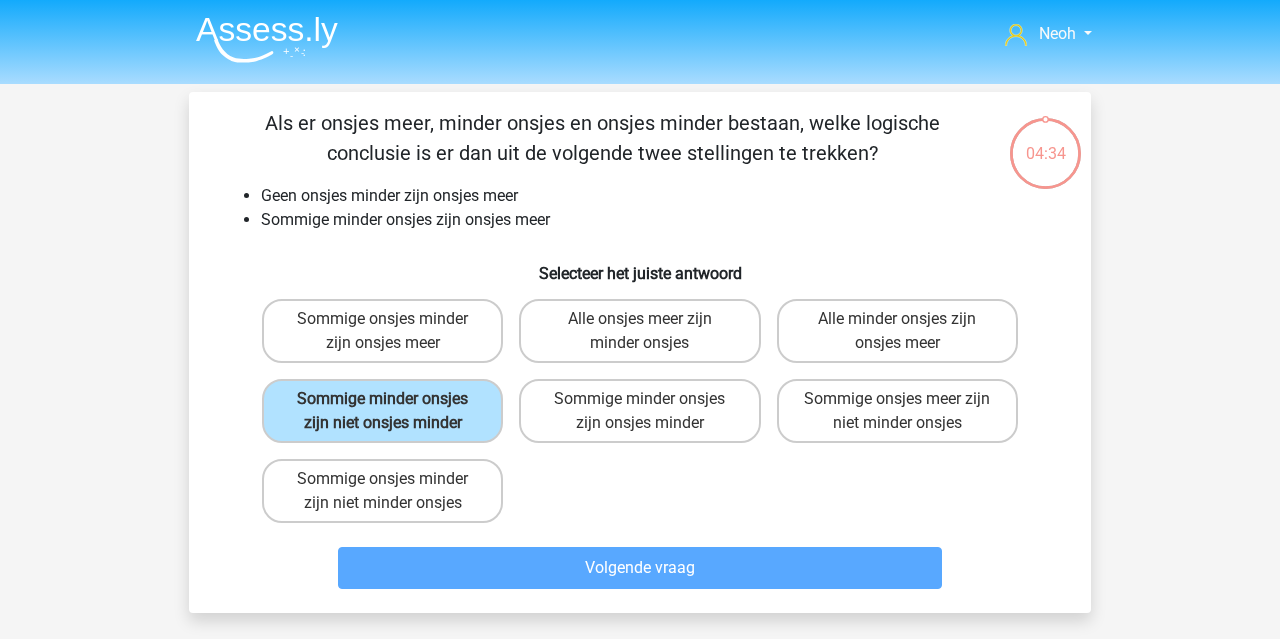 scroll, scrollTop: 92, scrollLeft: 0, axis: vertical 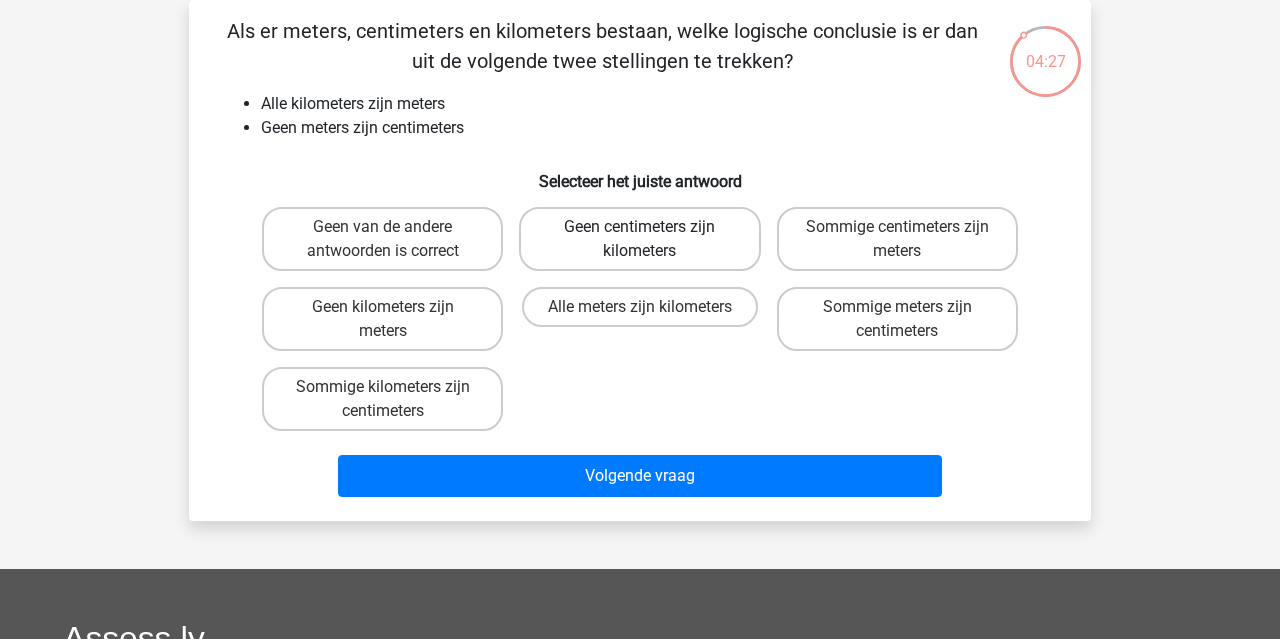 click on "Geen centimeters zijn kilometers" at bounding box center (639, 239) 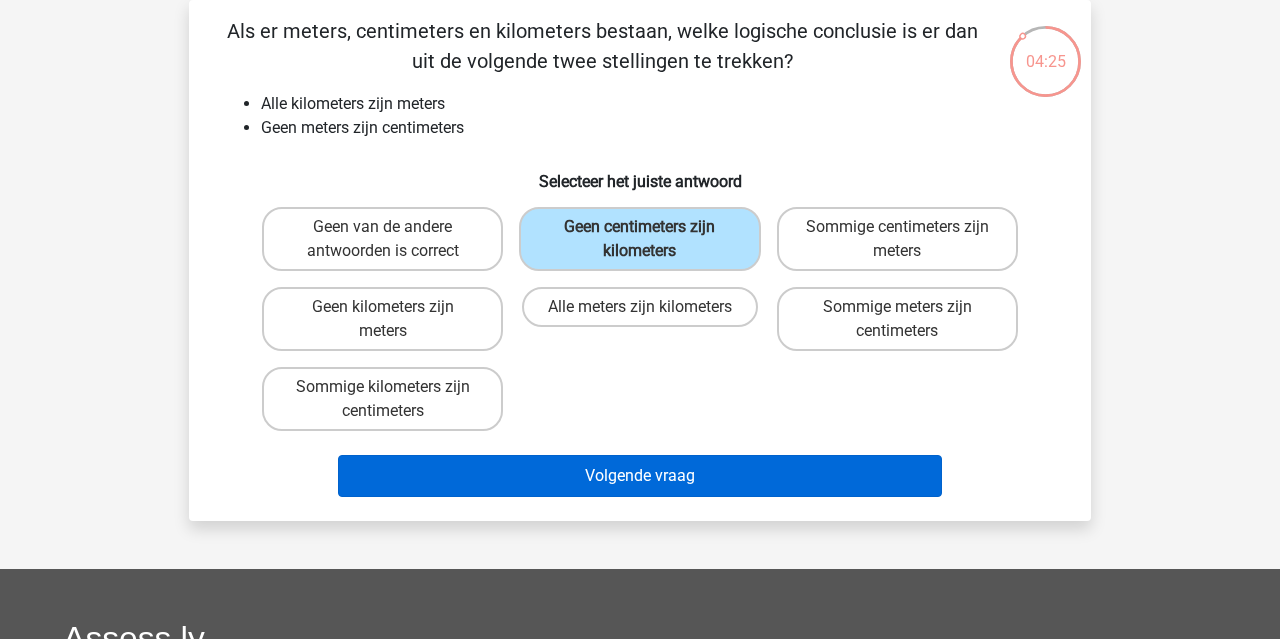 click on "Volgende vraag" at bounding box center [640, 476] 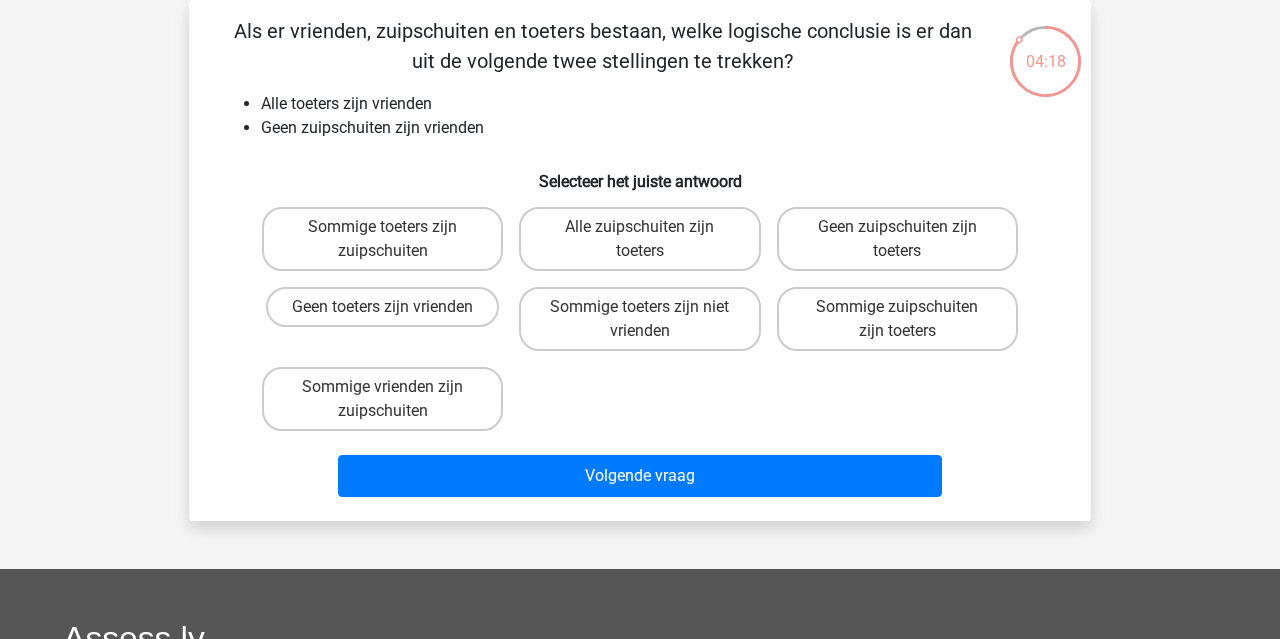 click on "Geen zuipschuiten zijn toeters" at bounding box center (897, 239) 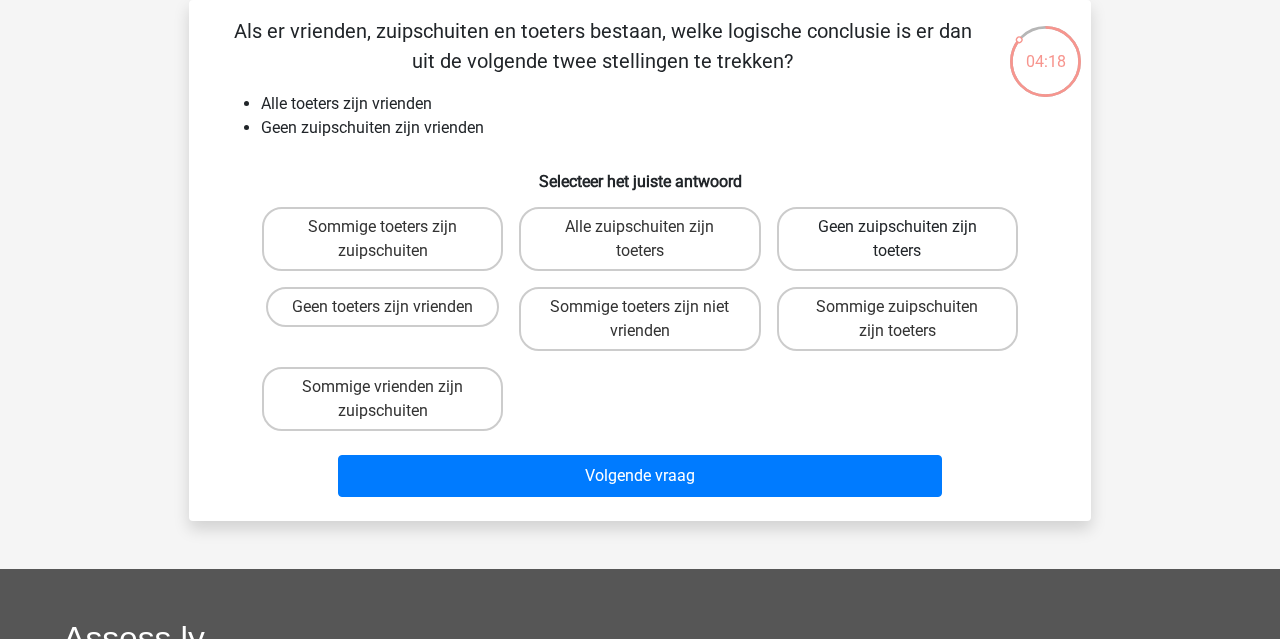 click on "Geen zuipschuiten zijn toeters" at bounding box center [897, 239] 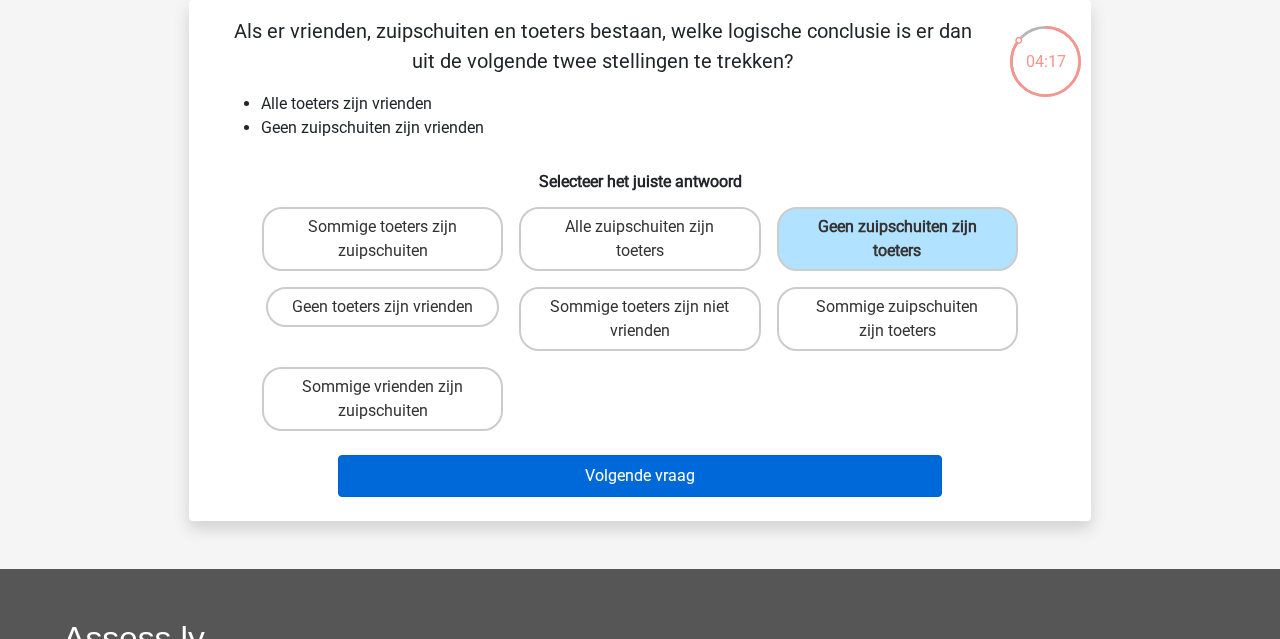 click on "Volgende vraag" at bounding box center (640, 476) 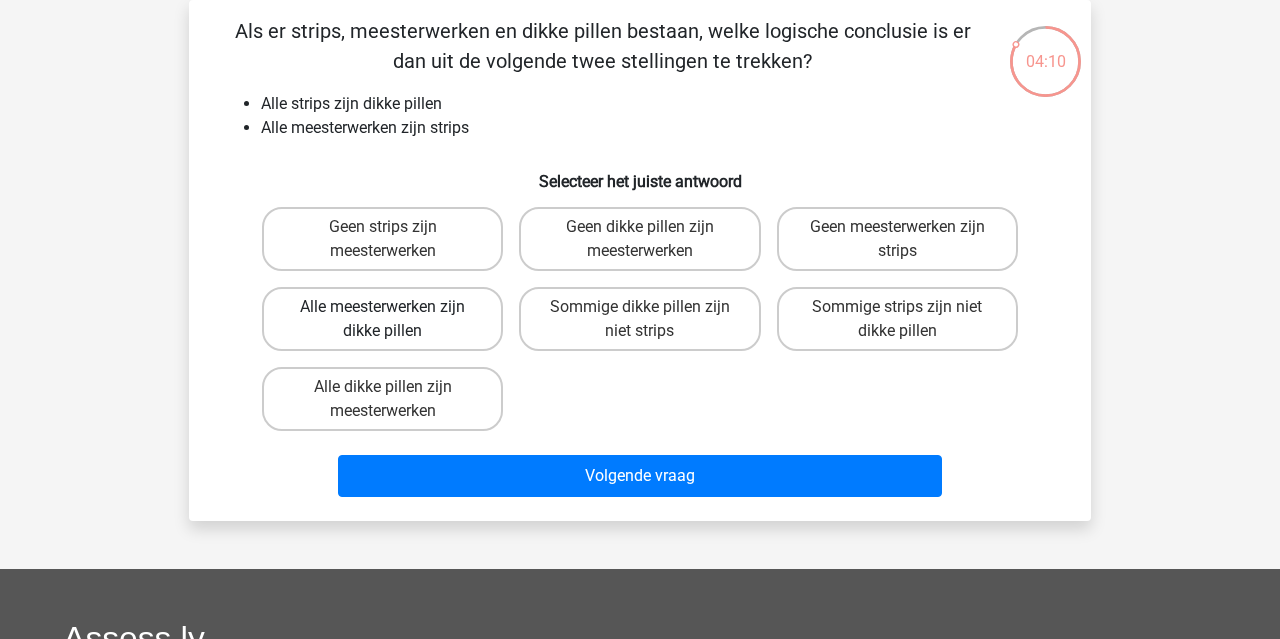 click on "Alle meesterwerken zijn dikke pillen" at bounding box center [382, 319] 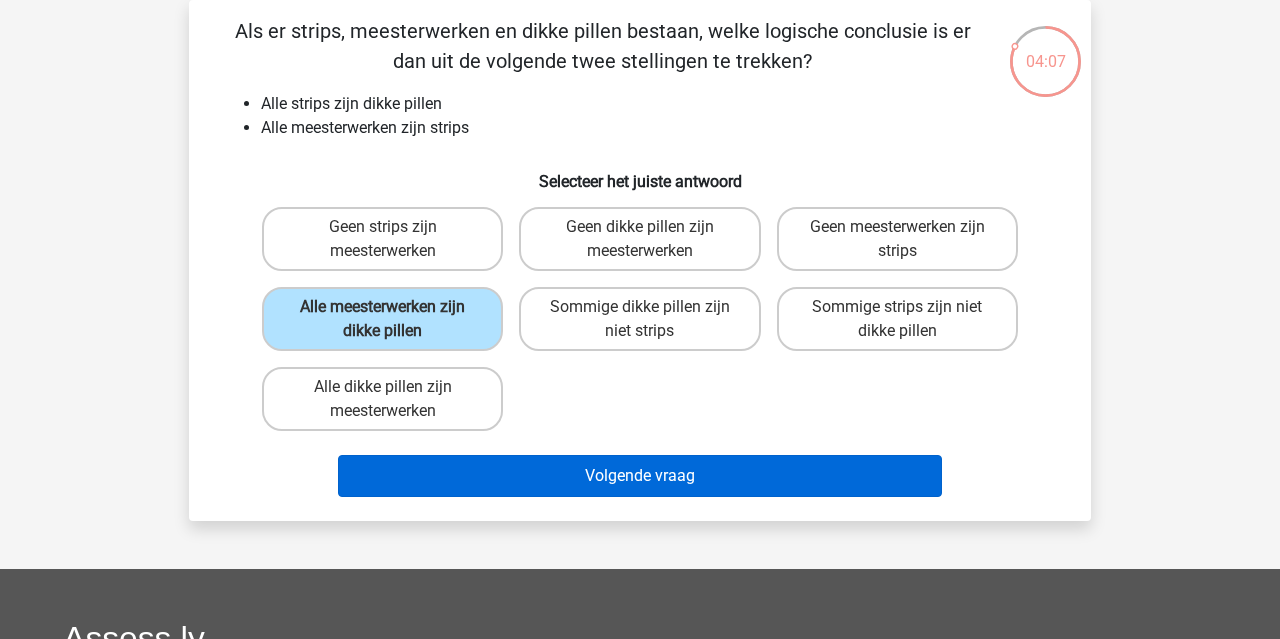 click on "Volgende vraag" at bounding box center [640, 476] 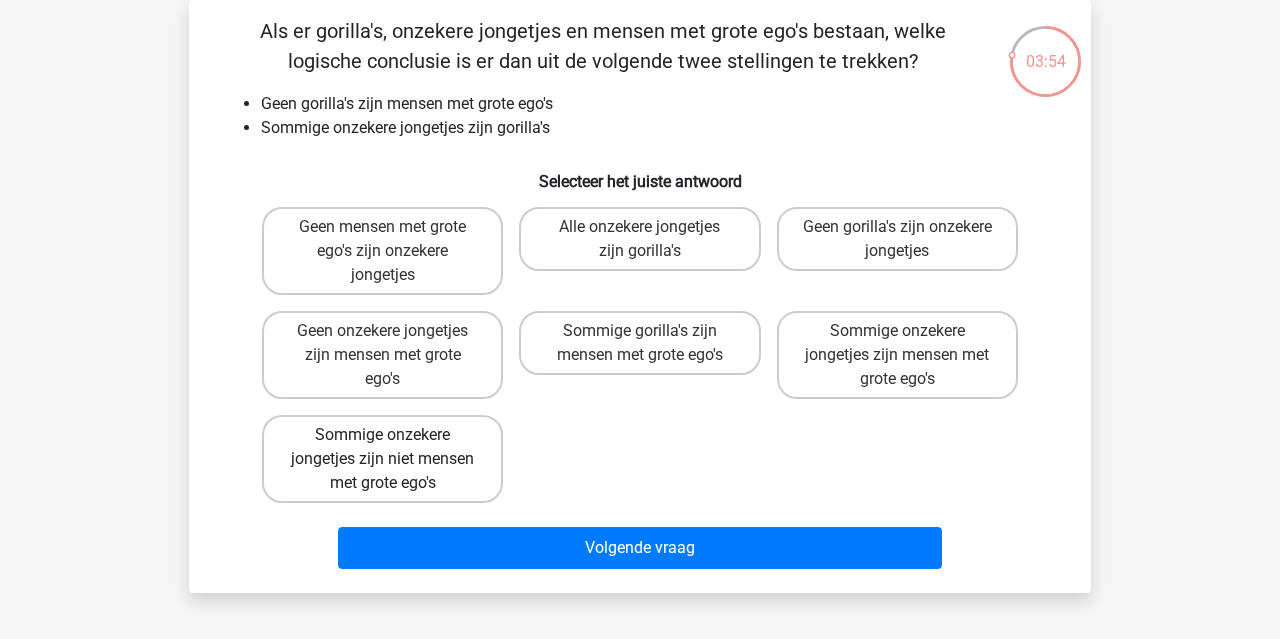 click on "Sommige onzekere jongetjes zijn niet mensen met grote ego's" at bounding box center [382, 459] 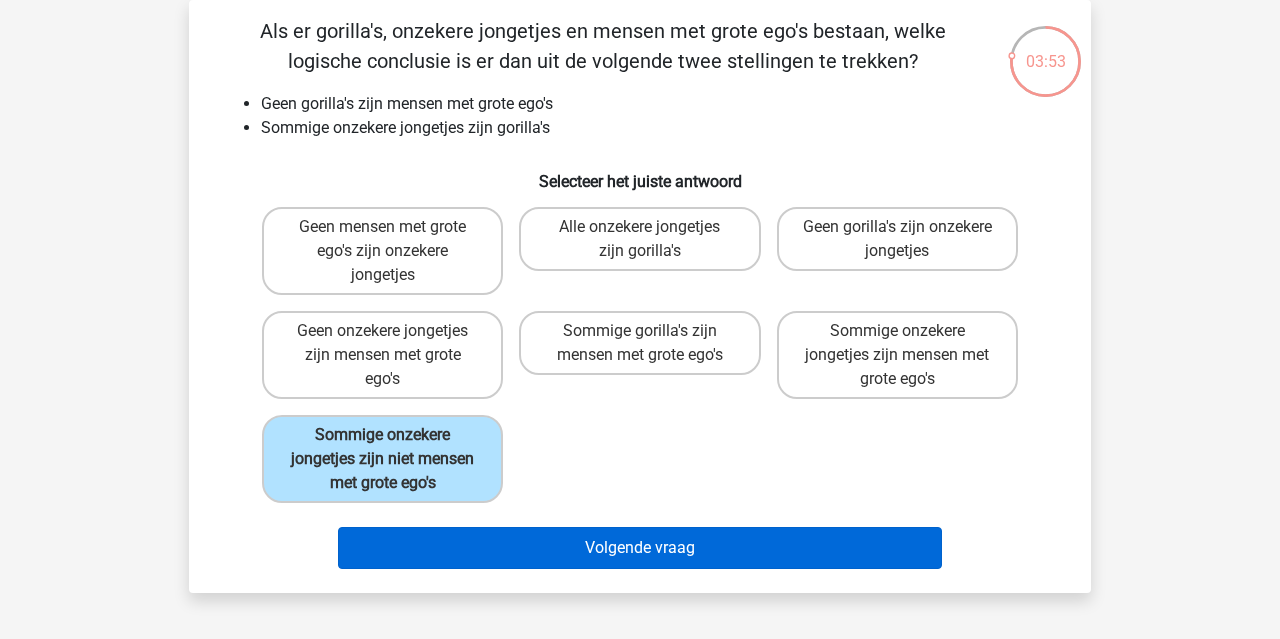 click on "Volgende vraag" at bounding box center [640, 548] 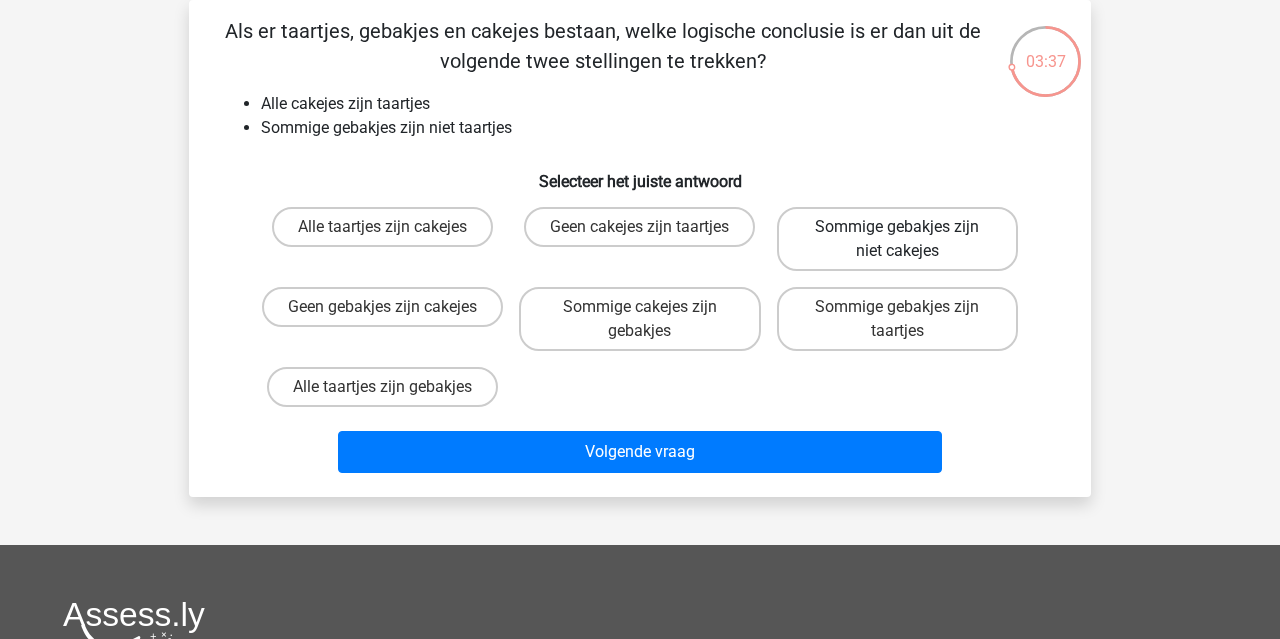 click on "Sommige gebakjes zijn niet cakejes" at bounding box center [897, 239] 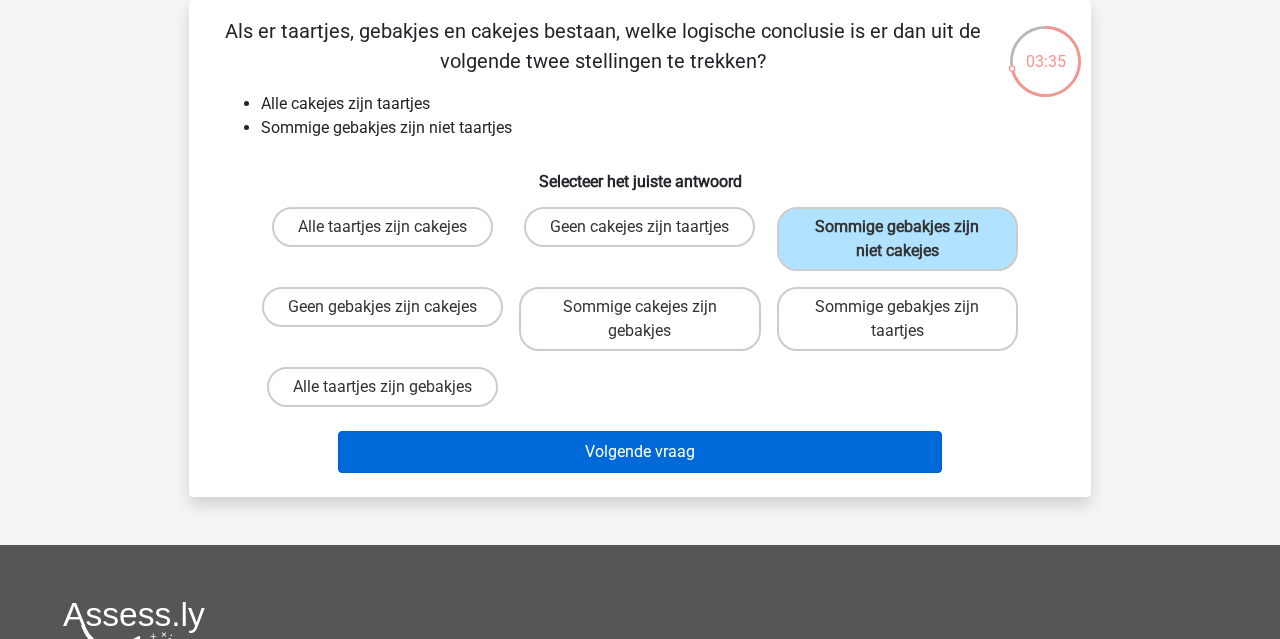 click on "Volgende vraag" at bounding box center (640, 452) 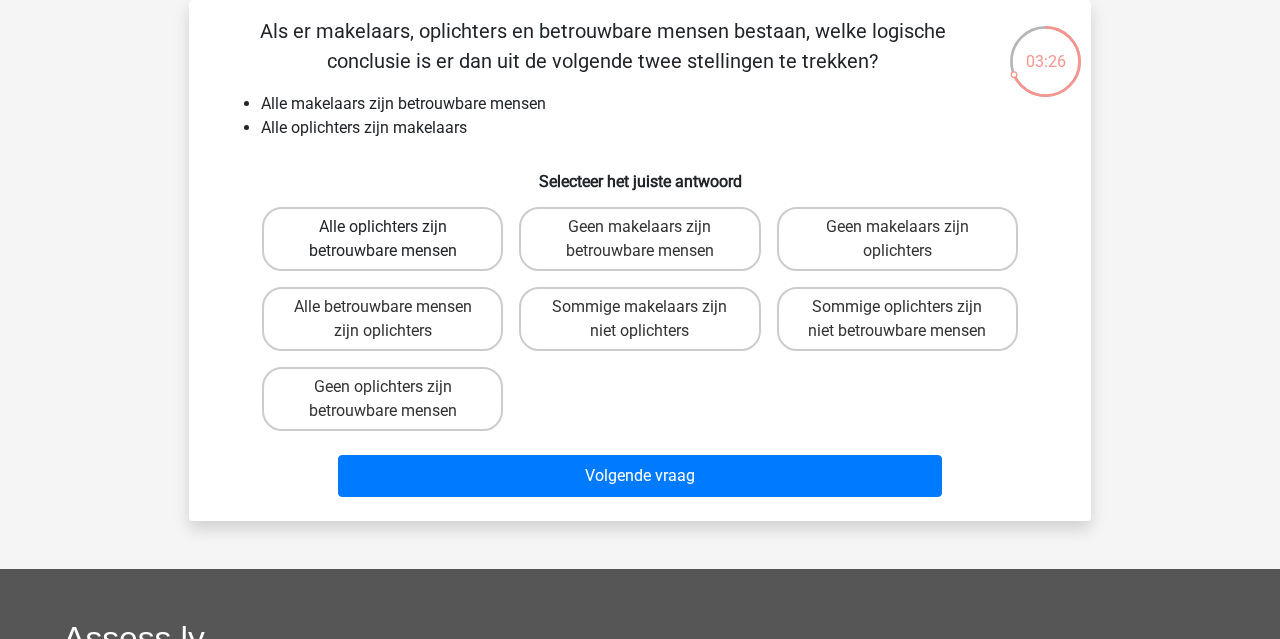 click on "Alle oplichters zijn betrouwbare mensen" at bounding box center [382, 239] 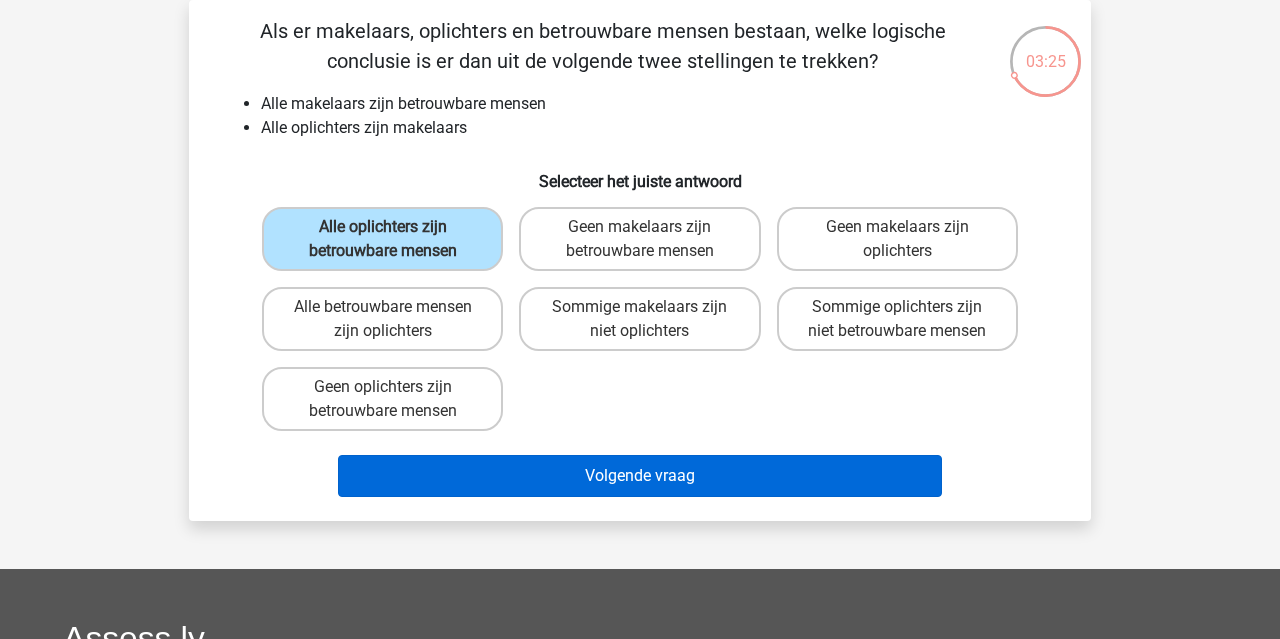 click on "Volgende vraag" at bounding box center [640, 476] 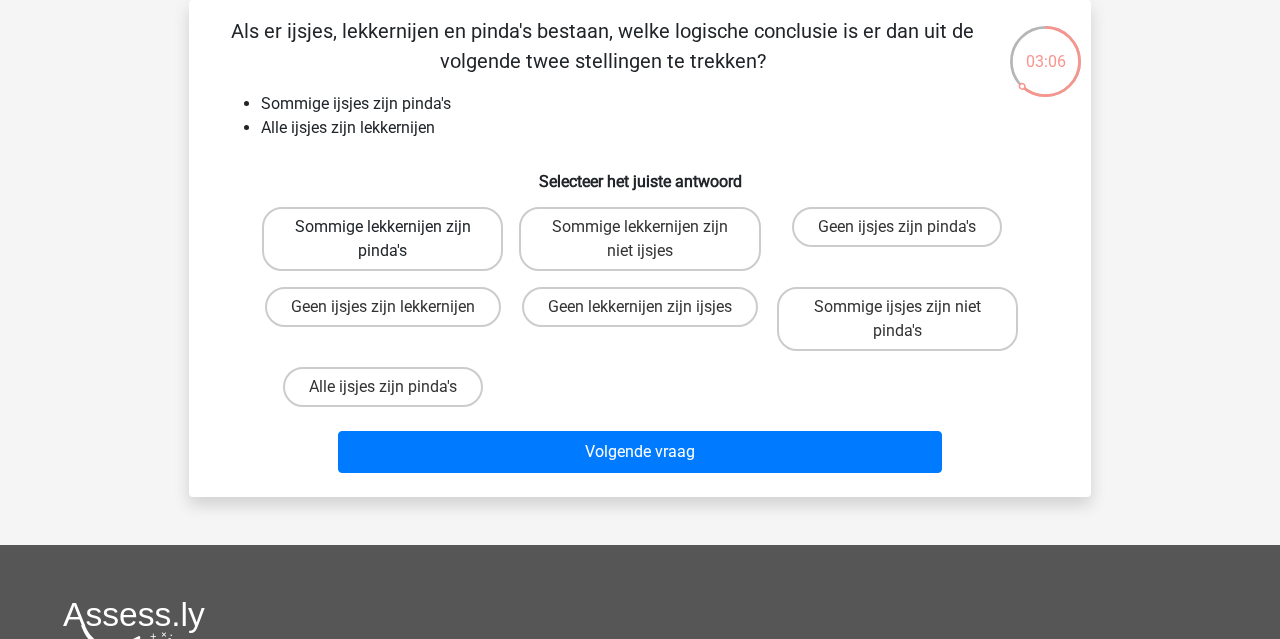 click on "Sommige lekkernijen zijn pinda's" at bounding box center (382, 239) 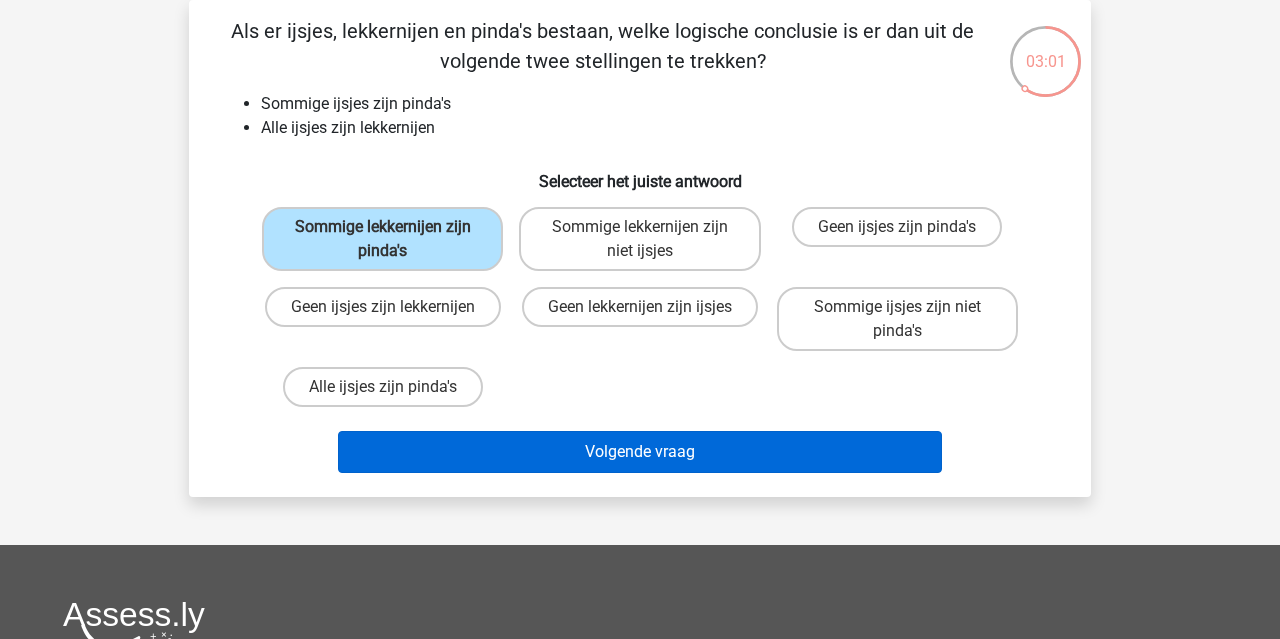 click on "Volgende vraag" at bounding box center (640, 452) 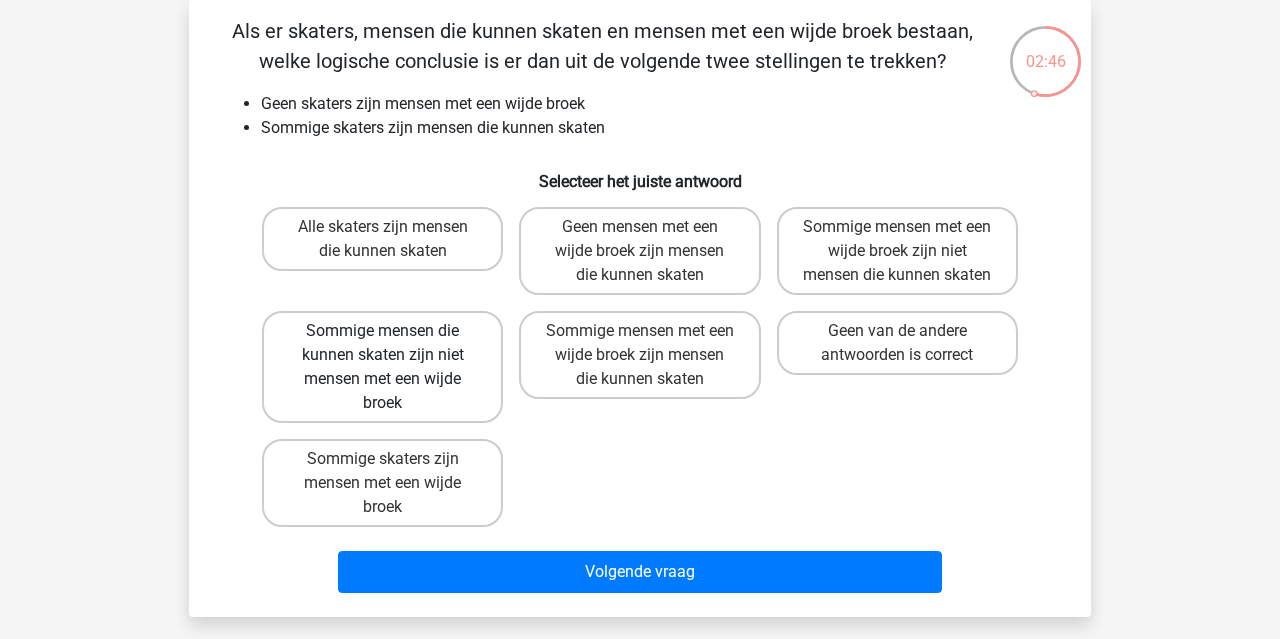 click on "Sommige mensen die kunnen skaten zijn niet mensen met een wijde broek" at bounding box center (382, 367) 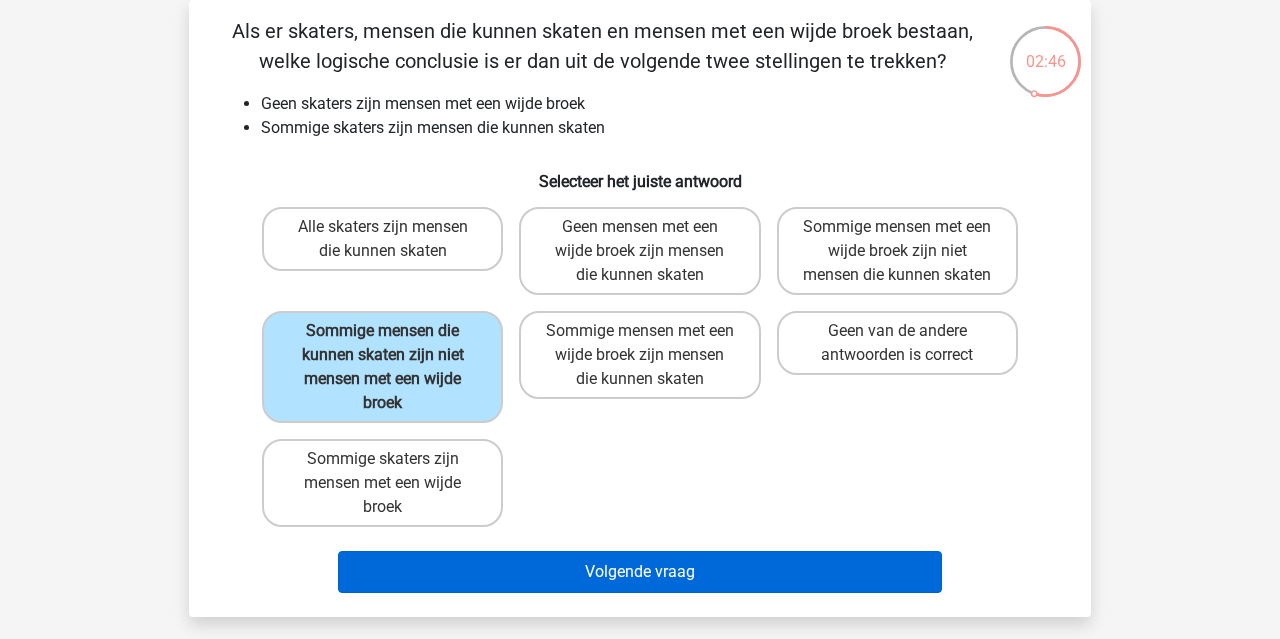 click on "Volgende vraag" at bounding box center (640, 572) 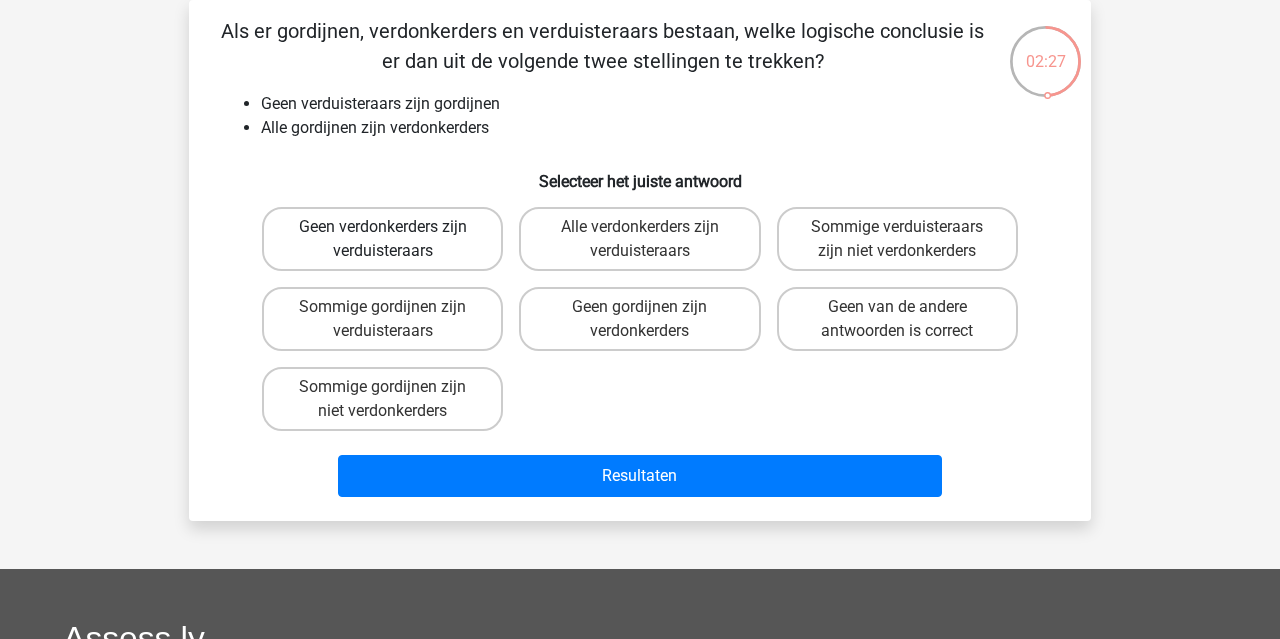 click on "Geen verdonkerders zijn verduisteraars" at bounding box center (382, 239) 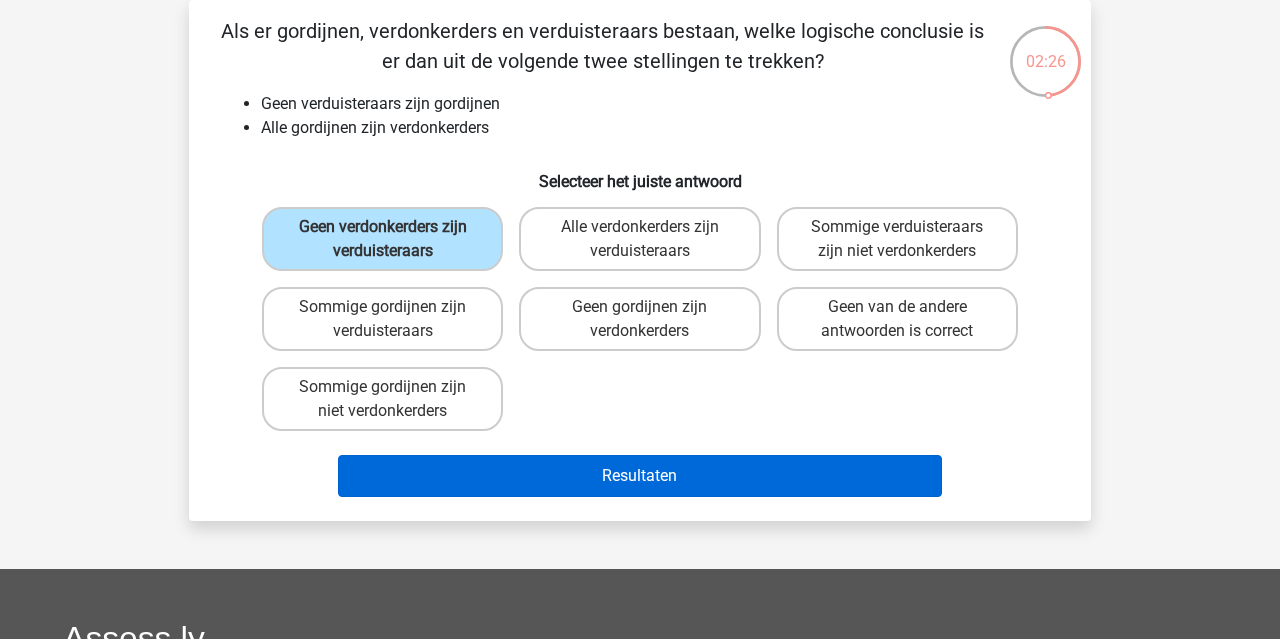 click on "Resultaten" at bounding box center [640, 476] 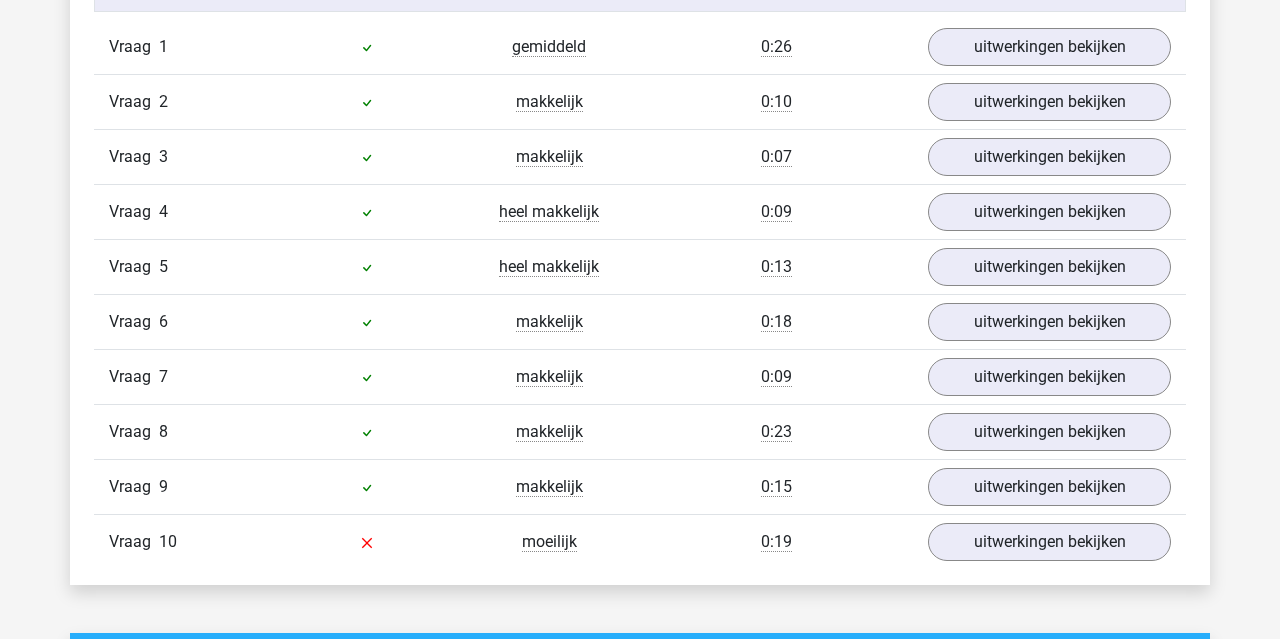 scroll, scrollTop: 1356, scrollLeft: 0, axis: vertical 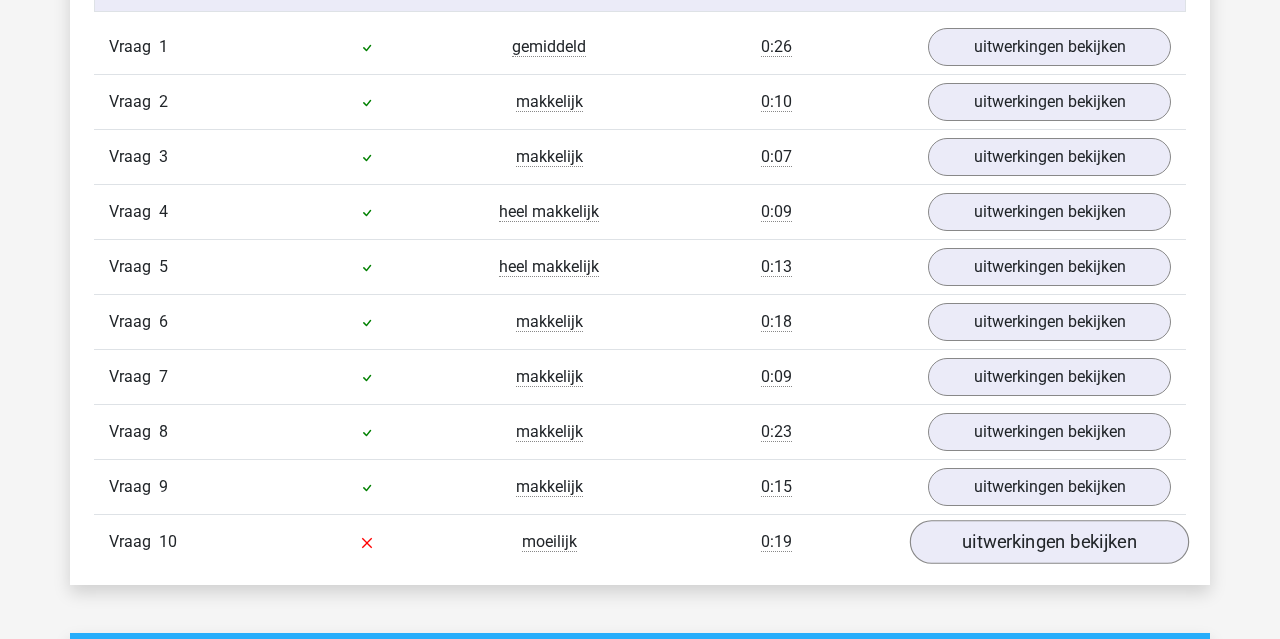 click on "uitwerkingen bekijken" at bounding box center (1049, 542) 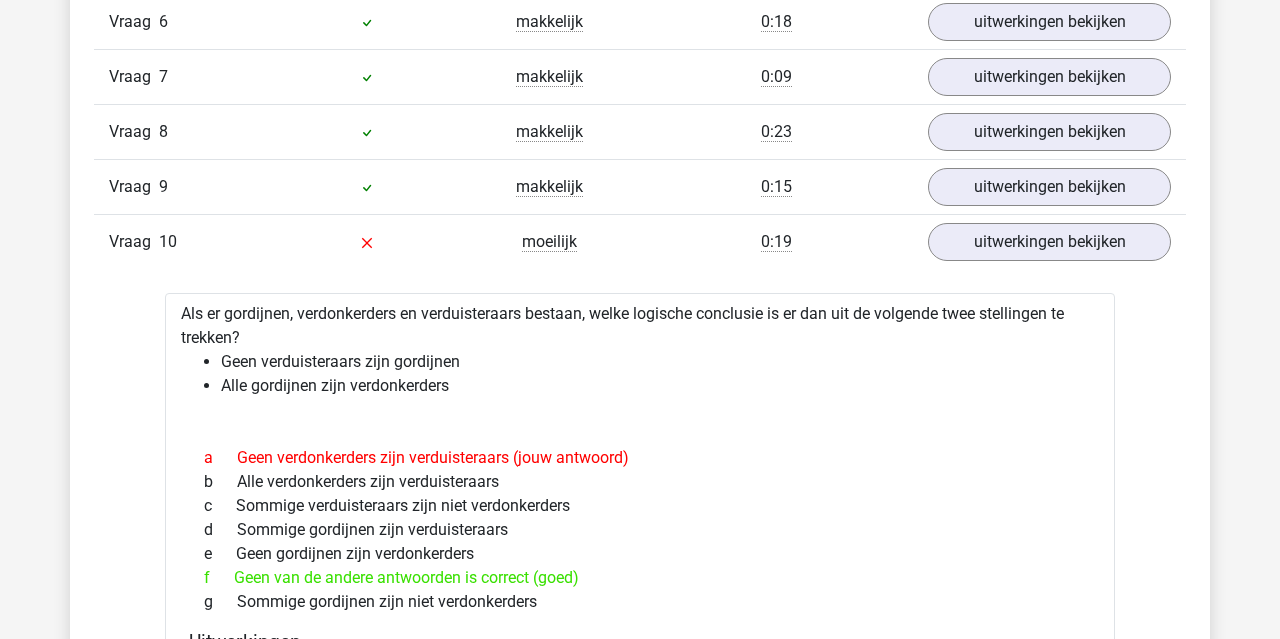 scroll, scrollTop: 1692, scrollLeft: 0, axis: vertical 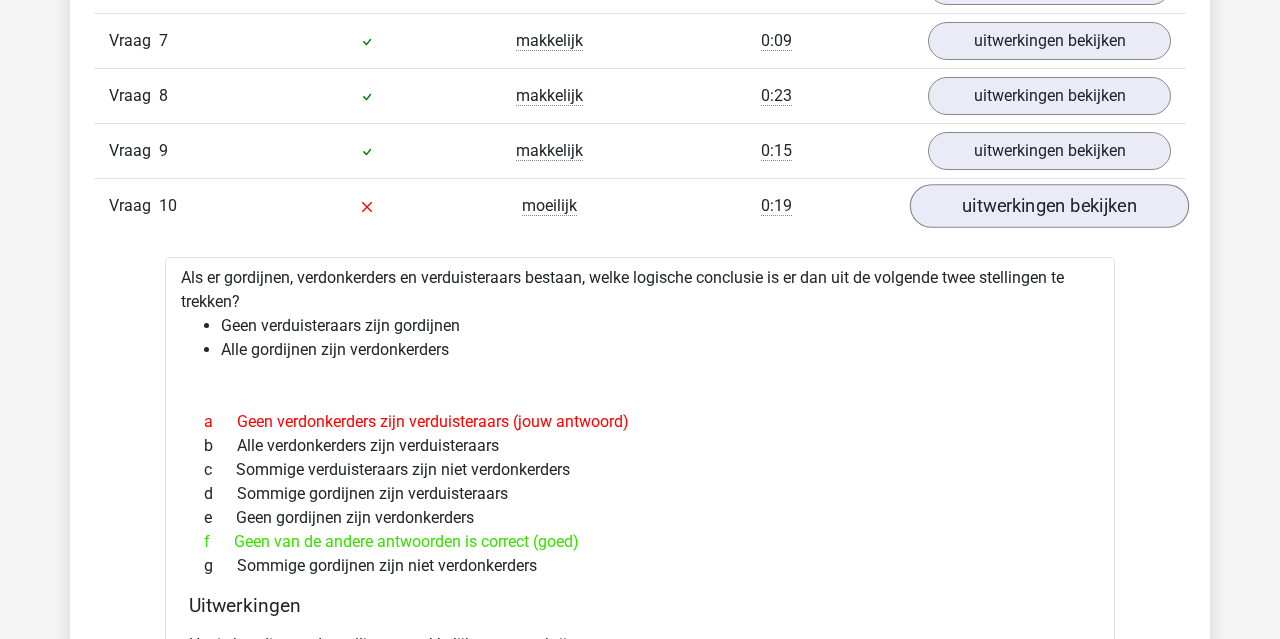 click on "uitwerkingen bekijken" at bounding box center [1049, 206] 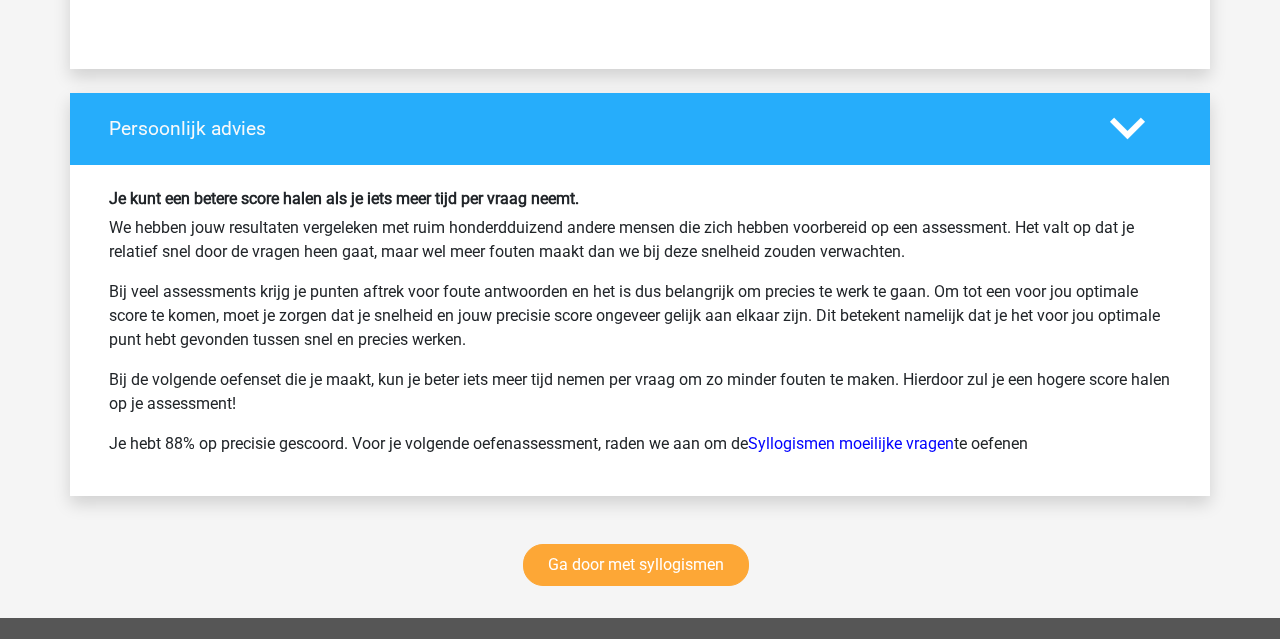 scroll, scrollTop: 2773, scrollLeft: 0, axis: vertical 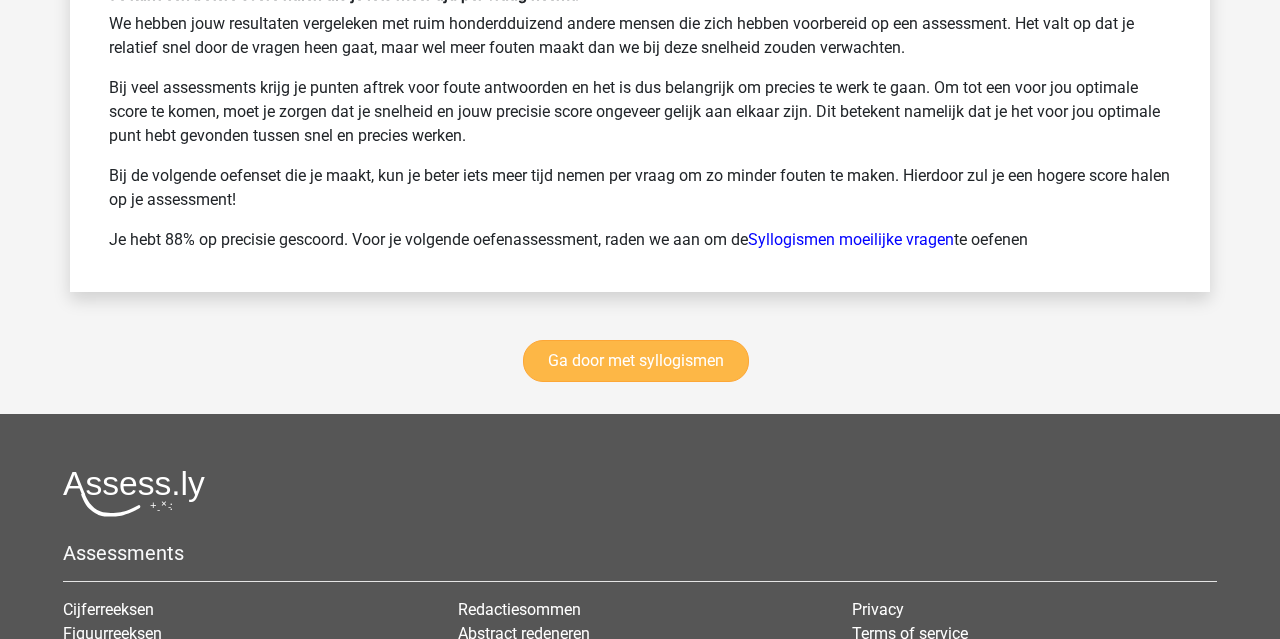 click on "Ga door met syllogismen" at bounding box center [636, 361] 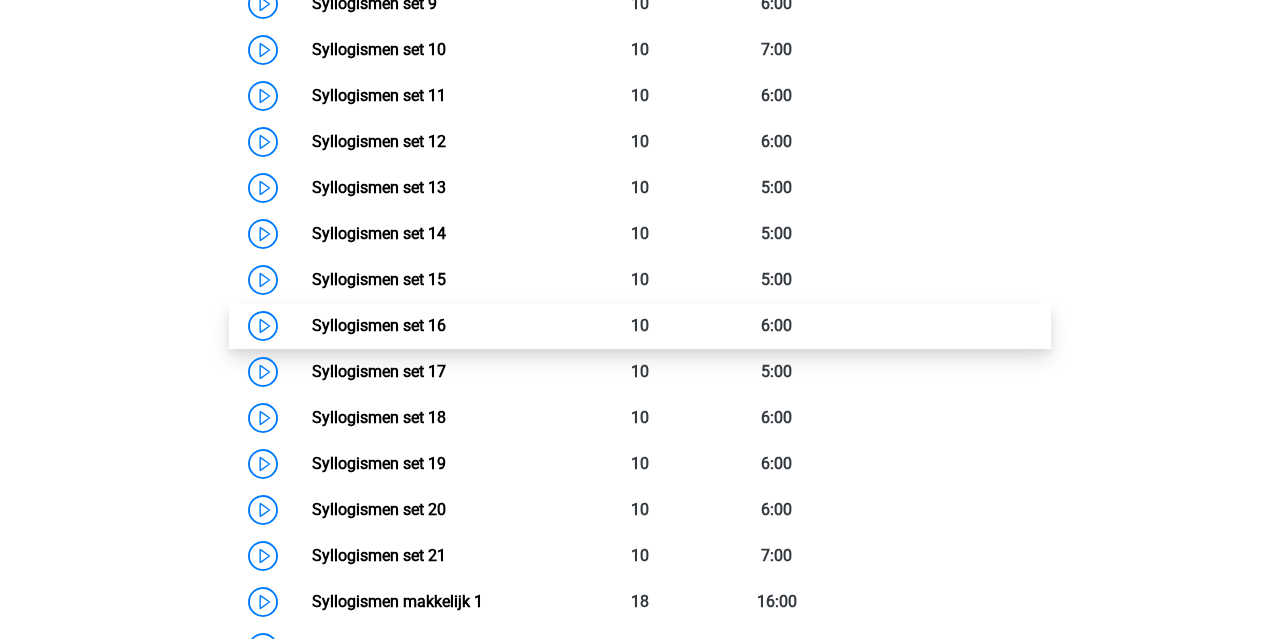 scroll, scrollTop: 1650, scrollLeft: 0, axis: vertical 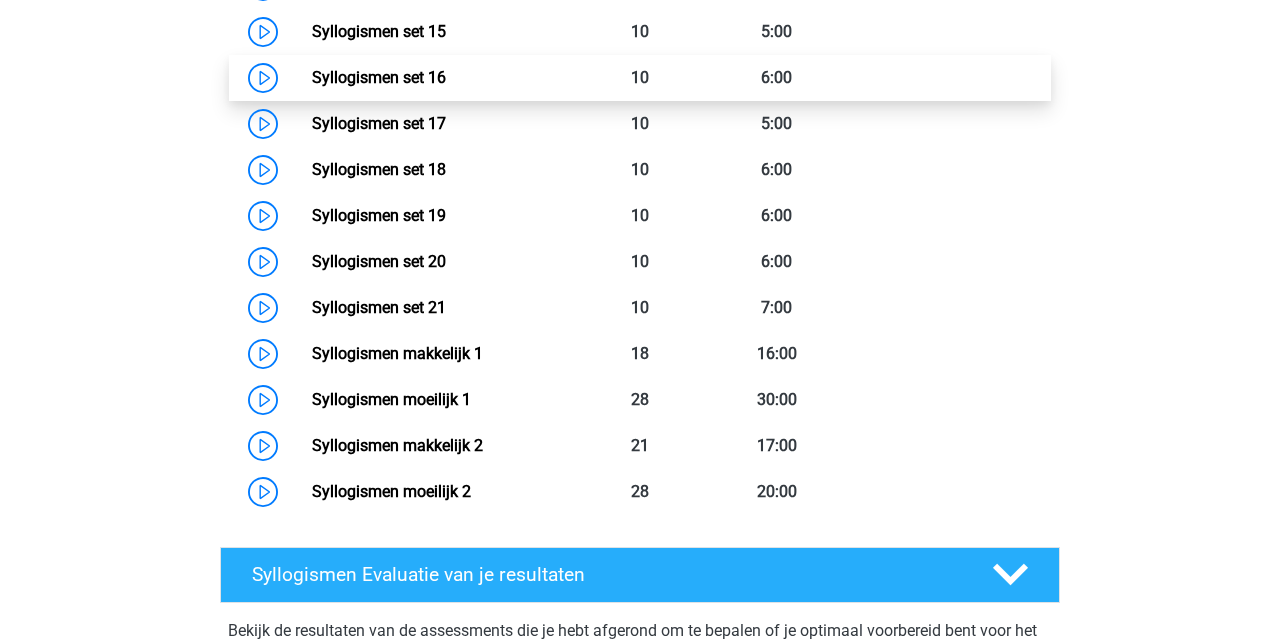 click on "Syllogismen
set 16" at bounding box center [379, 77] 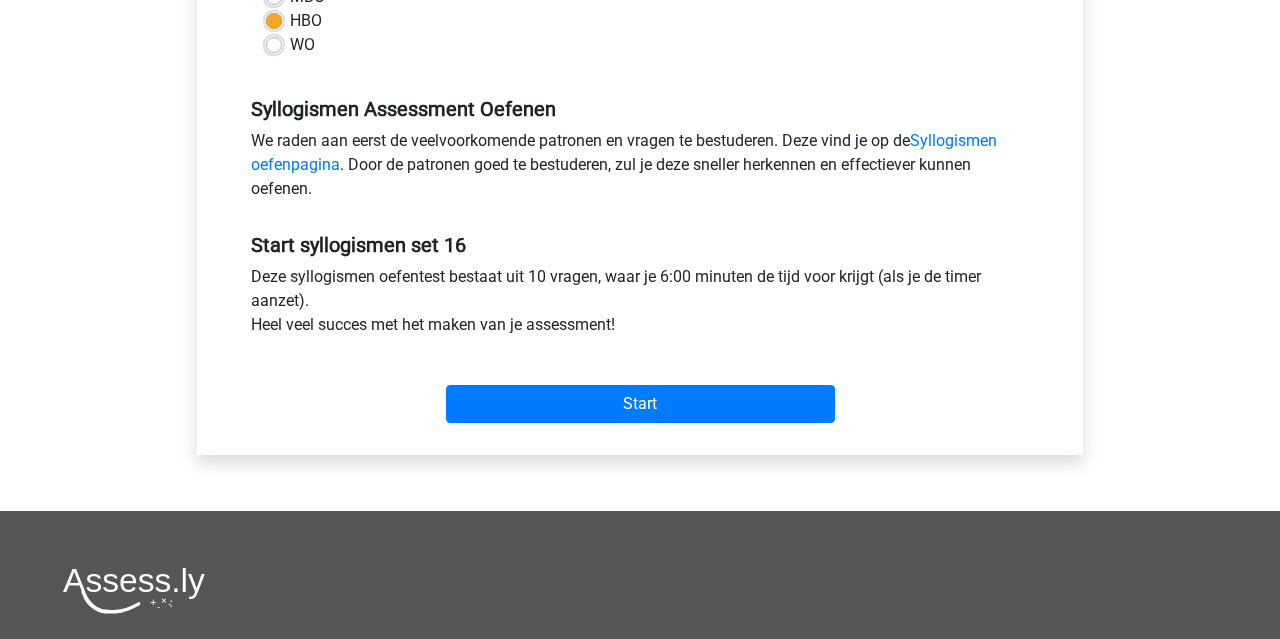 scroll, scrollTop: 543, scrollLeft: 0, axis: vertical 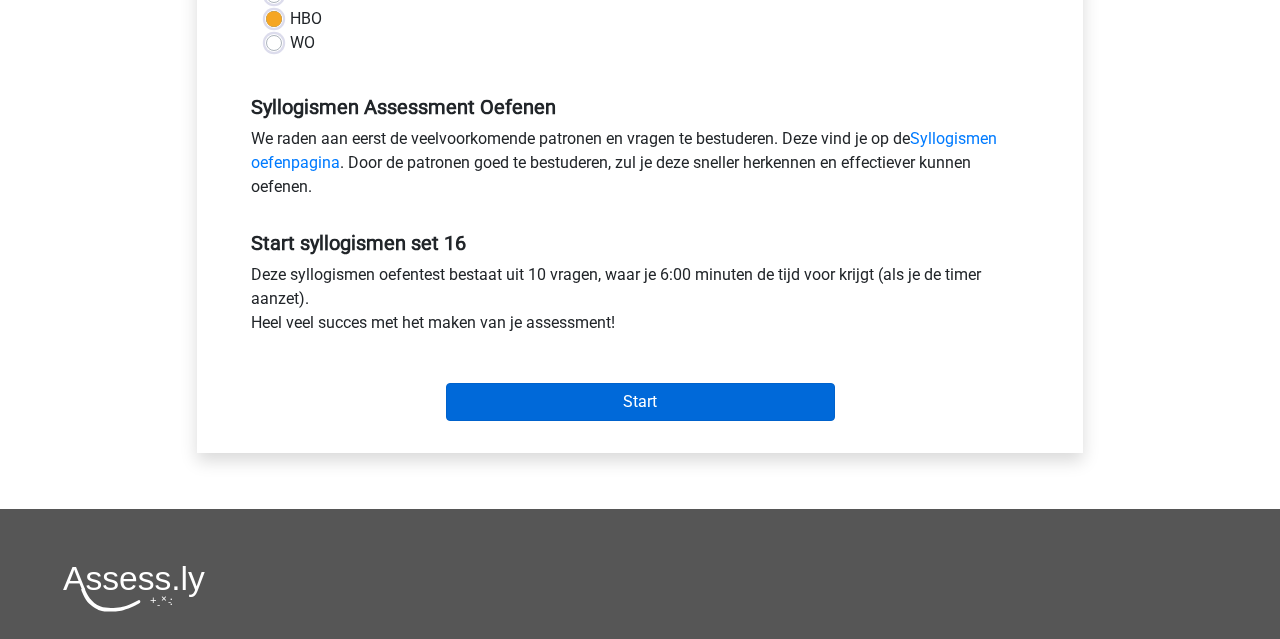 click on "Start" at bounding box center (640, 402) 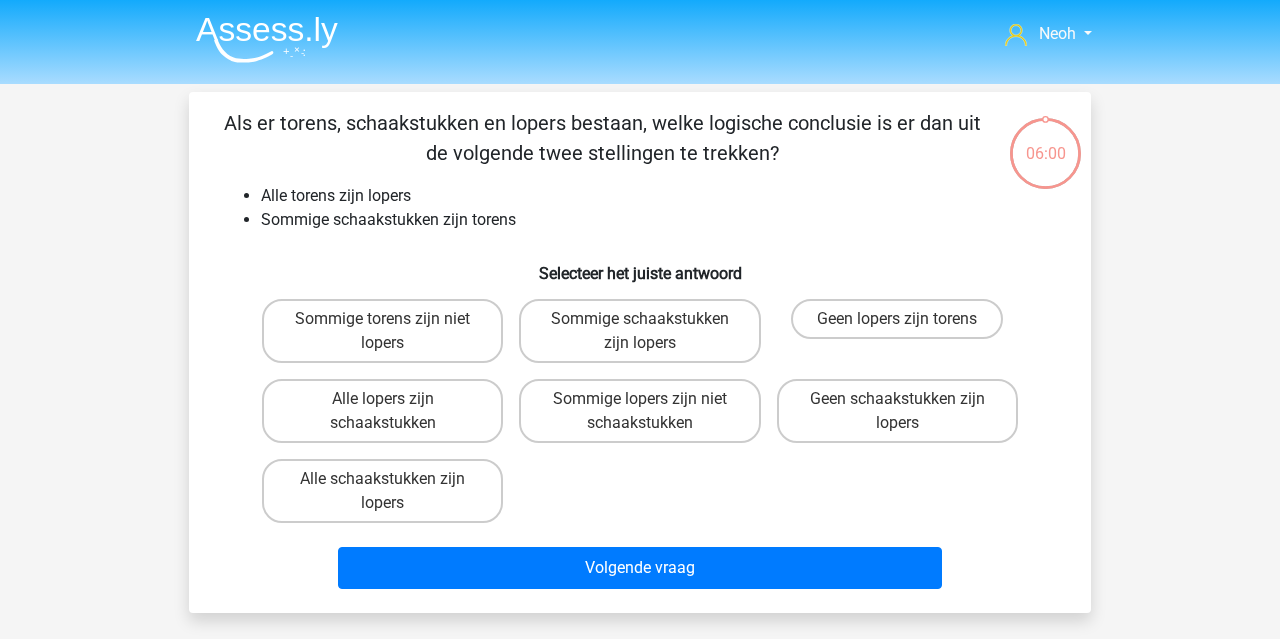 scroll, scrollTop: 0, scrollLeft: 0, axis: both 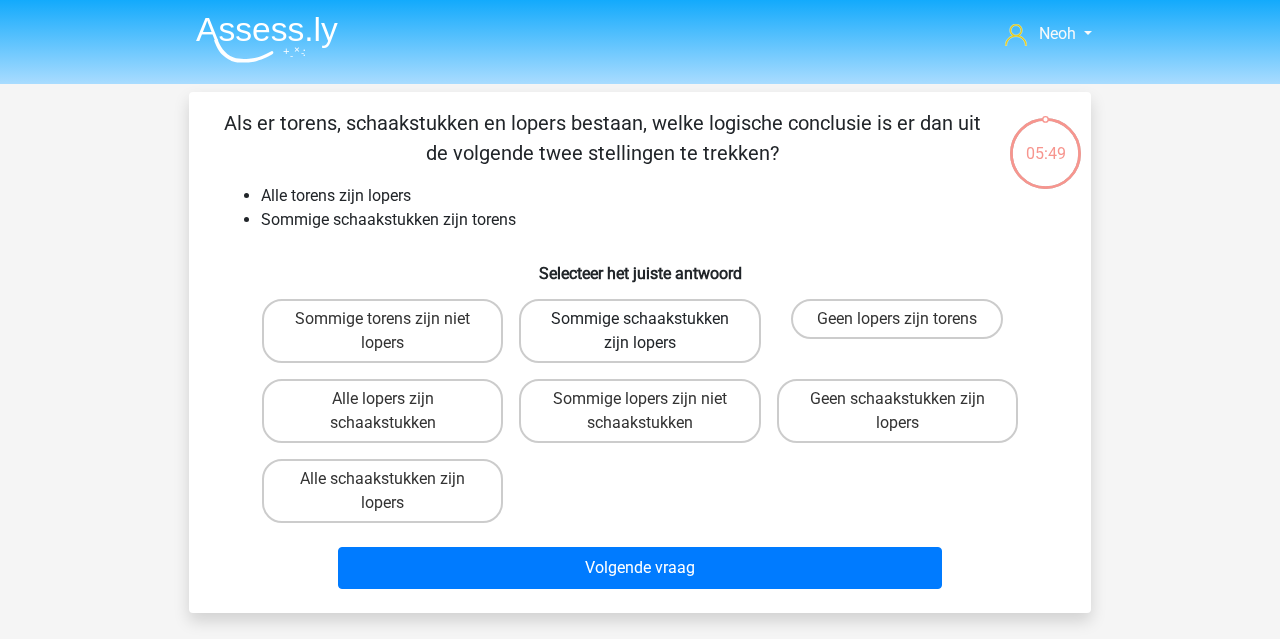 click on "Sommige schaakstukken zijn lopers" at bounding box center (639, 331) 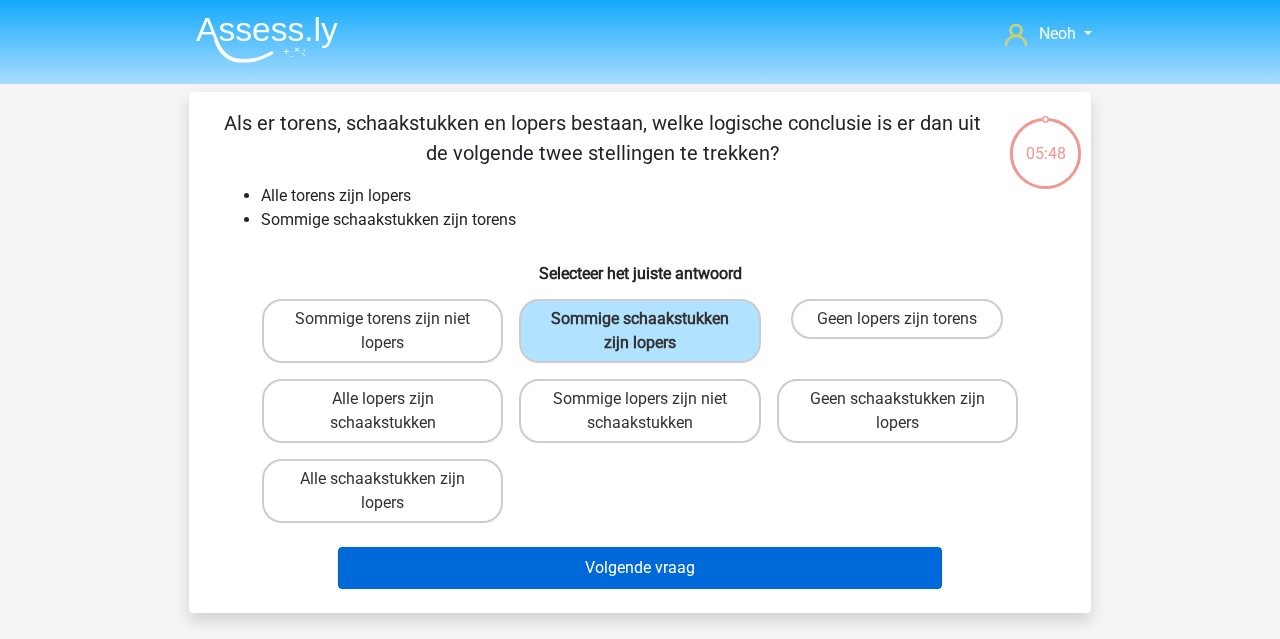 click on "Volgende vraag" at bounding box center [640, 568] 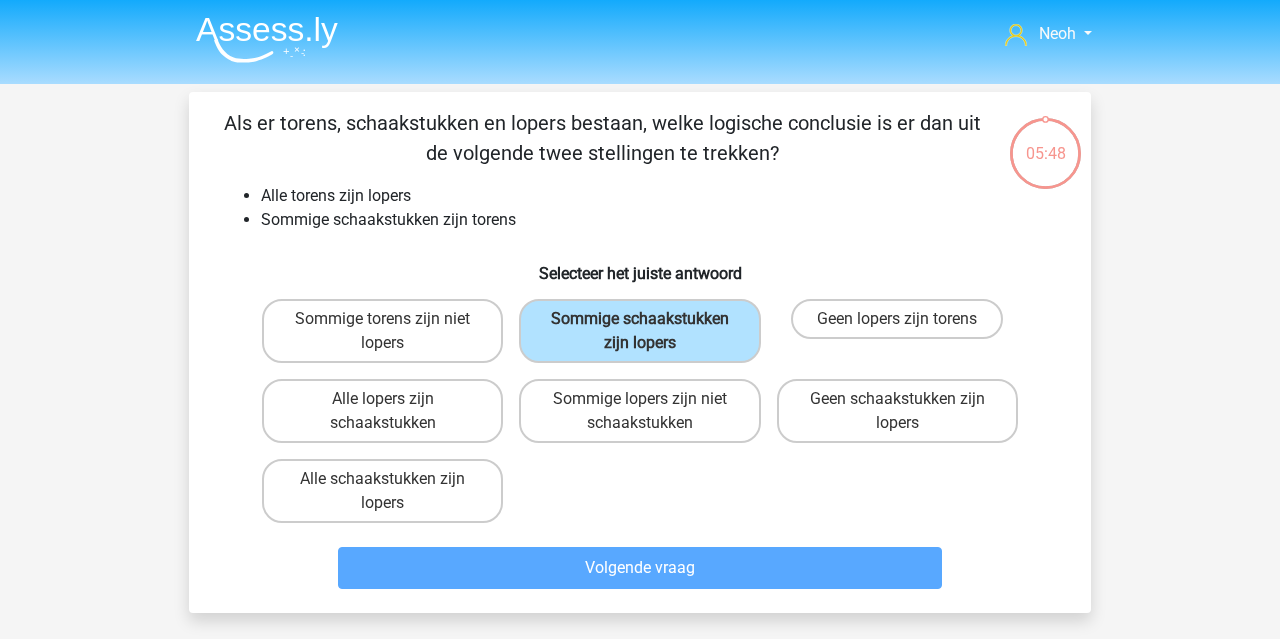 scroll, scrollTop: 92, scrollLeft: 0, axis: vertical 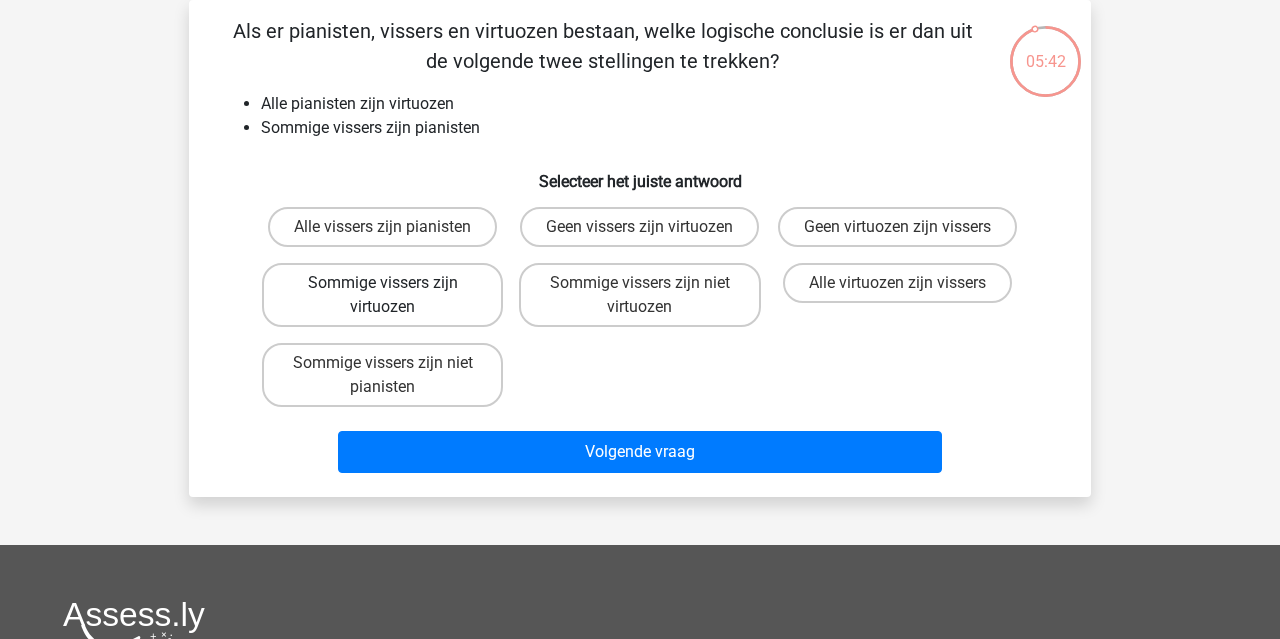 click on "Sommige vissers zijn virtuozen" at bounding box center (382, 295) 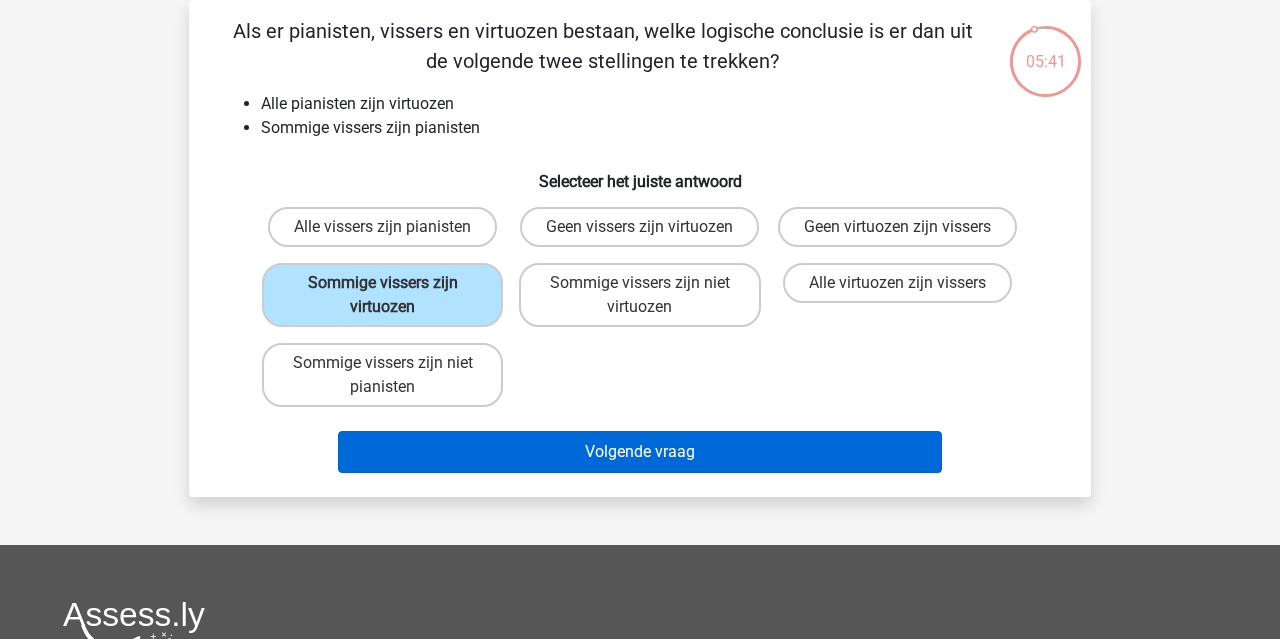 click on "Volgende vraag" at bounding box center (640, 452) 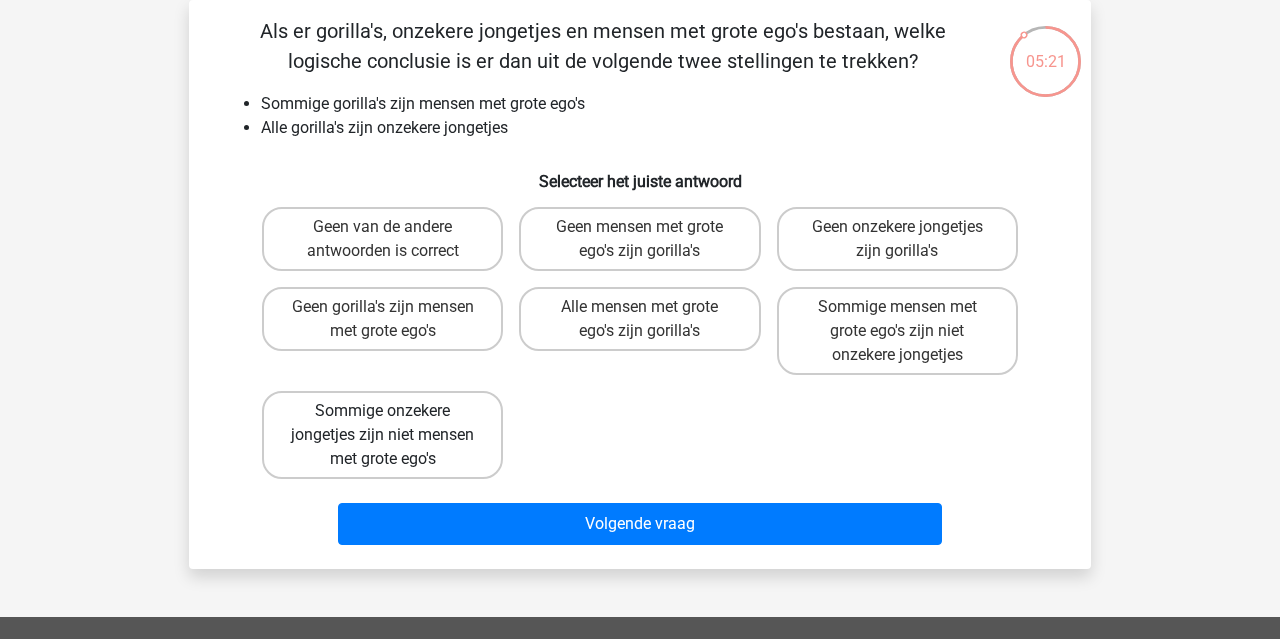 click on "Sommige onzekere jongetjes zijn niet mensen met grote ego's" at bounding box center (382, 435) 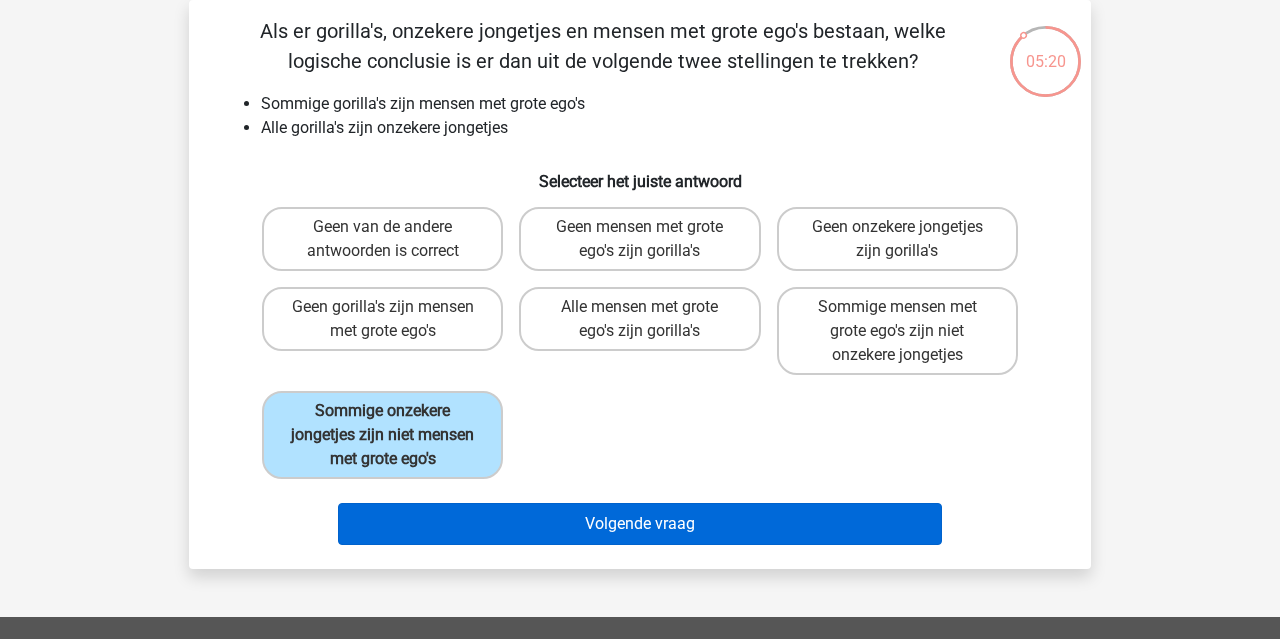 click on "Volgende vraag" at bounding box center (640, 524) 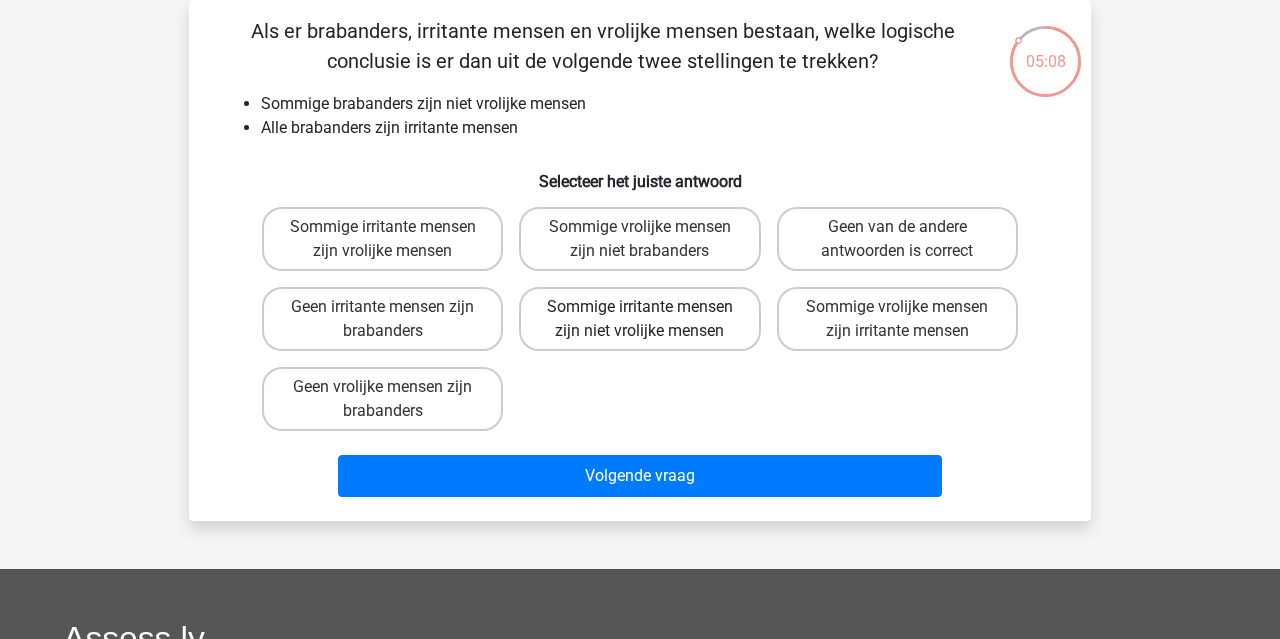 click on "Sommige irritante mensen zijn niet vrolijke mensen" at bounding box center (639, 319) 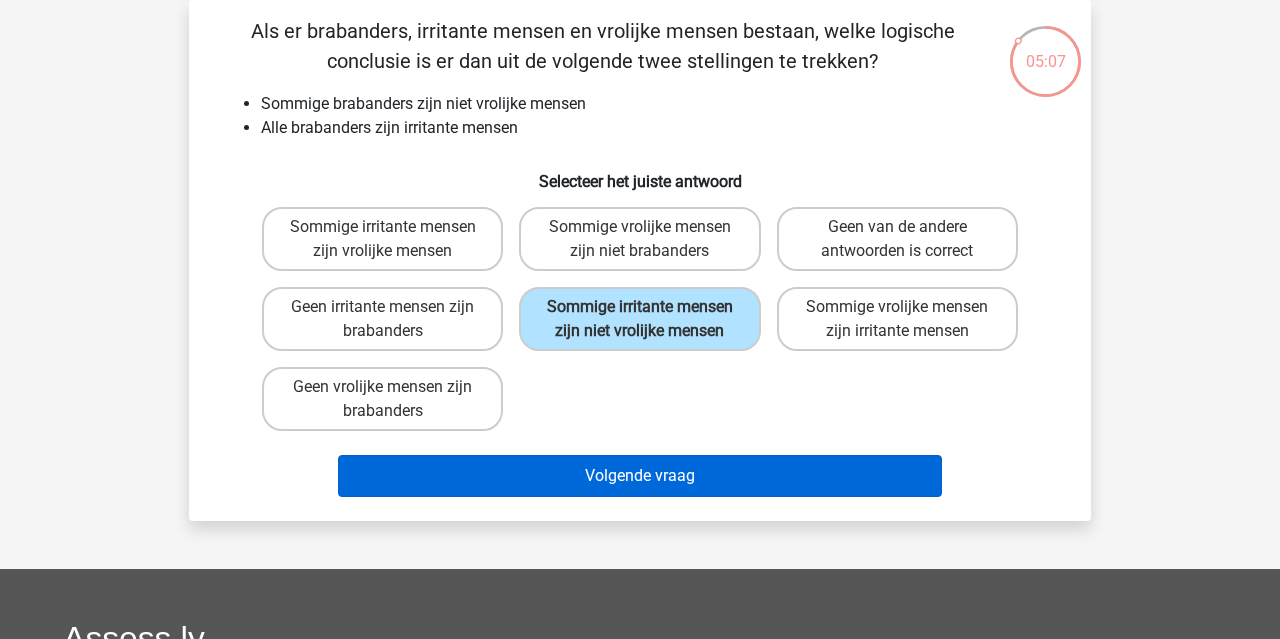 click on "Volgende vraag" at bounding box center (640, 476) 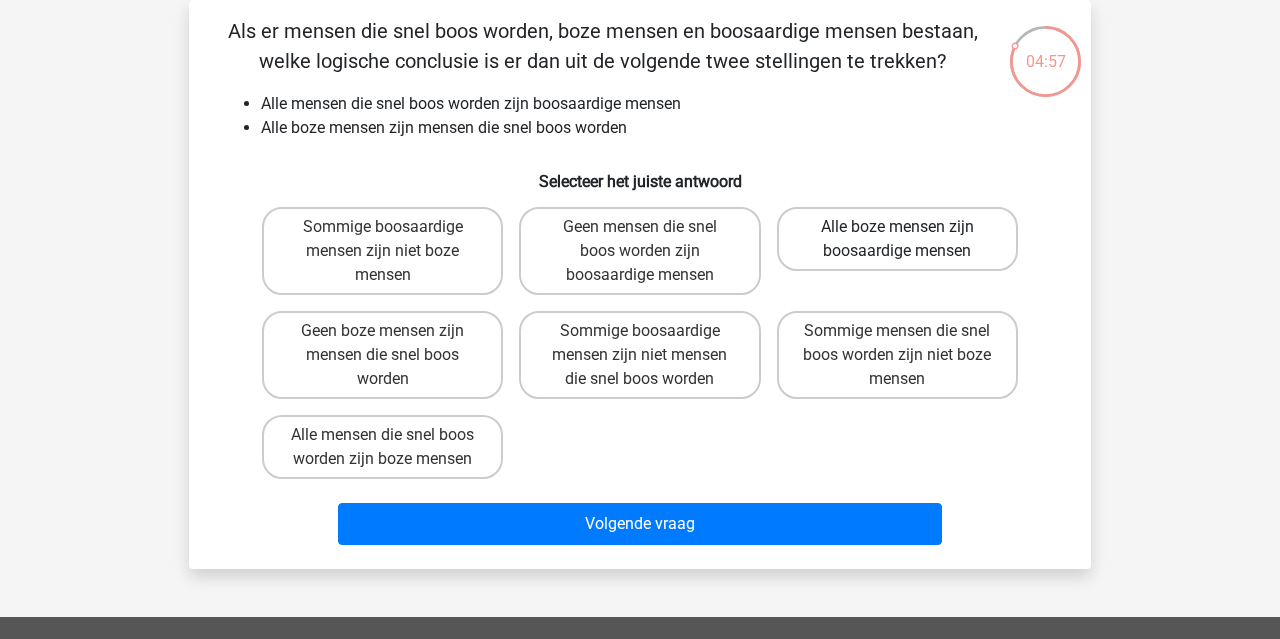 click on "Alle boze mensen zijn boosaardige mensen" at bounding box center [897, 239] 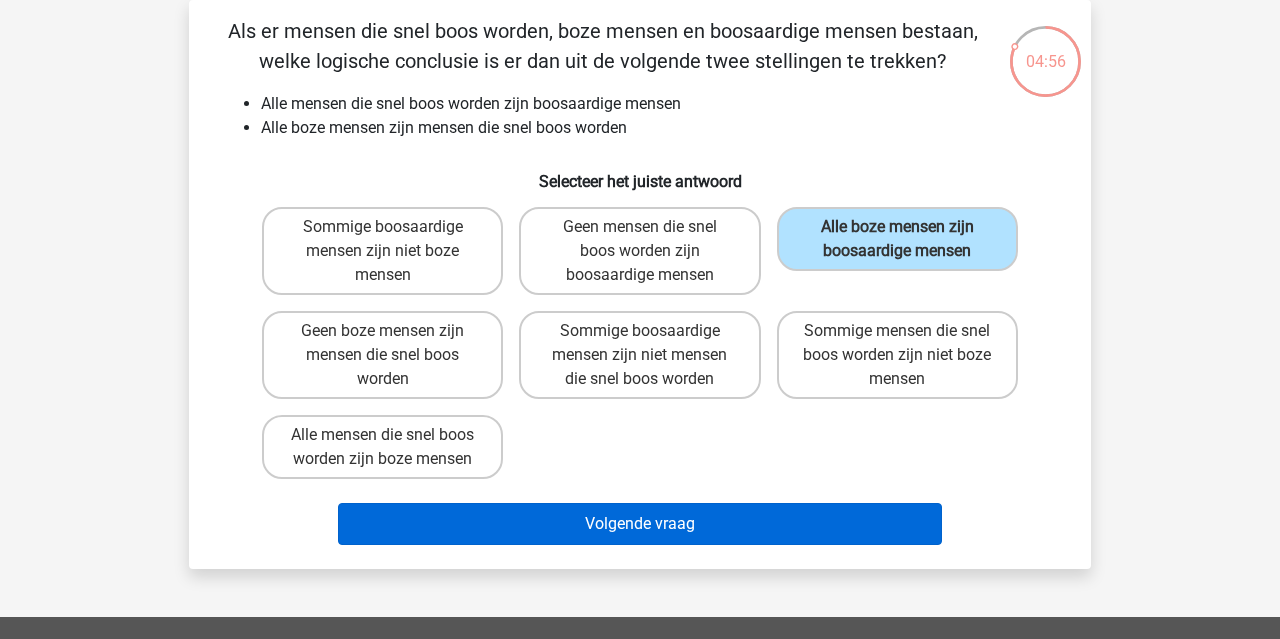 click on "Volgende vraag" at bounding box center [640, 524] 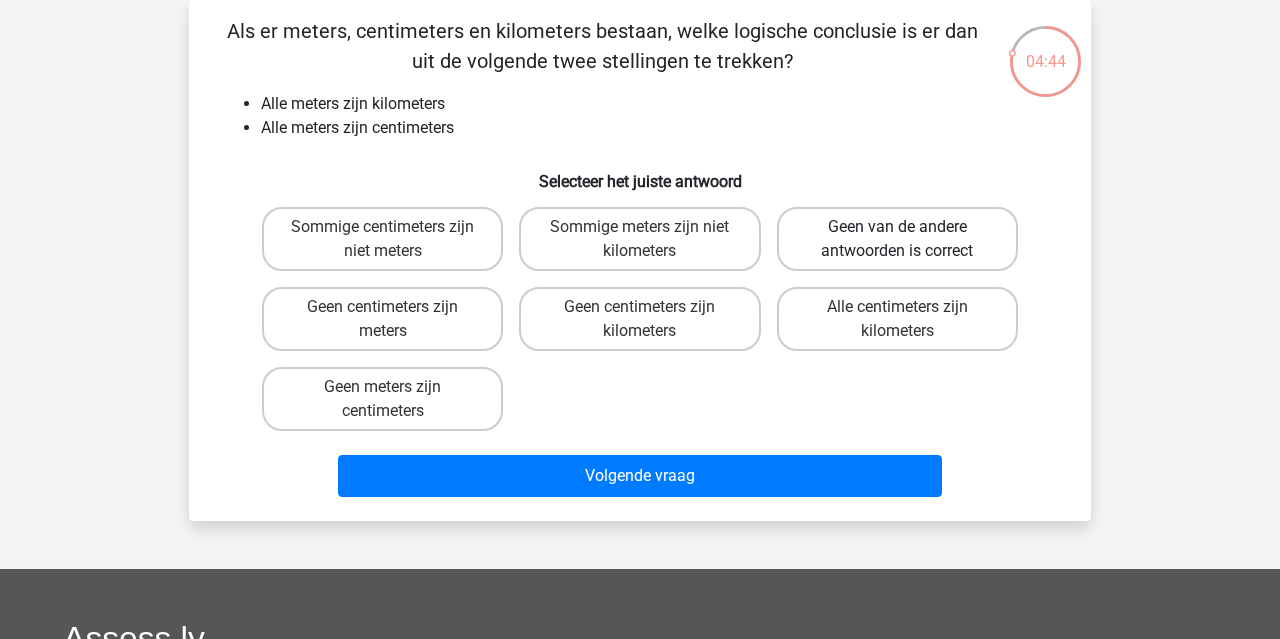 click on "Geen van de andere antwoorden is correct" at bounding box center [897, 239] 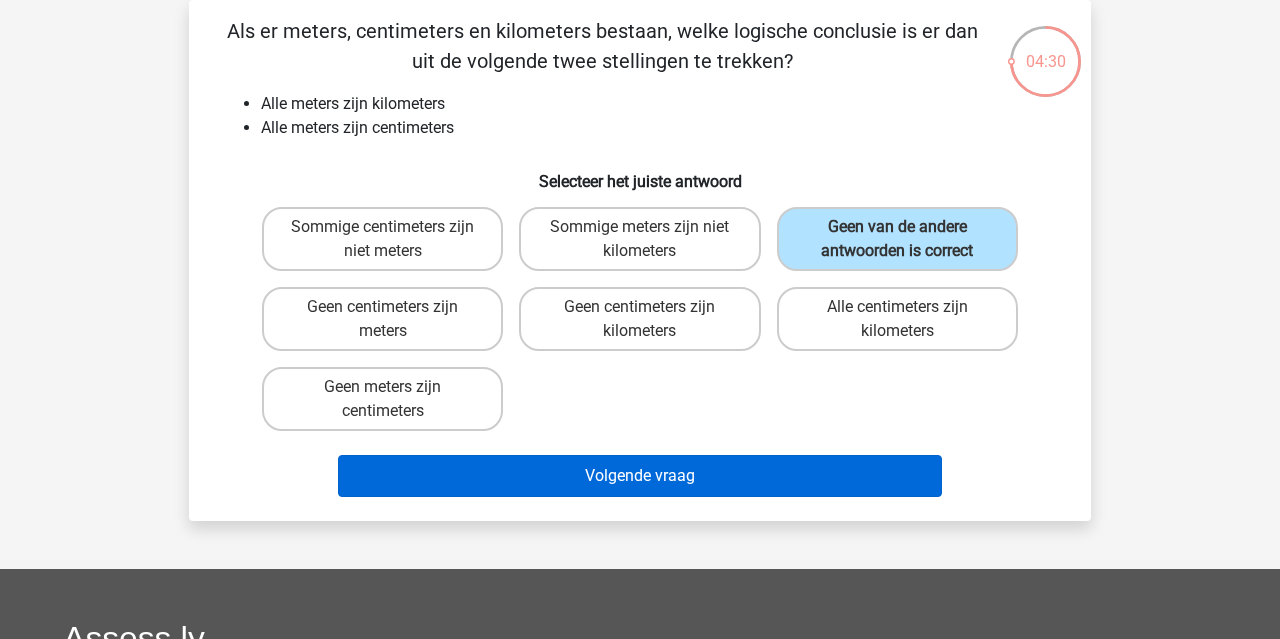 click on "Volgende vraag" at bounding box center (640, 476) 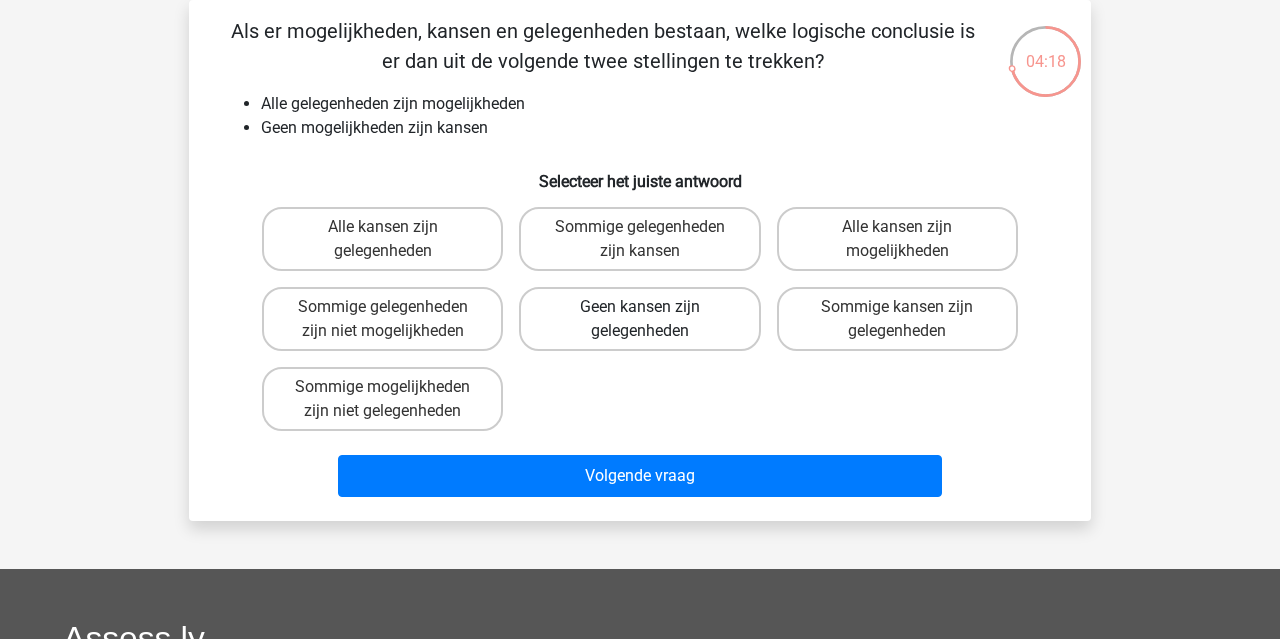 click on "Geen kansen zijn gelegenheden" at bounding box center (639, 319) 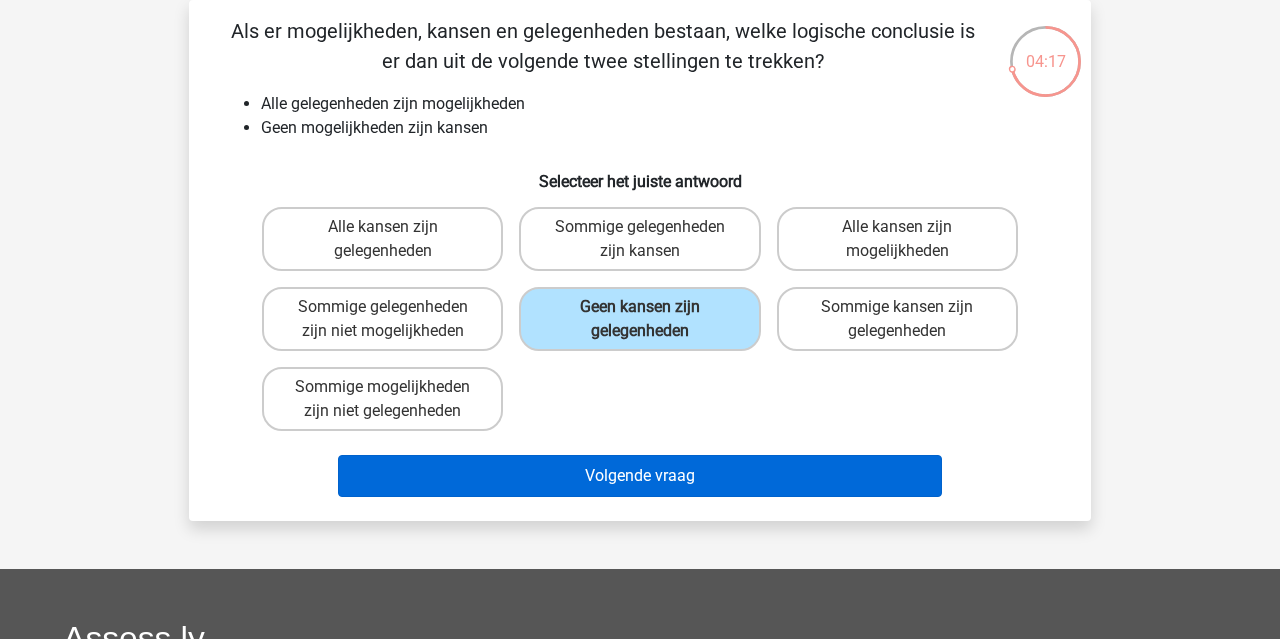 click on "Volgende vraag" at bounding box center (640, 476) 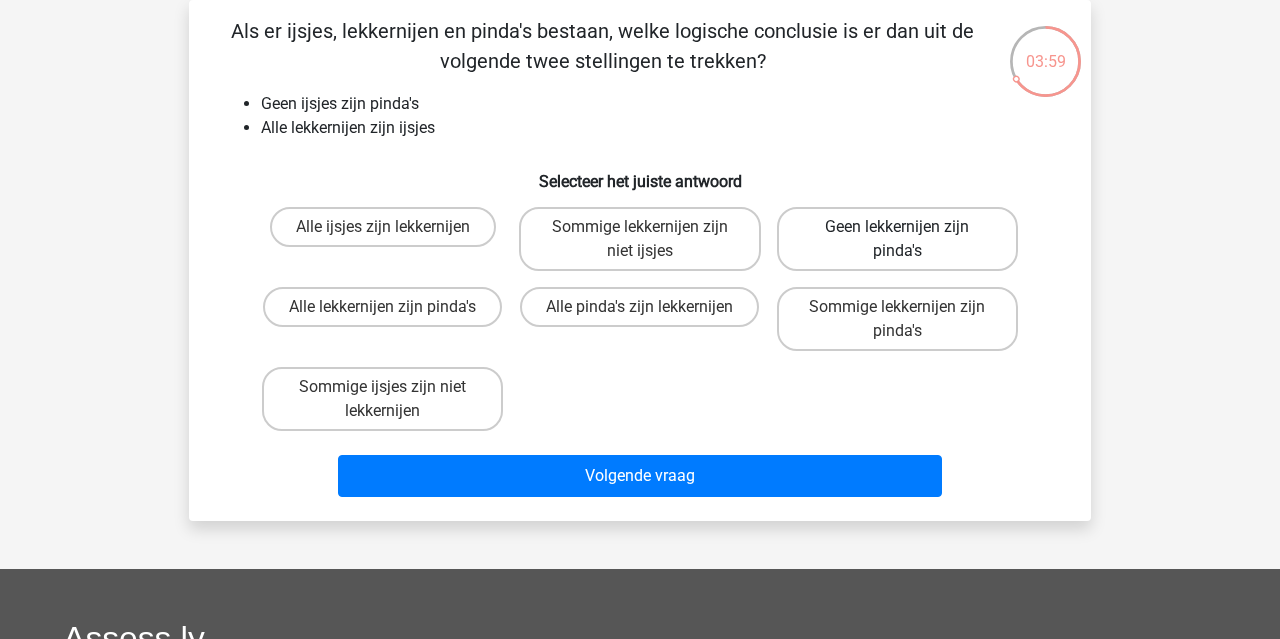 click on "Geen lekkernijen zijn pinda's" at bounding box center (897, 239) 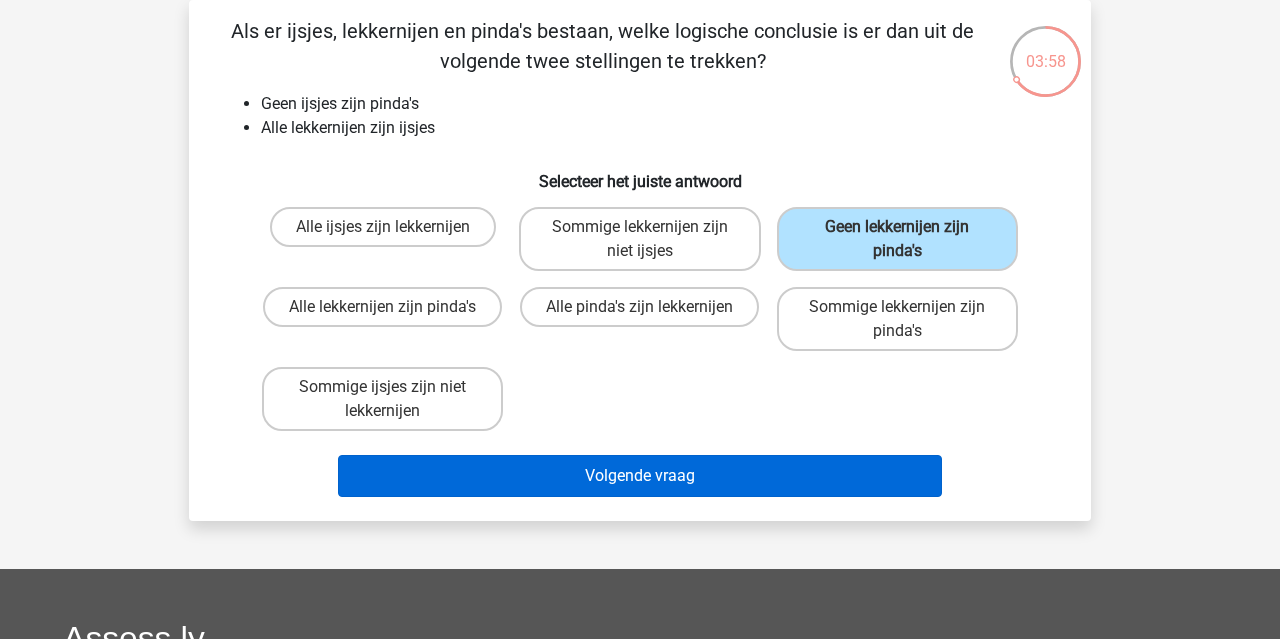 click on "Volgende vraag" at bounding box center (640, 476) 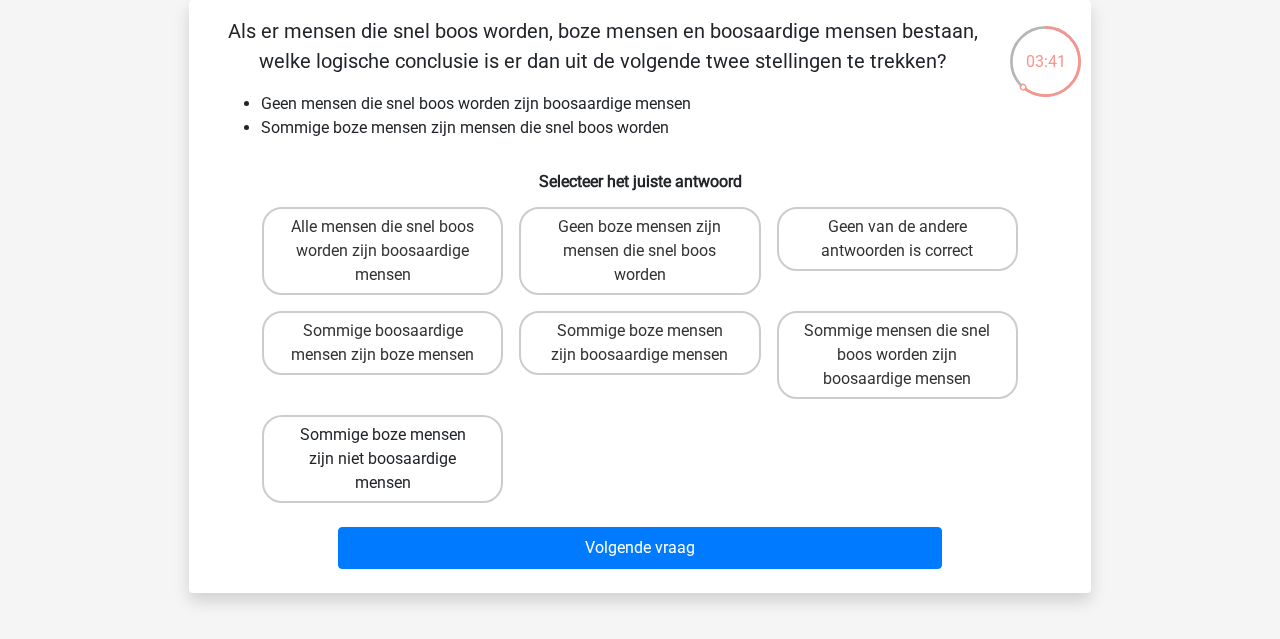 click on "Sommige boze mensen zijn niet boosaardige mensen" at bounding box center [382, 459] 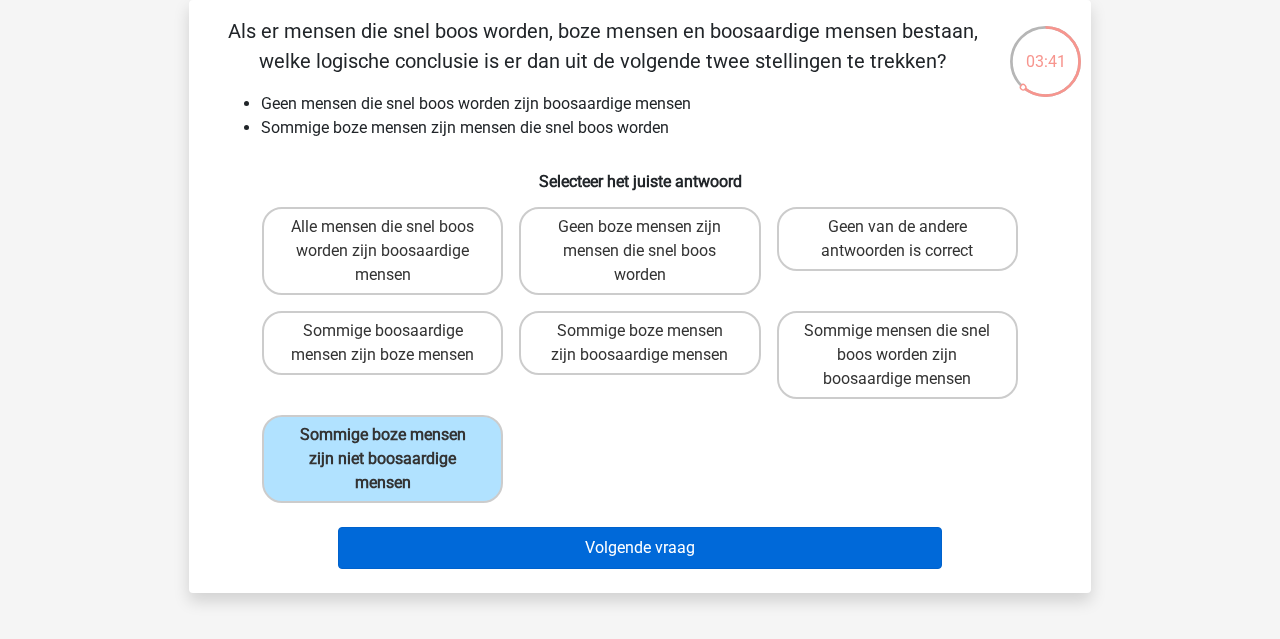 click on "Volgende vraag" at bounding box center (640, 548) 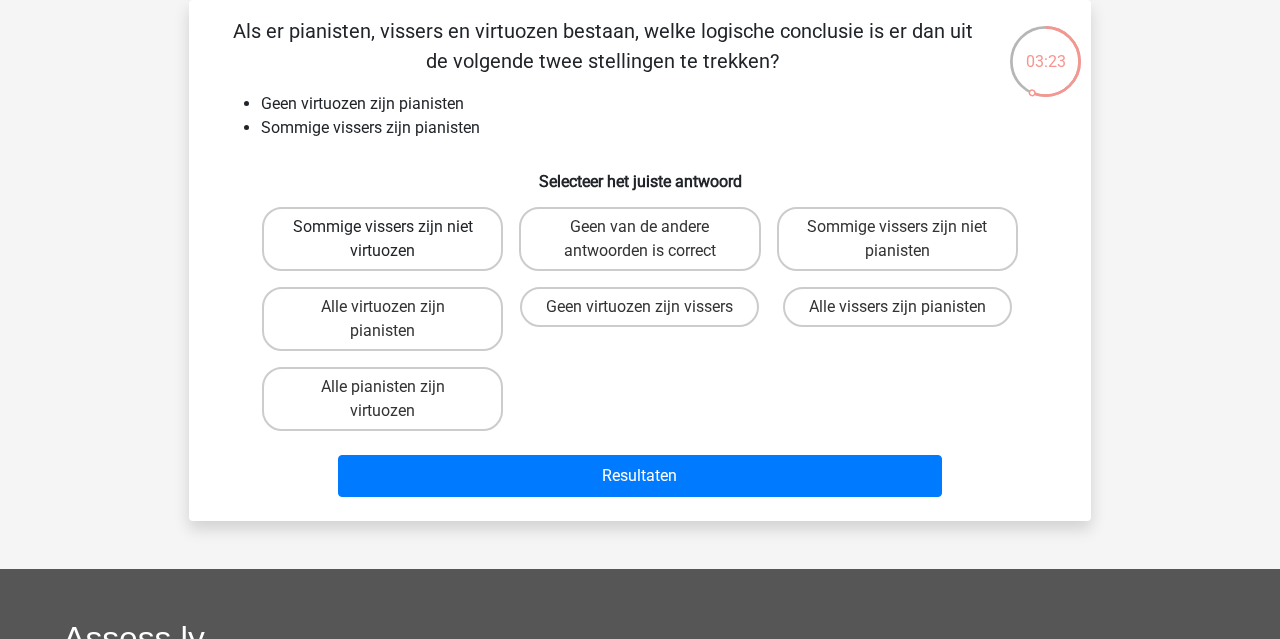 click on "Sommige vissers zijn niet virtuozen" at bounding box center (382, 239) 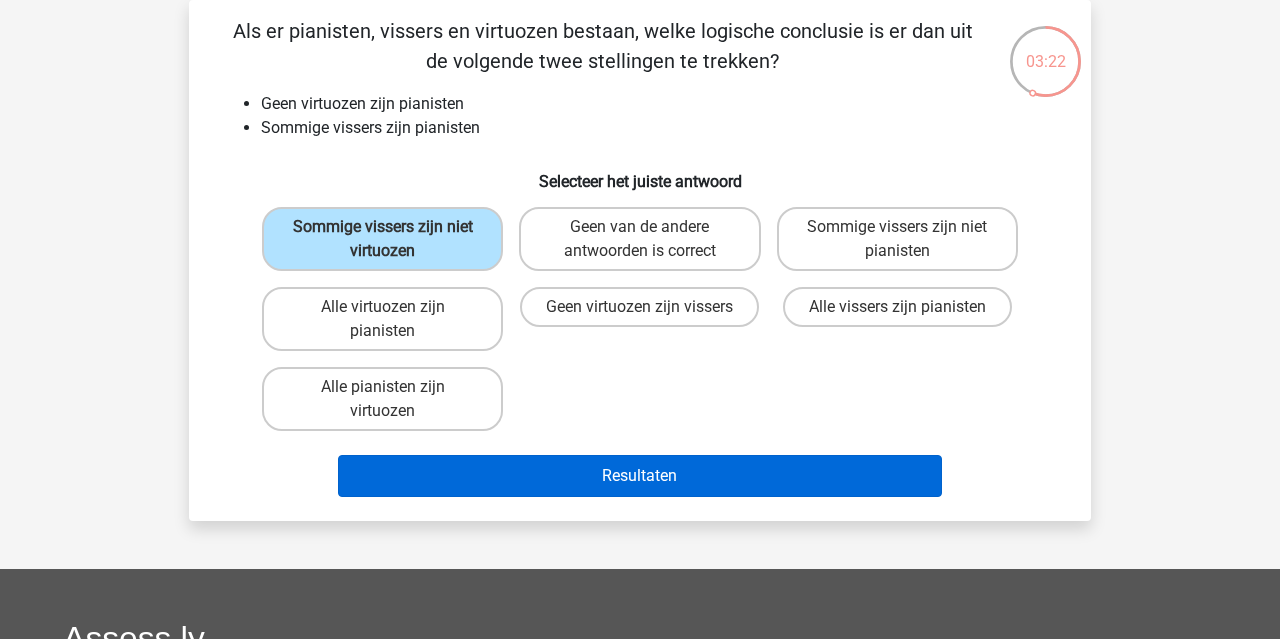 click on "Resultaten" at bounding box center [640, 476] 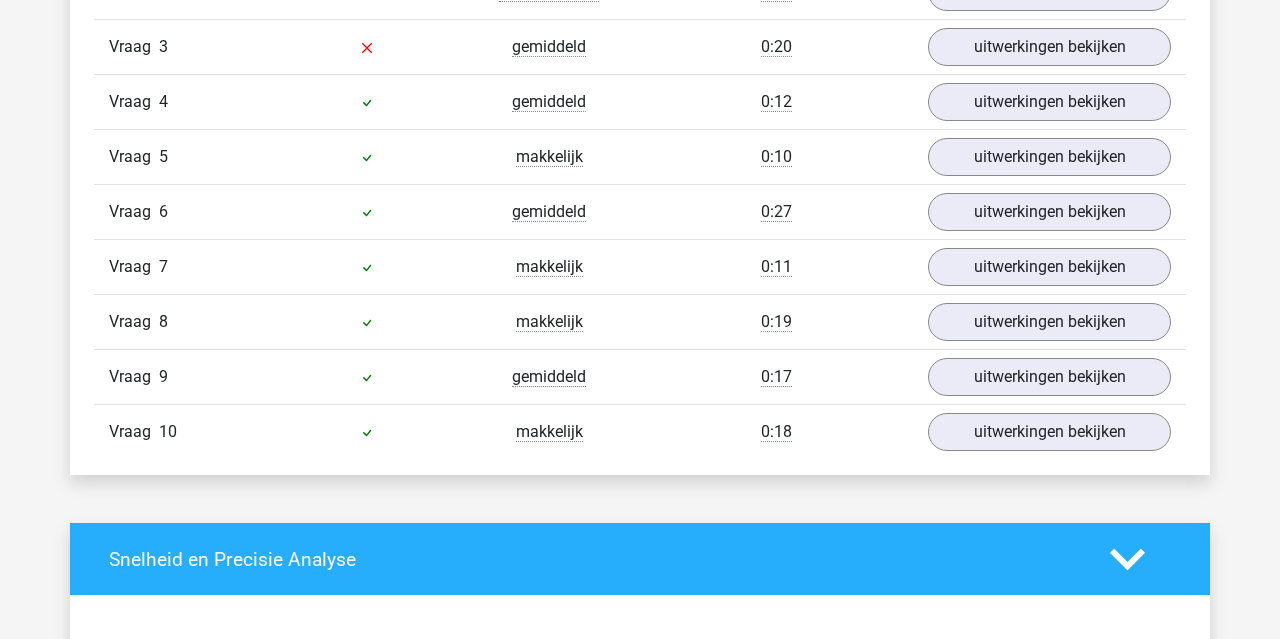 scroll, scrollTop: 1552, scrollLeft: 0, axis: vertical 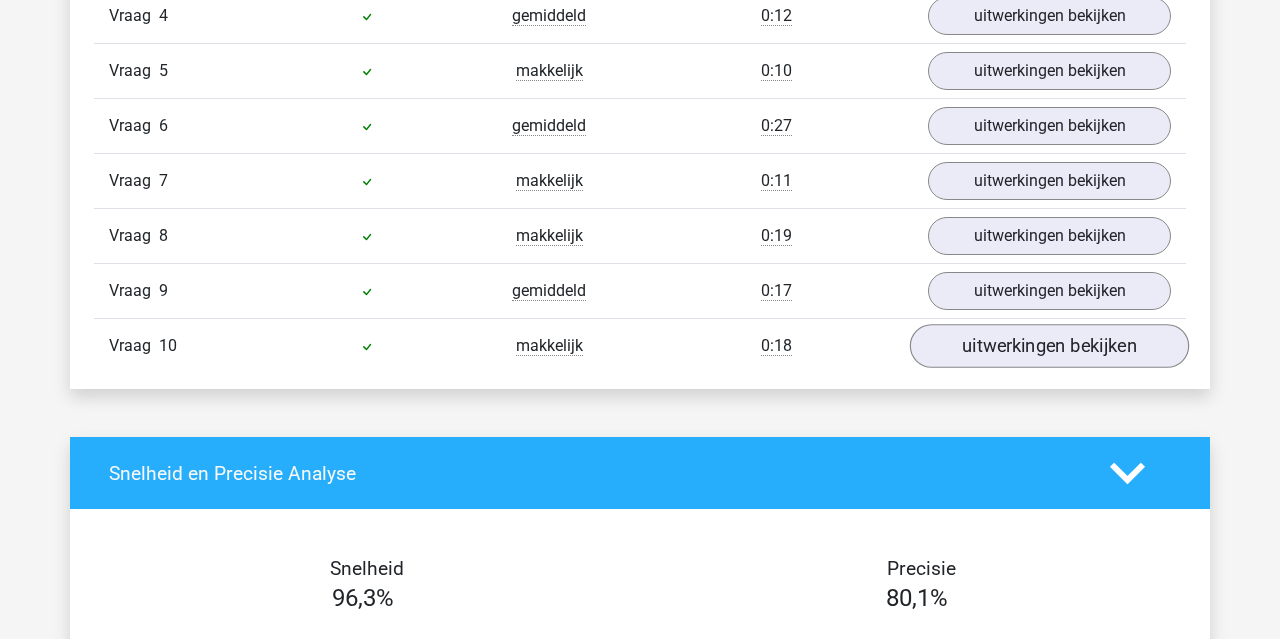 click on "uitwerkingen bekijken" at bounding box center (1049, 346) 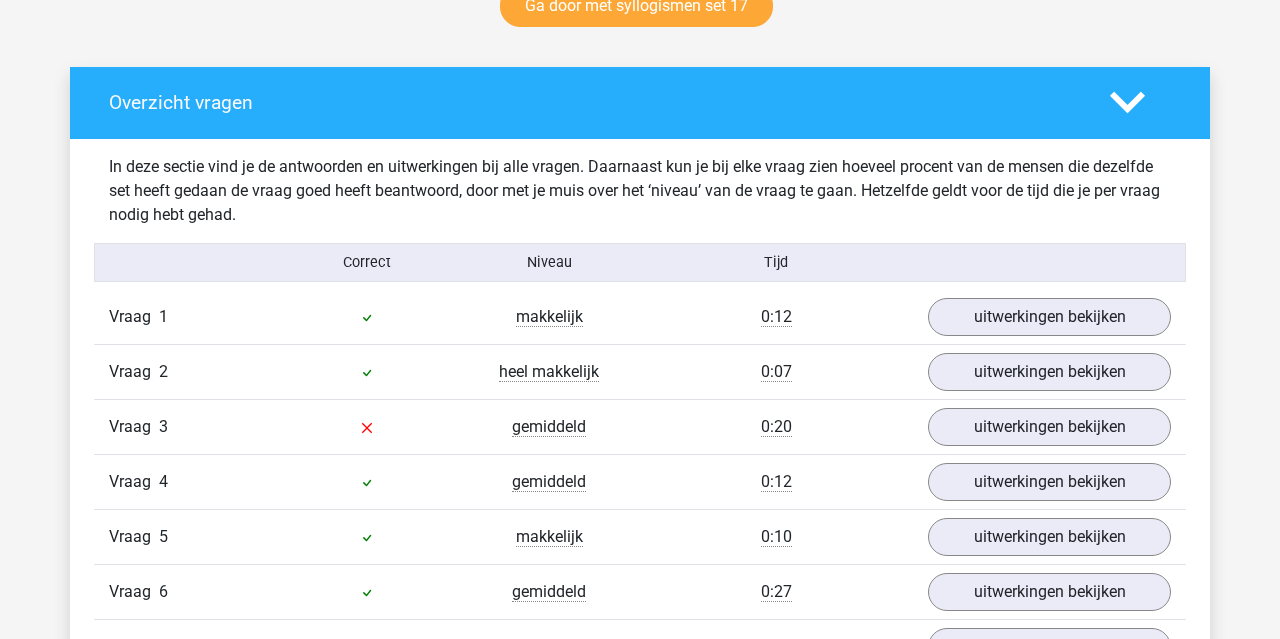 scroll, scrollTop: 1082, scrollLeft: 0, axis: vertical 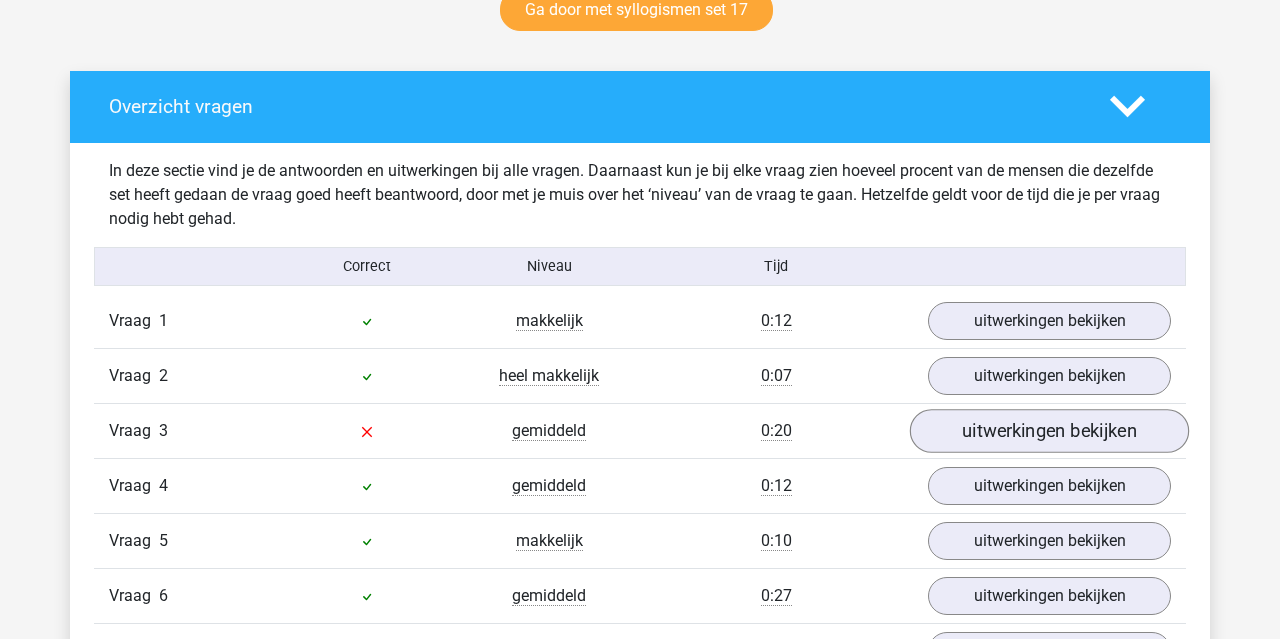 click on "uitwerkingen bekijken" at bounding box center (1049, 431) 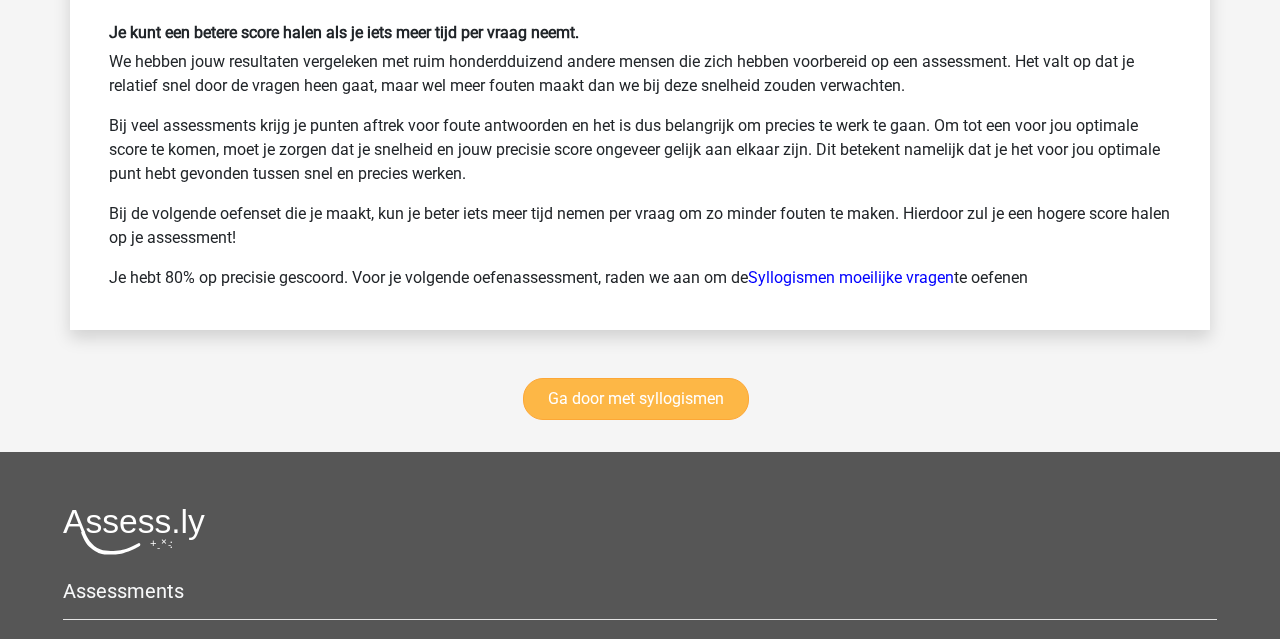 scroll, scrollTop: 4384, scrollLeft: 0, axis: vertical 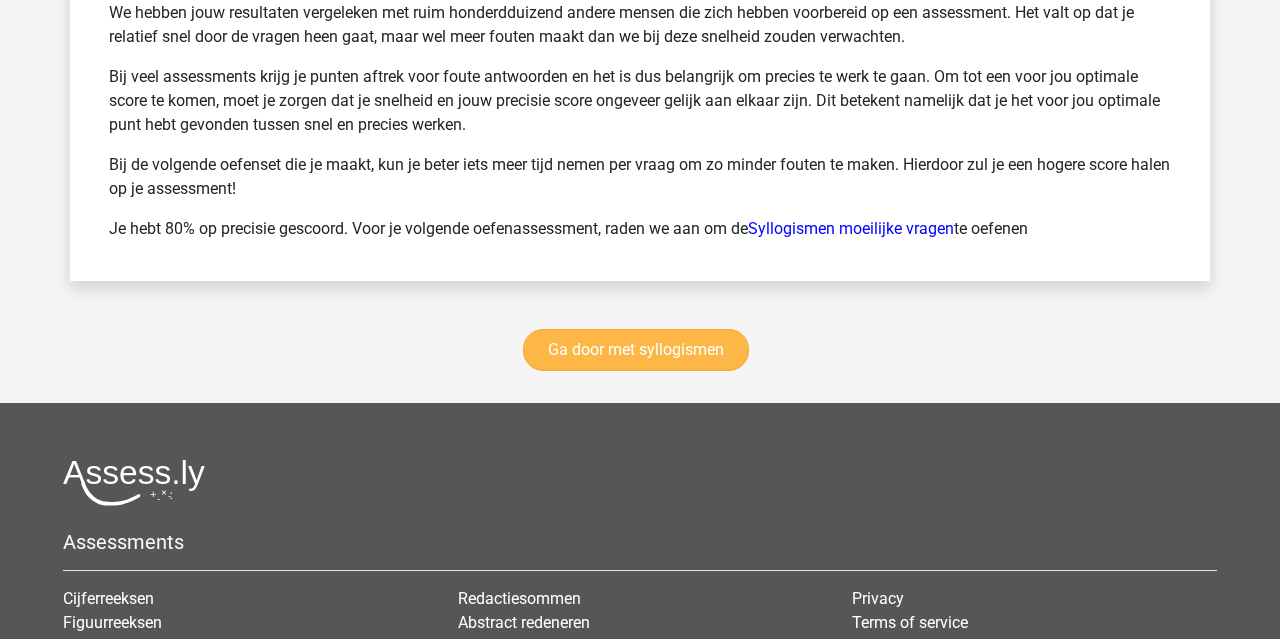 click on "Ga door met syllogismen" at bounding box center [636, 350] 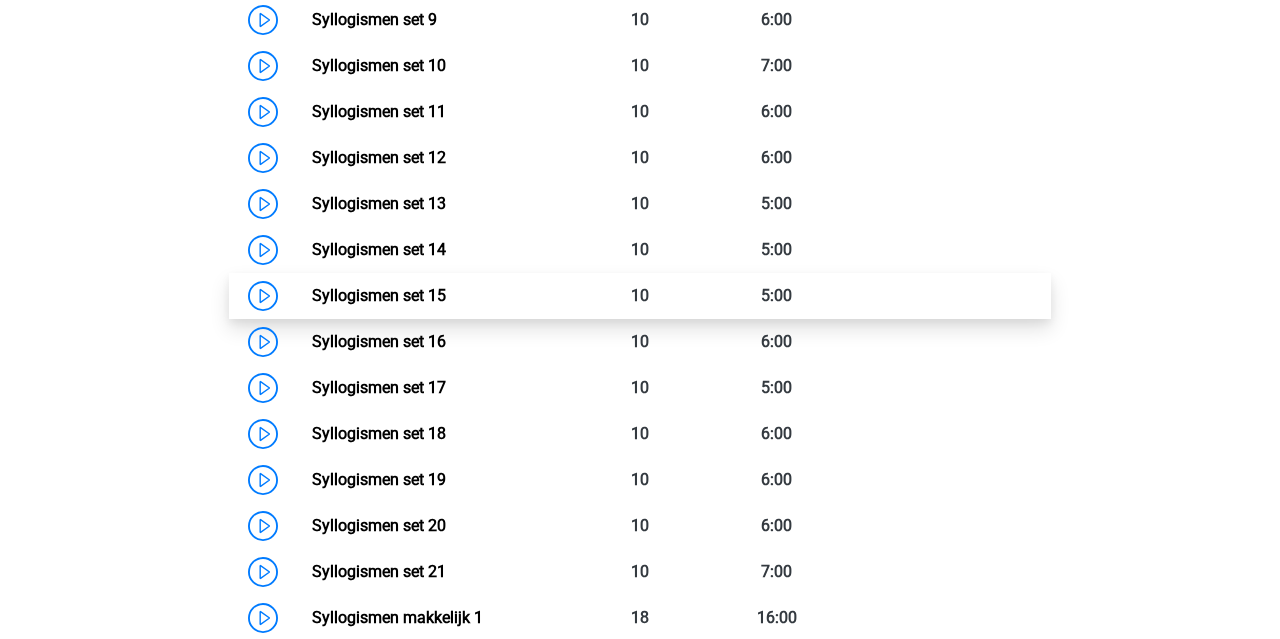 scroll, scrollTop: 1448, scrollLeft: 0, axis: vertical 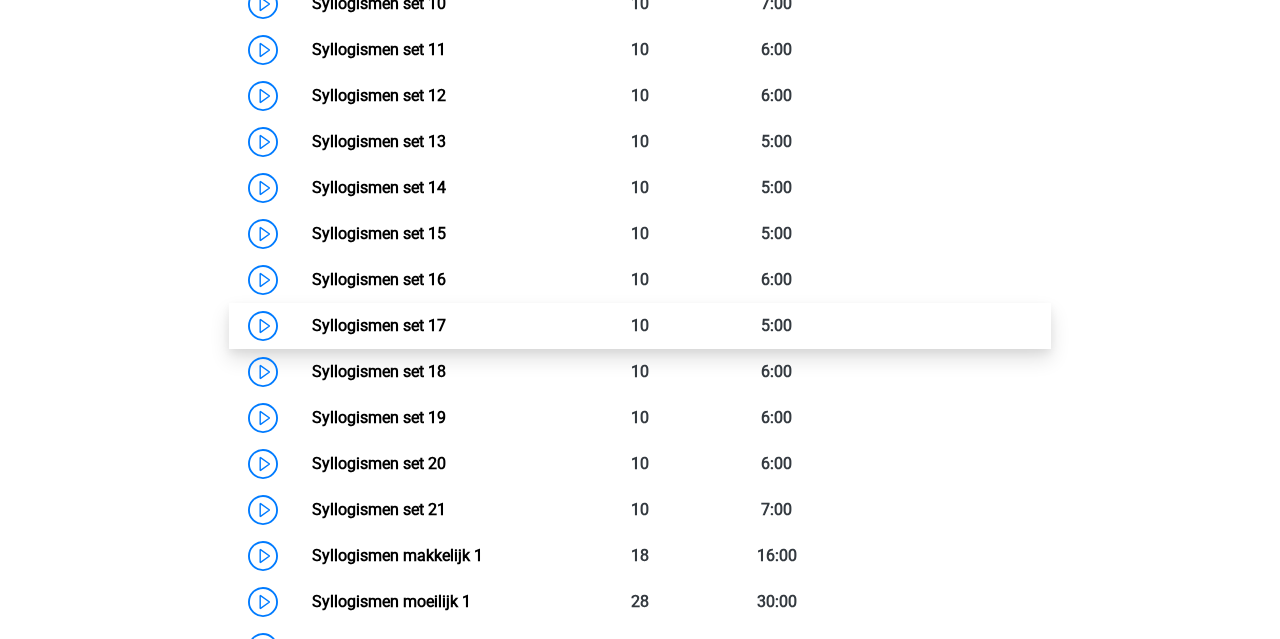 click on "Syllogismen
set 17" at bounding box center [379, 325] 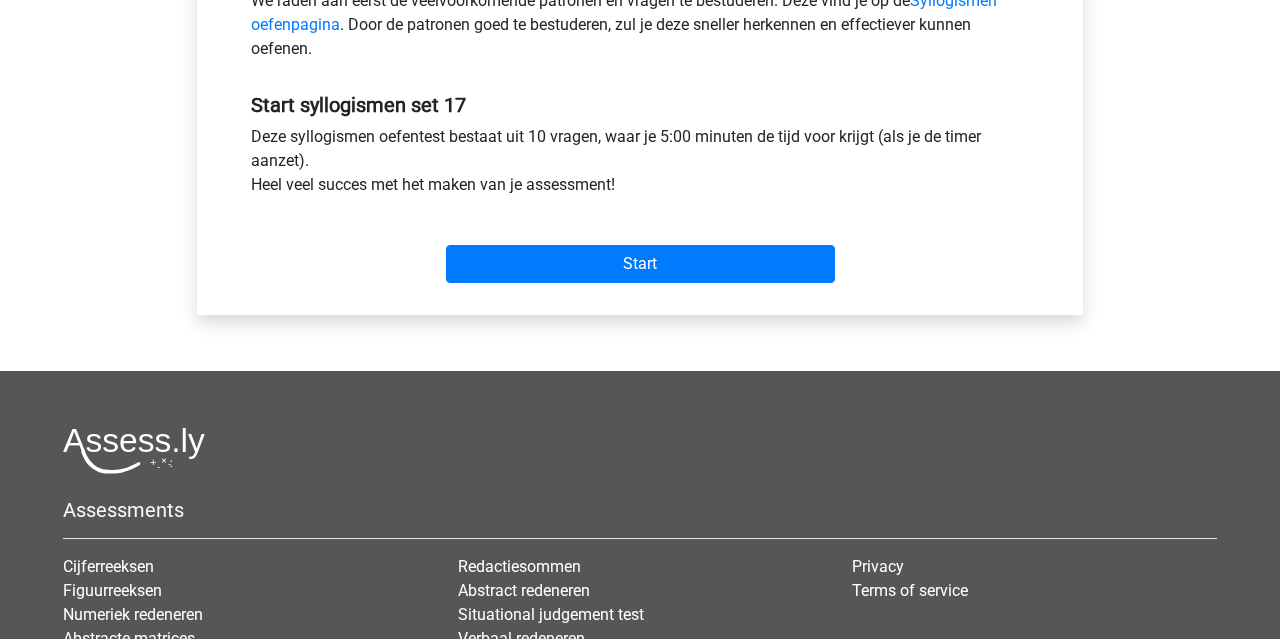 scroll, scrollTop: 675, scrollLeft: 0, axis: vertical 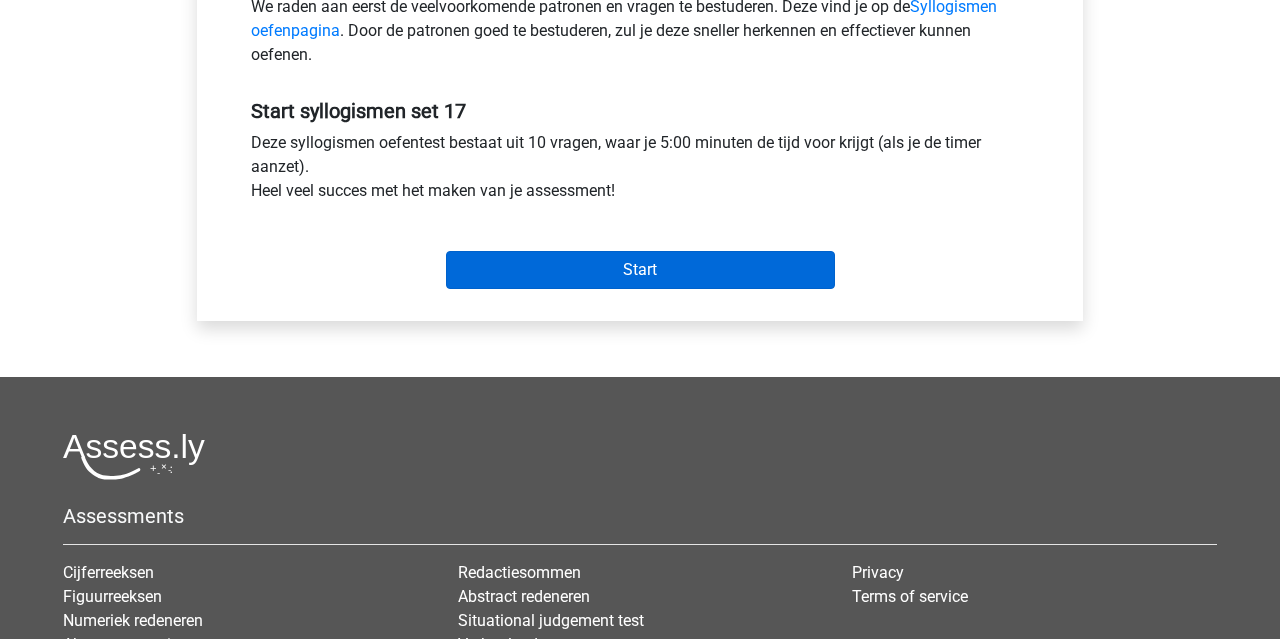 click on "Start" at bounding box center [640, 270] 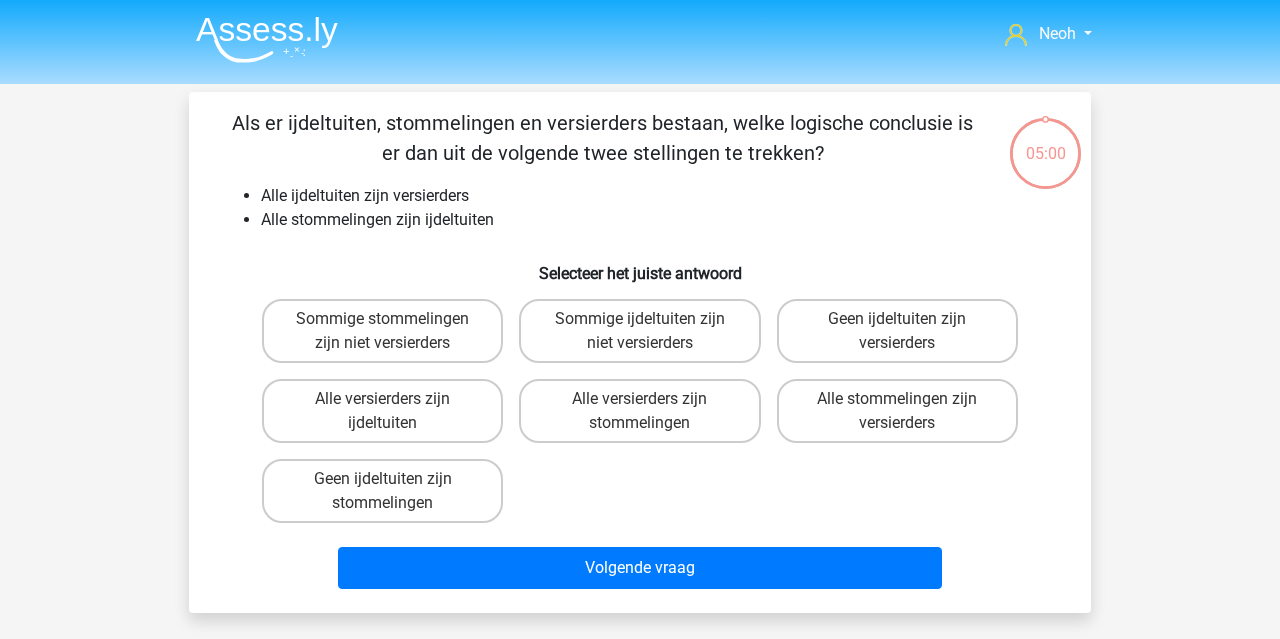 scroll, scrollTop: 0, scrollLeft: 0, axis: both 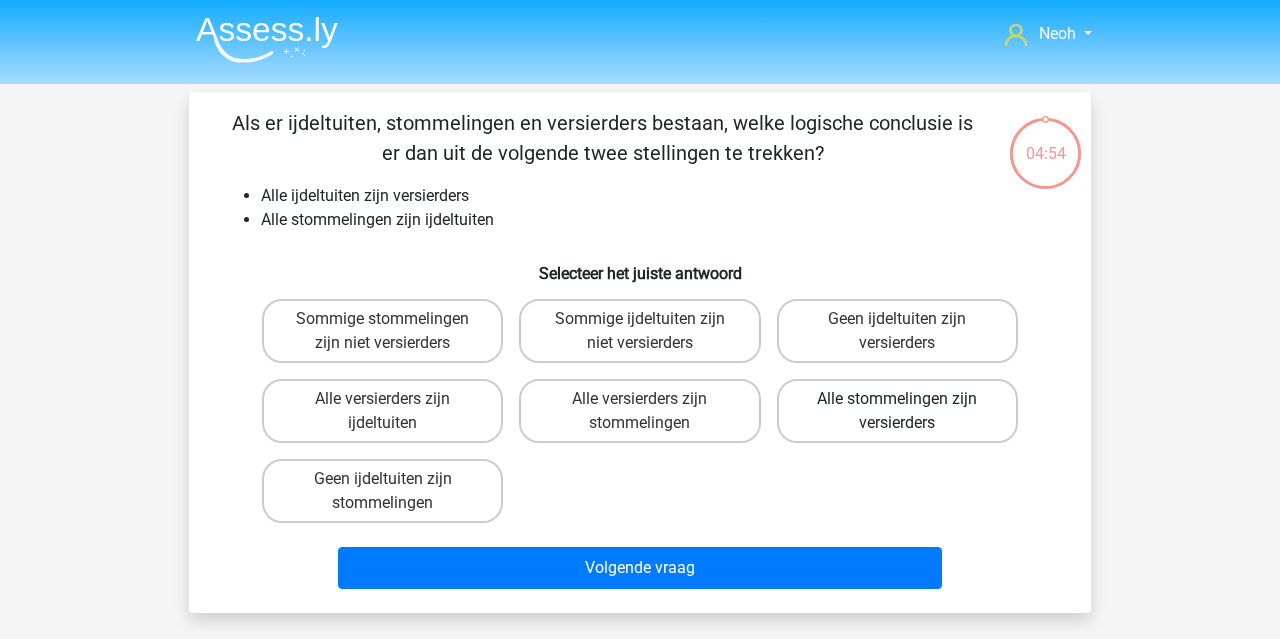 click on "Alle stommelingen zijn versierders" at bounding box center [897, 411] 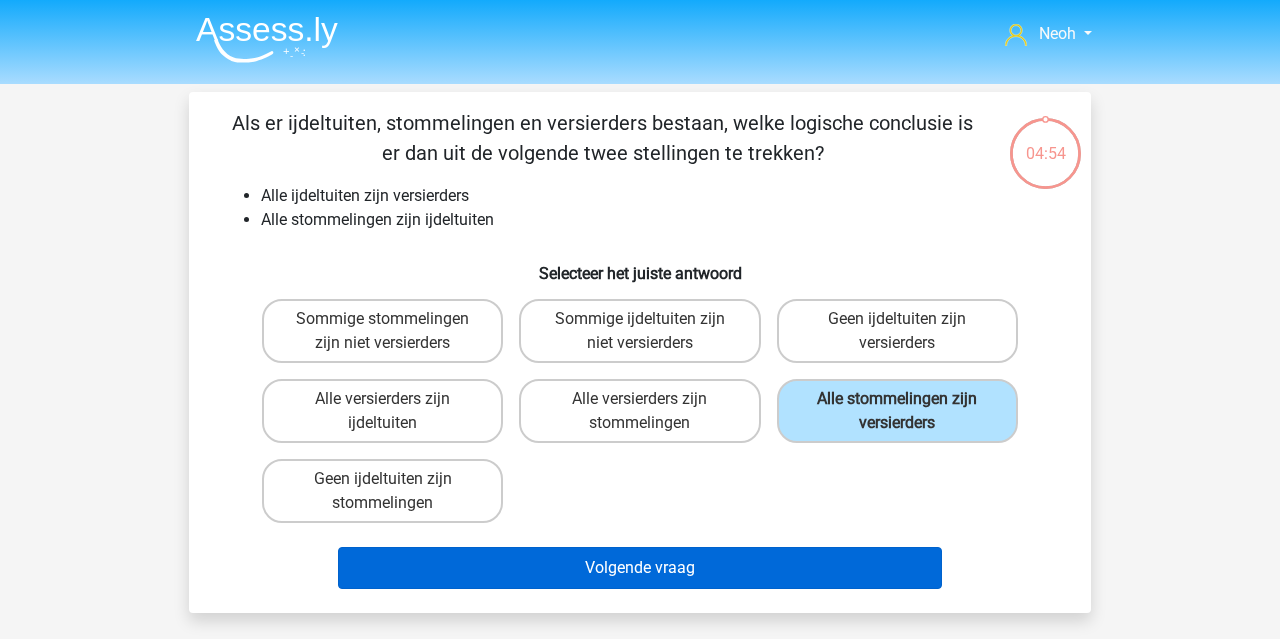click on "Volgende vraag" at bounding box center [640, 568] 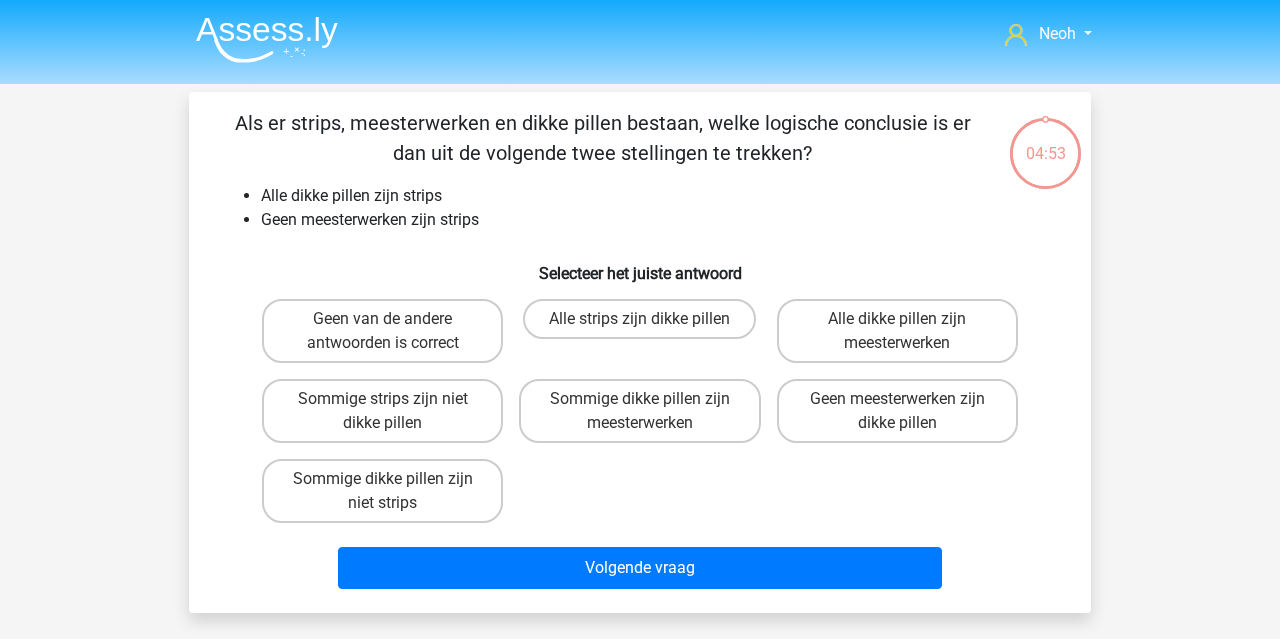 scroll, scrollTop: 92, scrollLeft: 0, axis: vertical 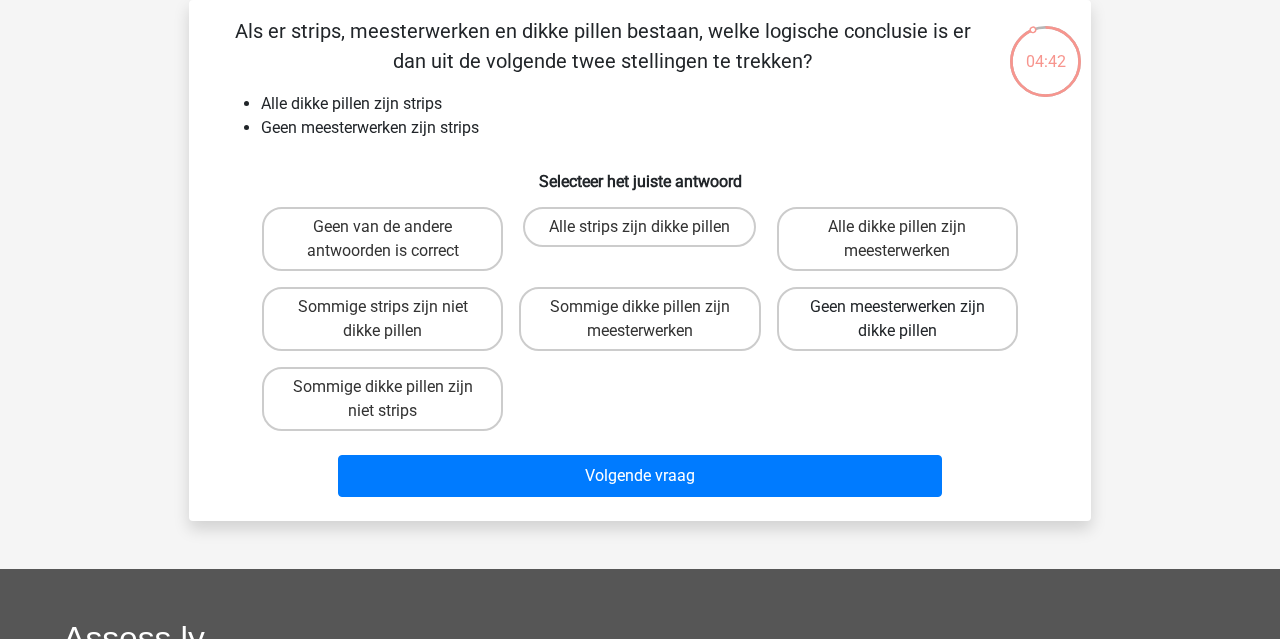 click on "Geen meesterwerken zijn dikke pillen" at bounding box center [897, 319] 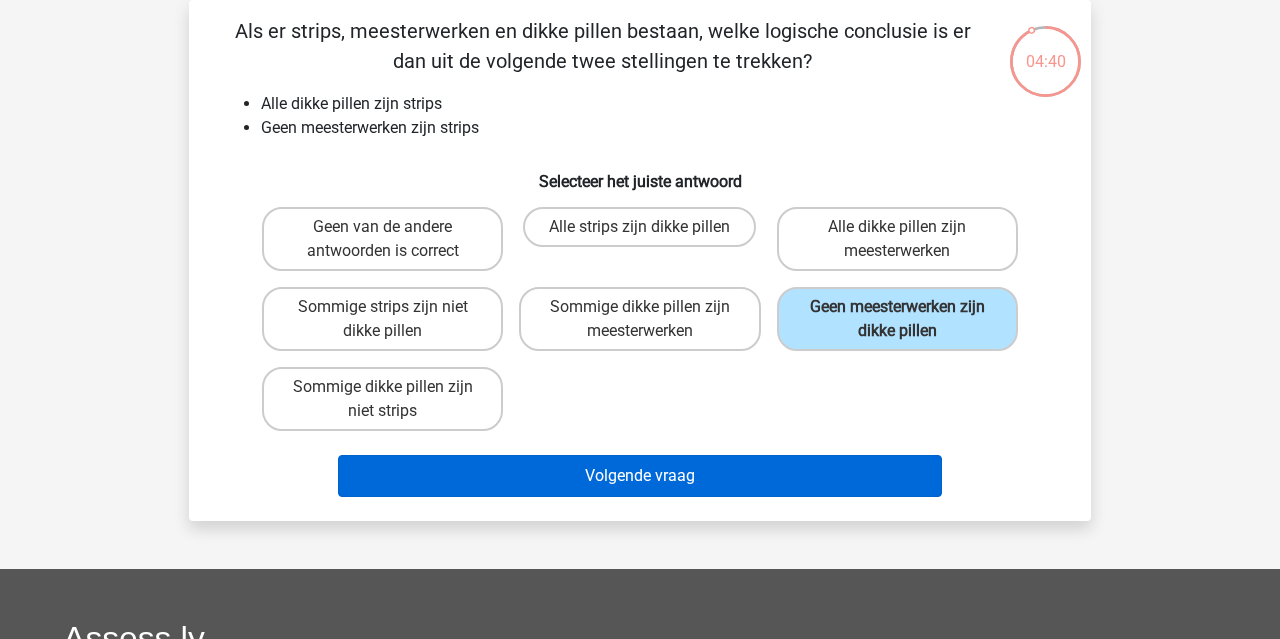 click on "Volgende vraag" at bounding box center [640, 476] 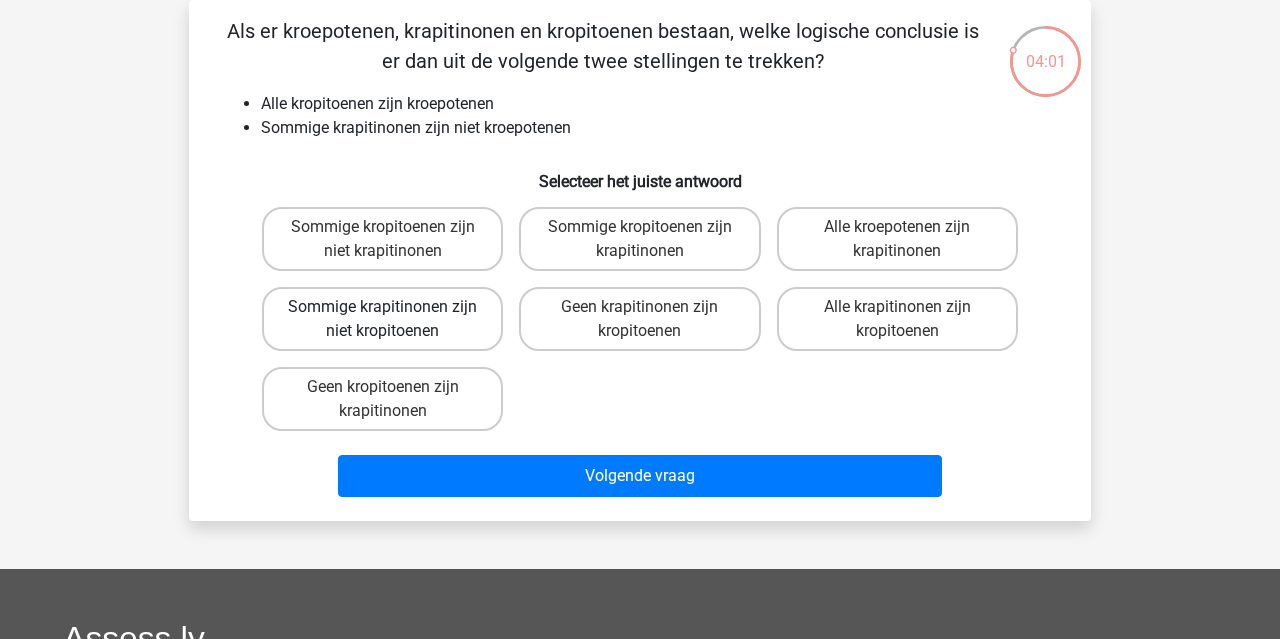 click on "Sommige krapitinonen zijn niet kropitoenen" at bounding box center [382, 319] 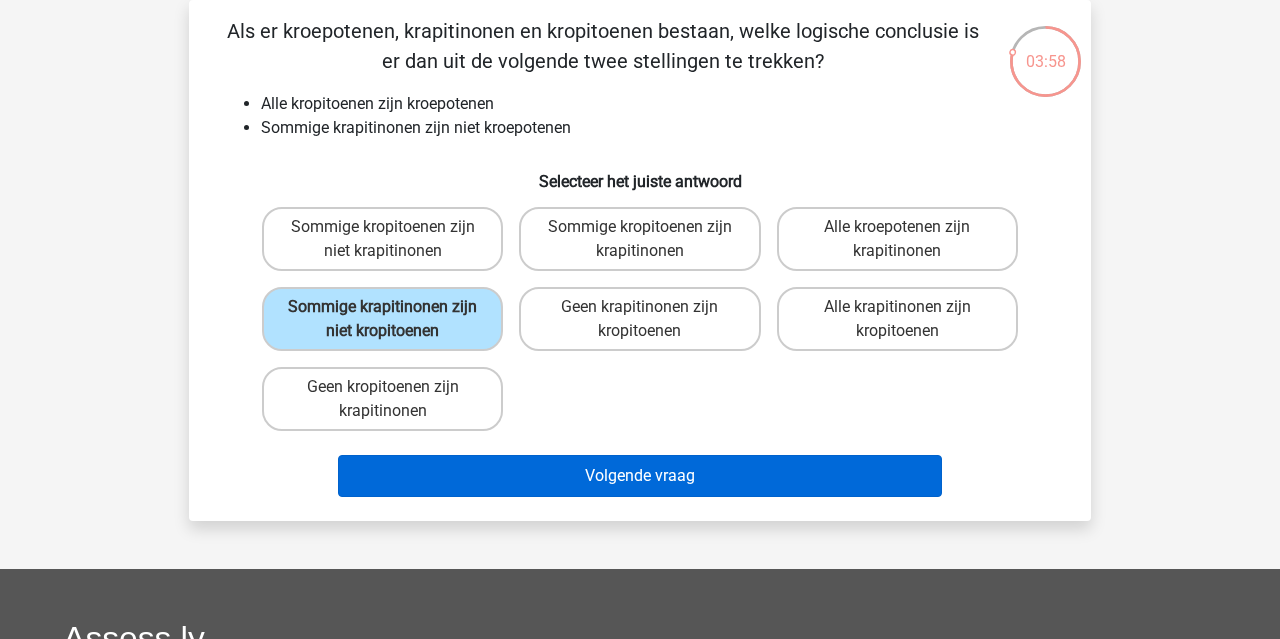click on "Volgende vraag" at bounding box center (640, 476) 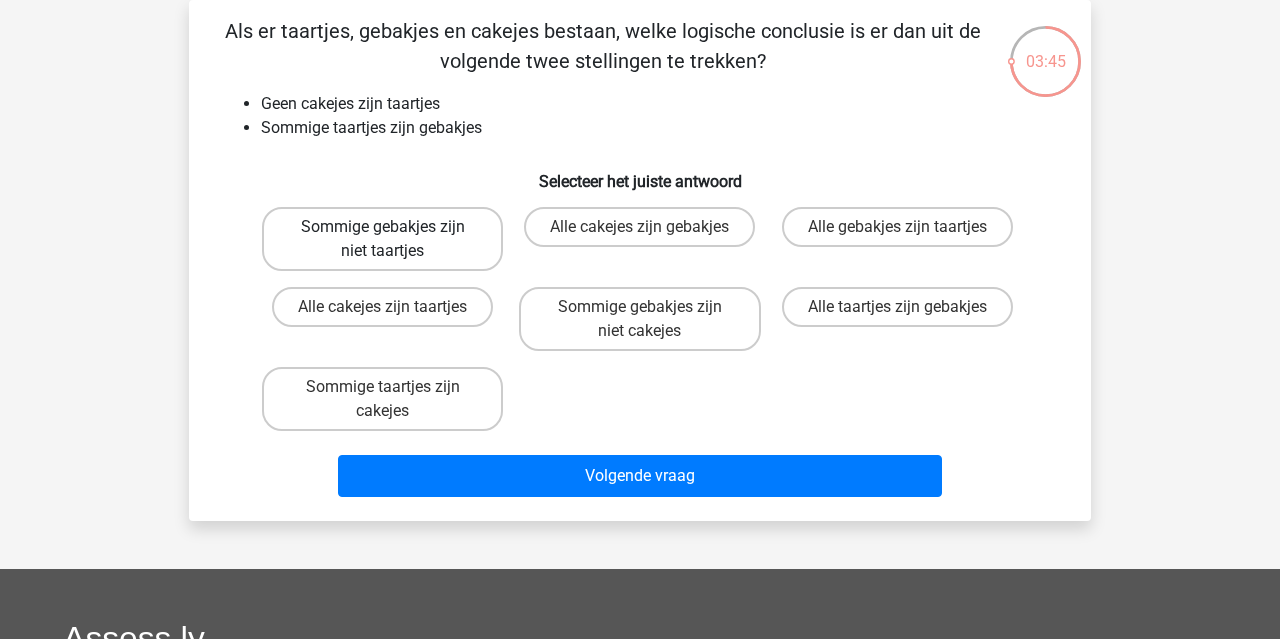 click on "Sommige gebakjes zijn niet taartjes" at bounding box center (382, 239) 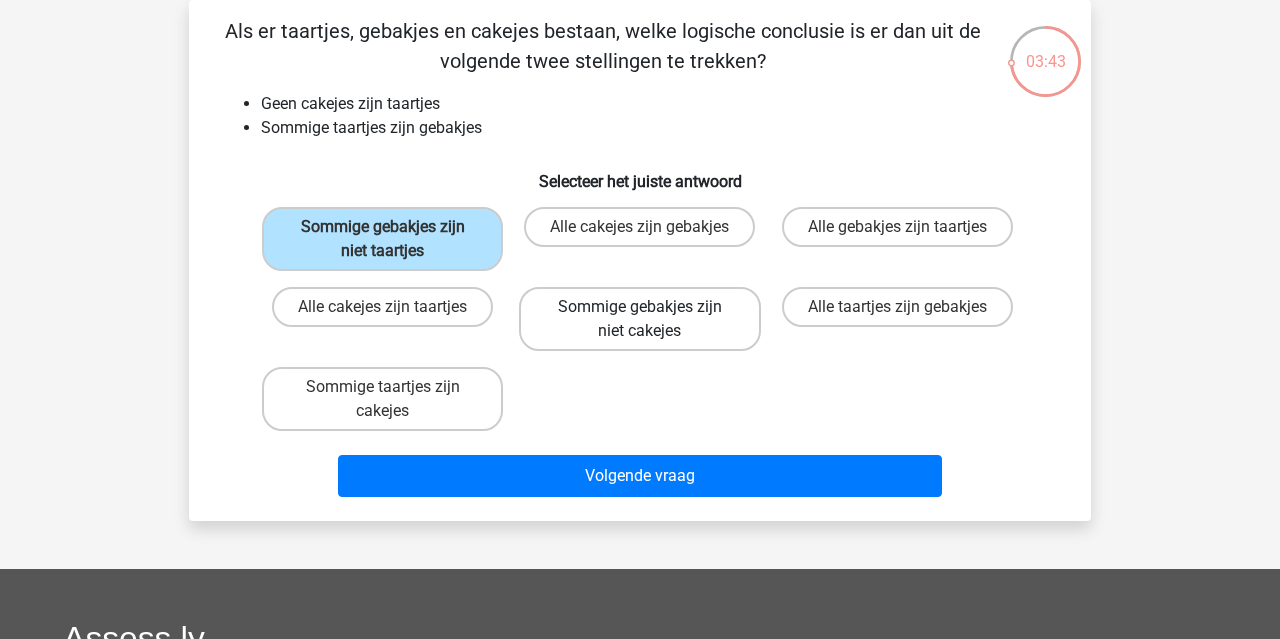 click on "Sommige gebakjes zijn niet cakejes" at bounding box center [639, 319] 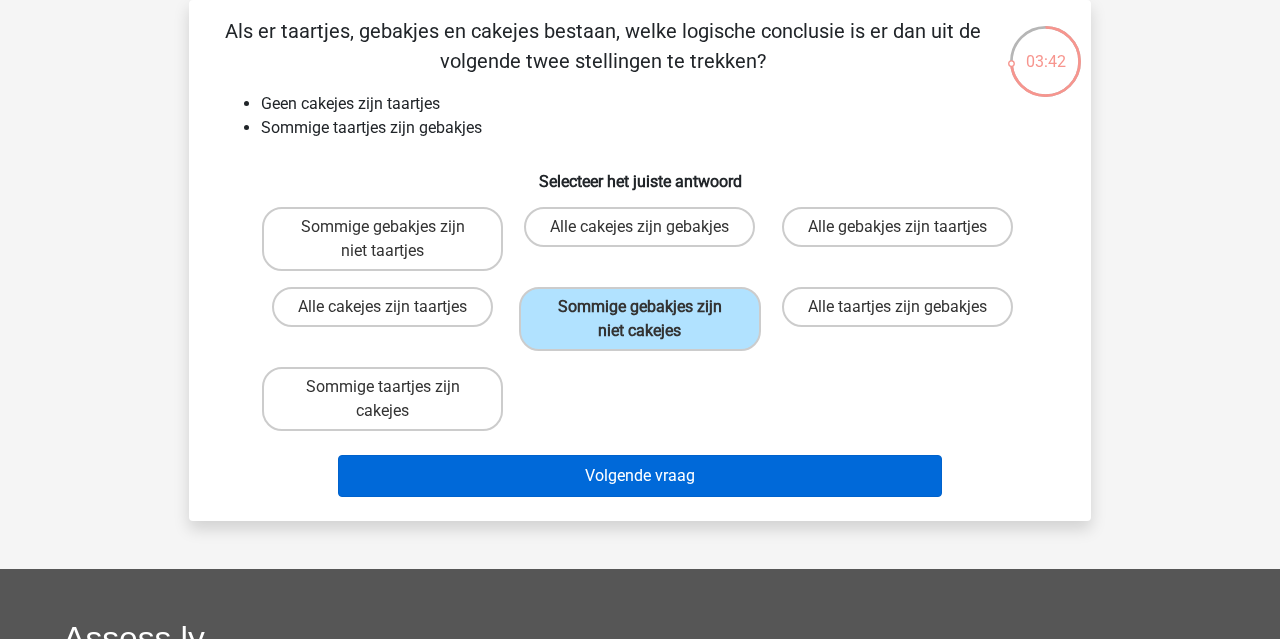 click on "Volgende vraag" at bounding box center [640, 476] 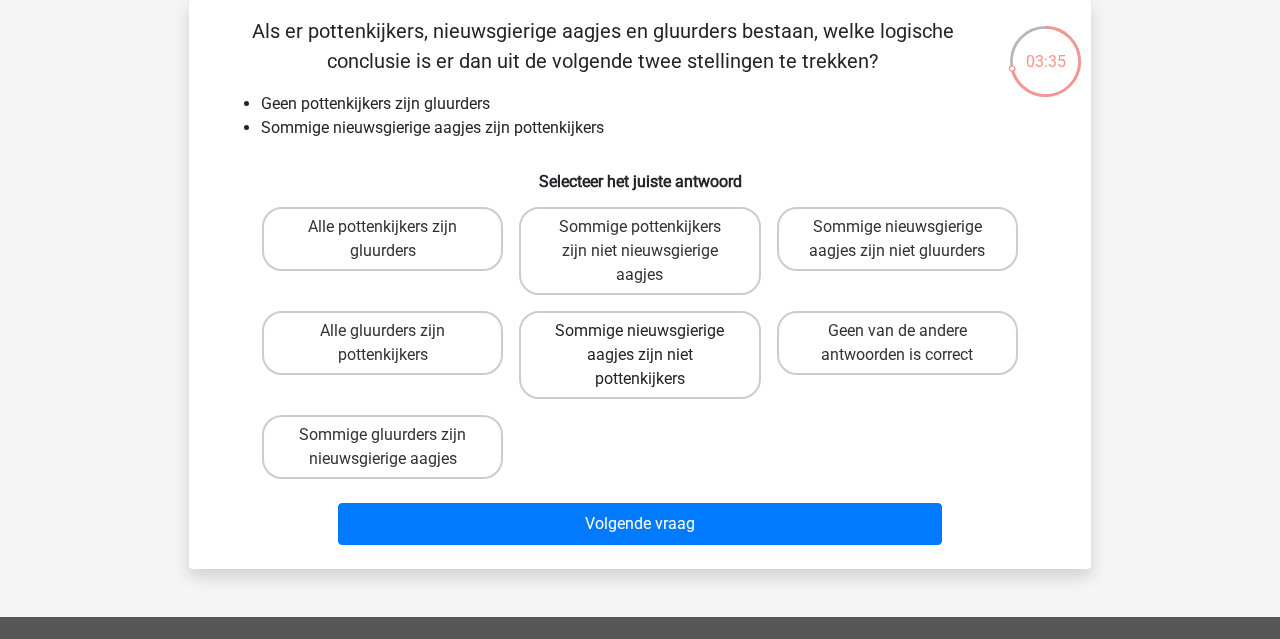 click on "Sommige nieuwsgierige aagjes zijn niet pottenkijkers" at bounding box center [639, 355] 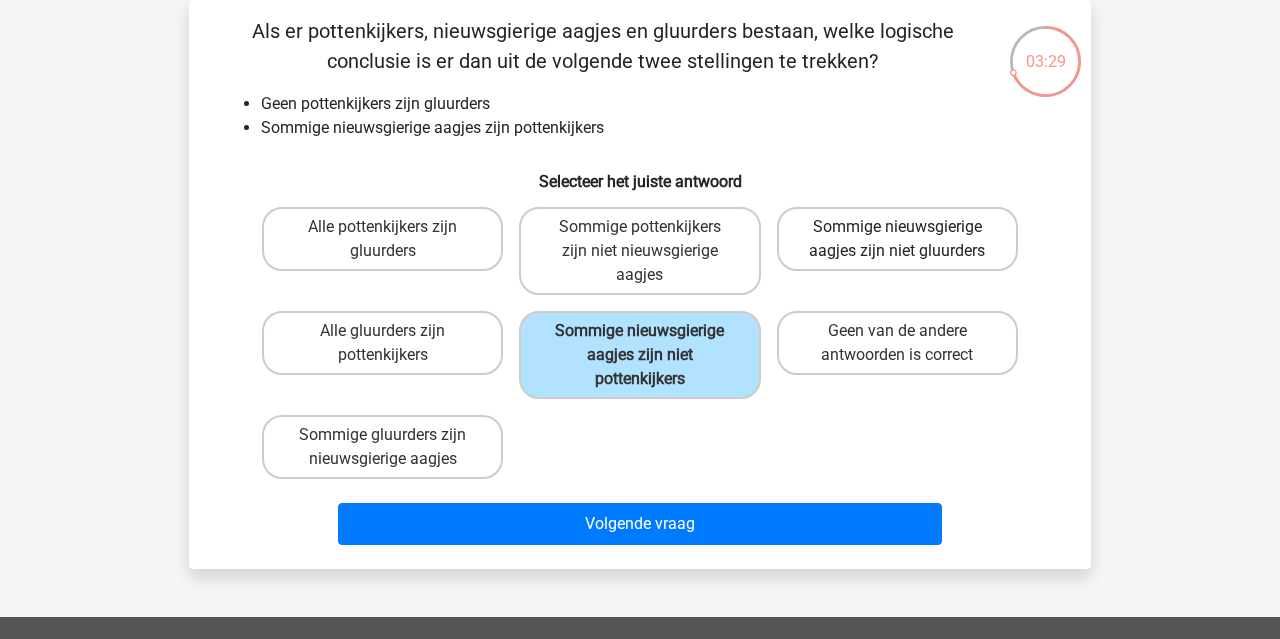click on "Sommige nieuwsgierige aagjes zijn niet gluurders" at bounding box center (897, 239) 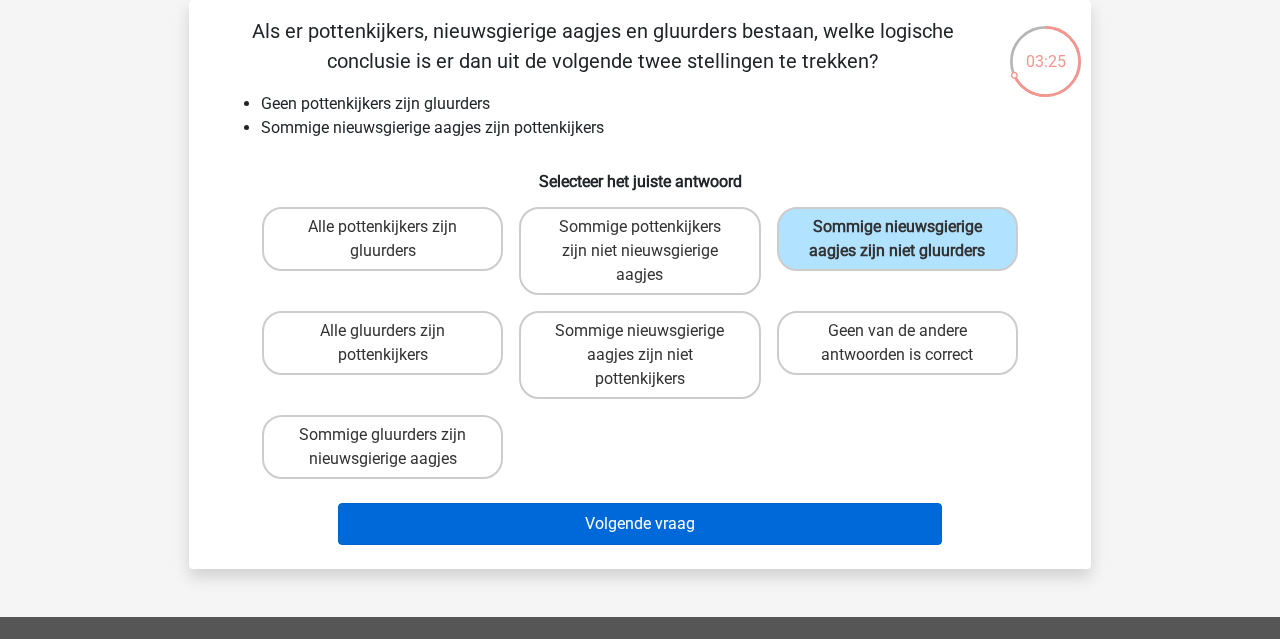 click on "Volgende vraag" at bounding box center (640, 524) 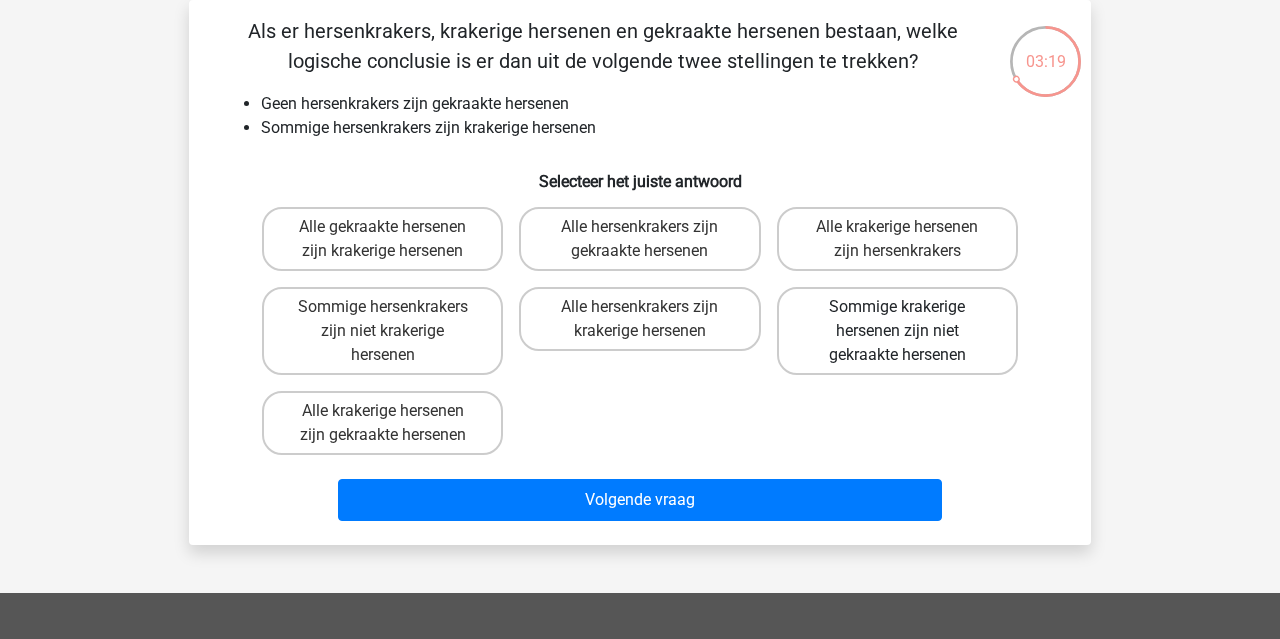click on "Sommige krakerige hersenen zijn niet gekraakte hersenen" at bounding box center (897, 331) 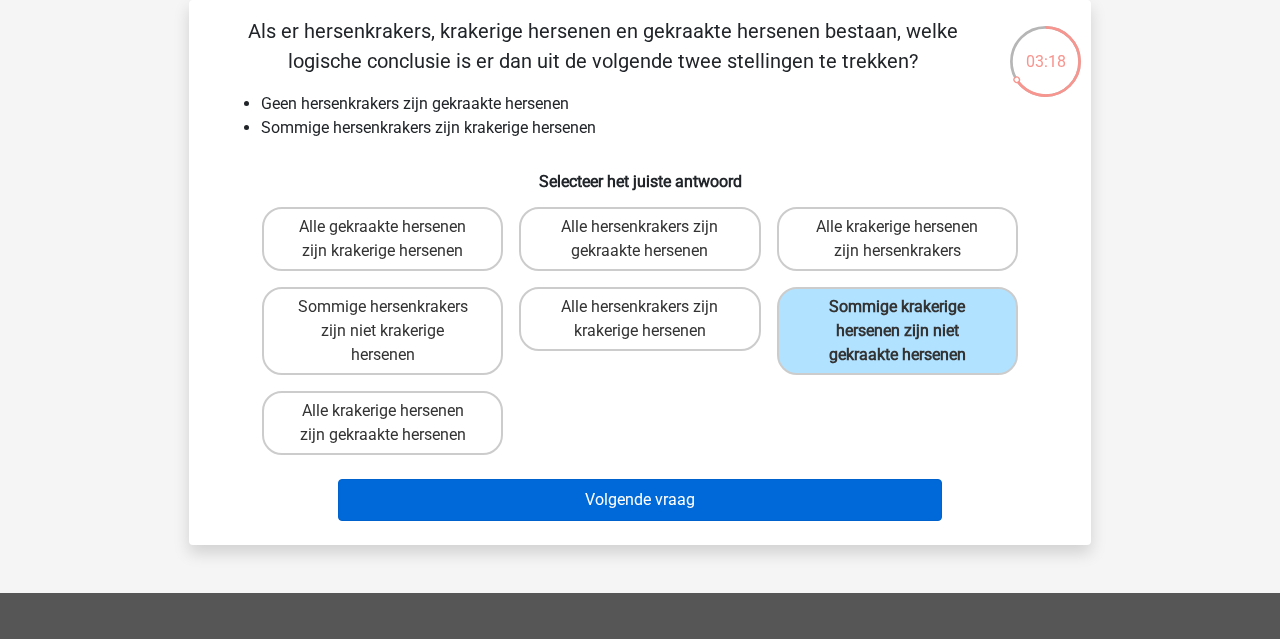 click on "Volgende vraag" at bounding box center [640, 500] 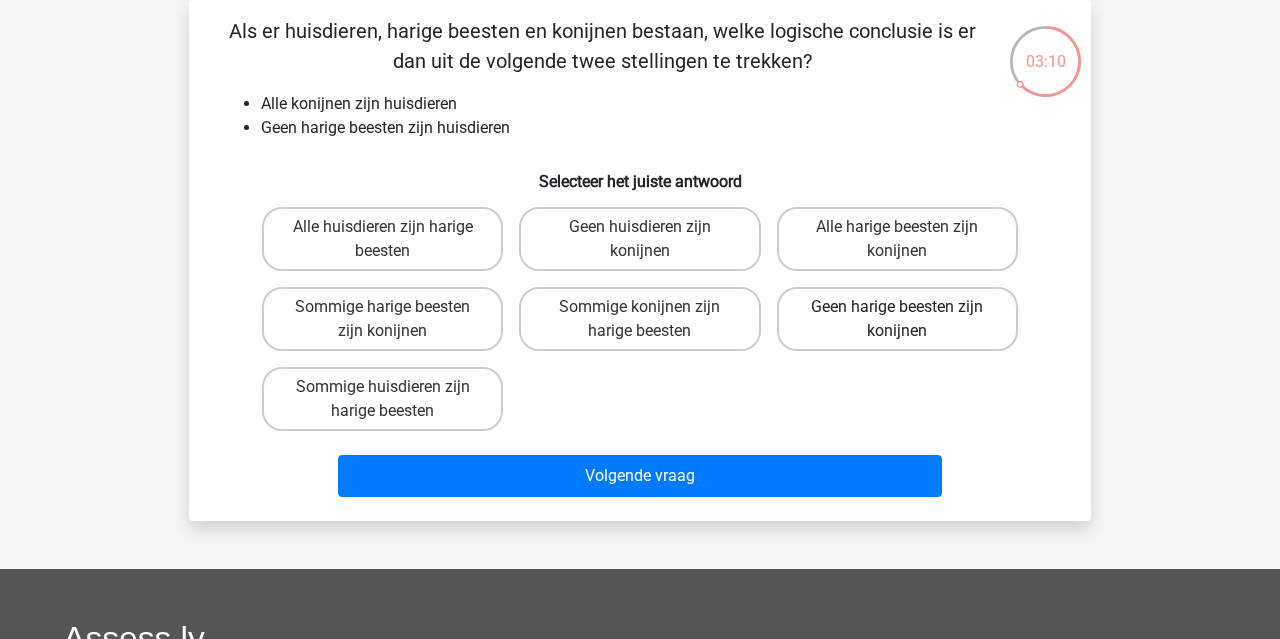 click on "Geen harige beesten zijn konijnen" at bounding box center (897, 319) 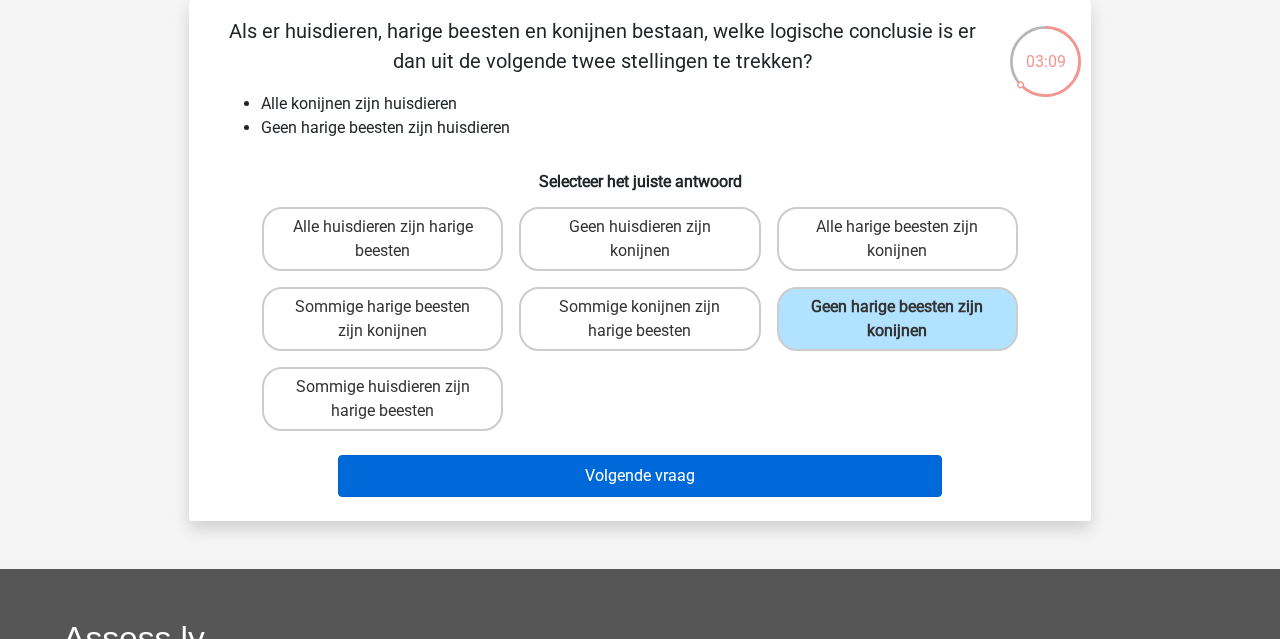 click on "Volgende vraag" at bounding box center [640, 476] 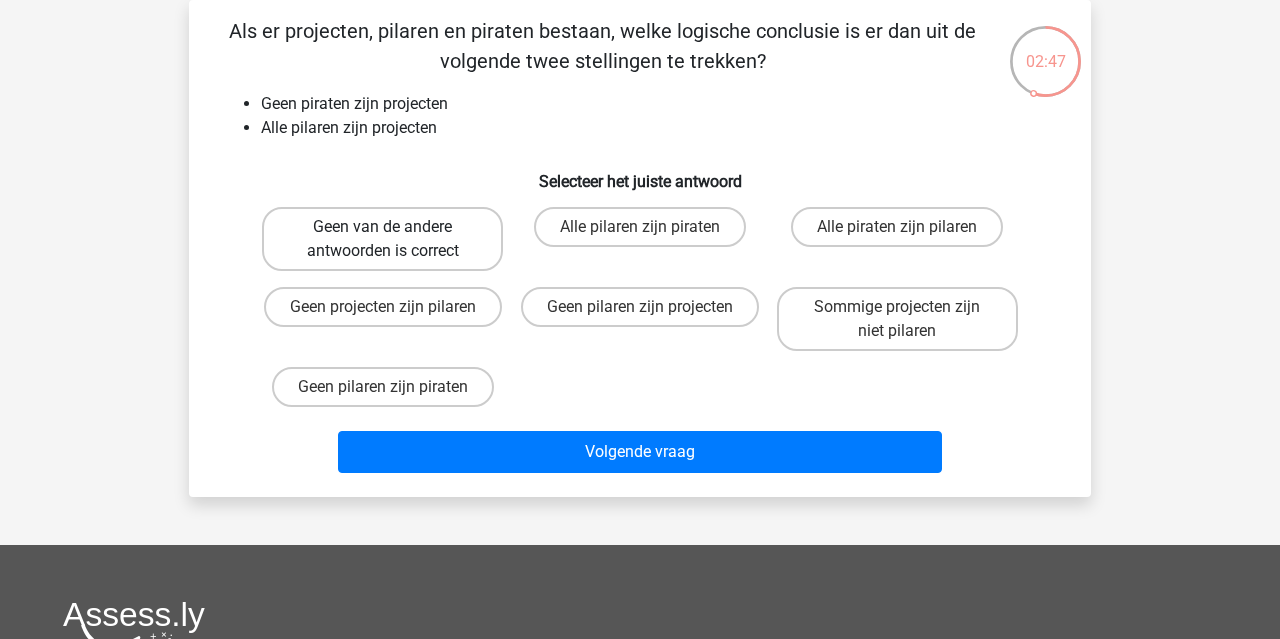 click on "Geen van de andere antwoorden is correct" at bounding box center [382, 239] 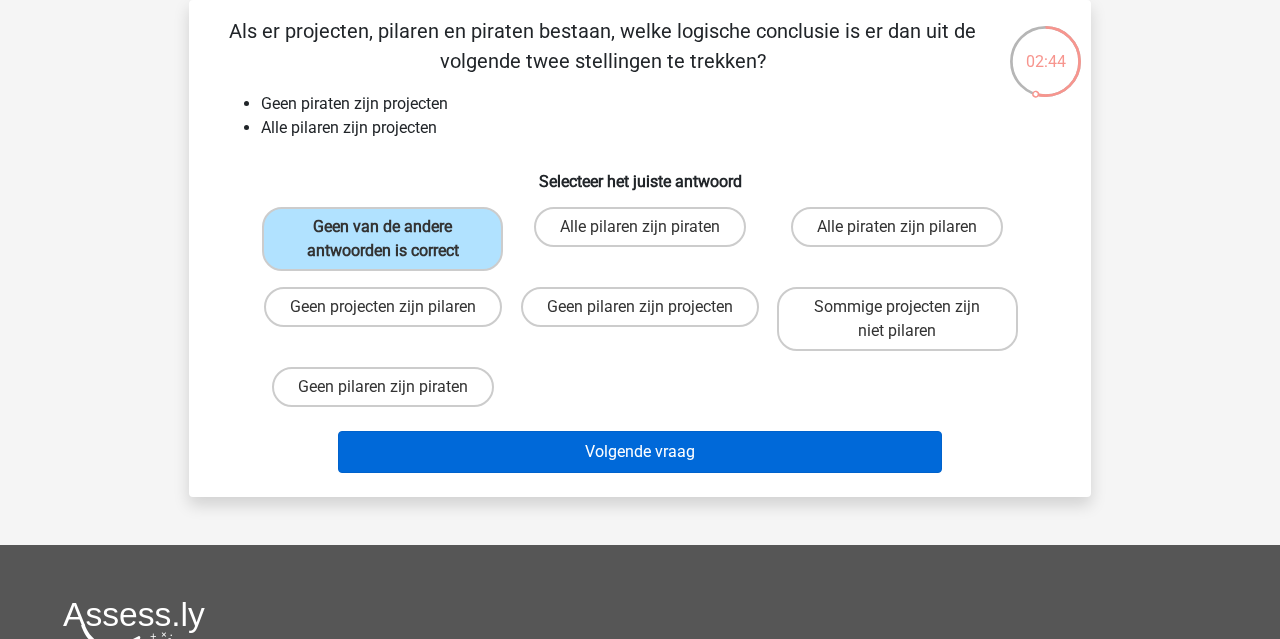 click on "Volgende vraag" at bounding box center (640, 452) 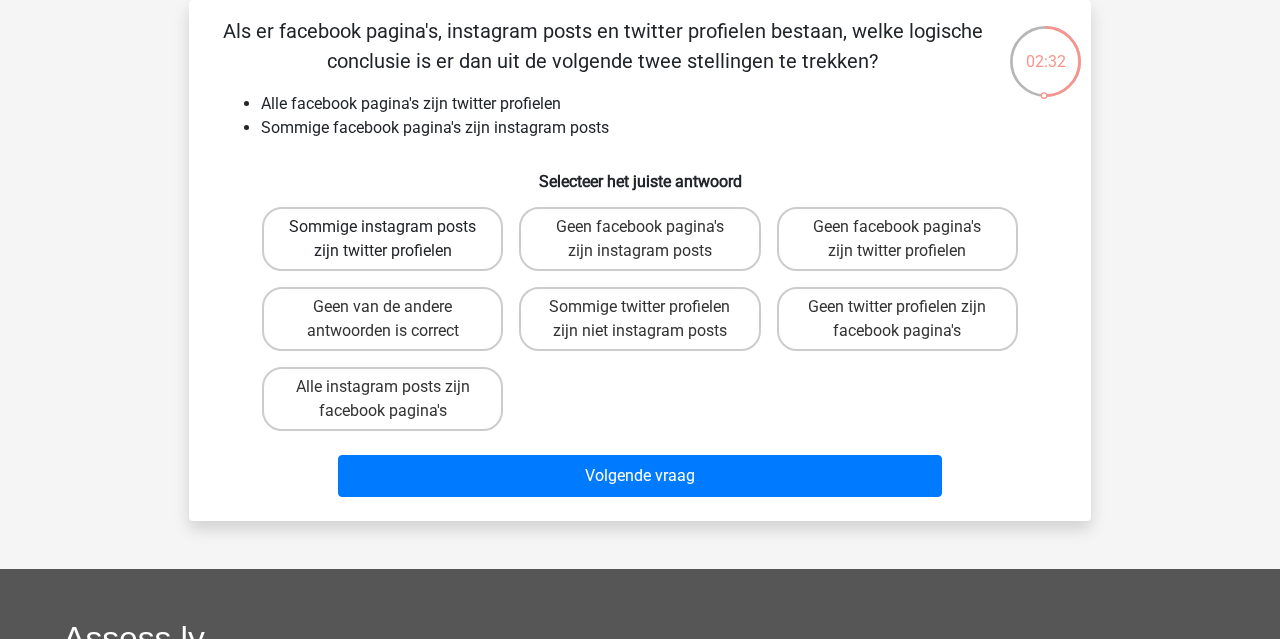 click on "Sommige instagram posts zijn twitter profielen" at bounding box center [382, 239] 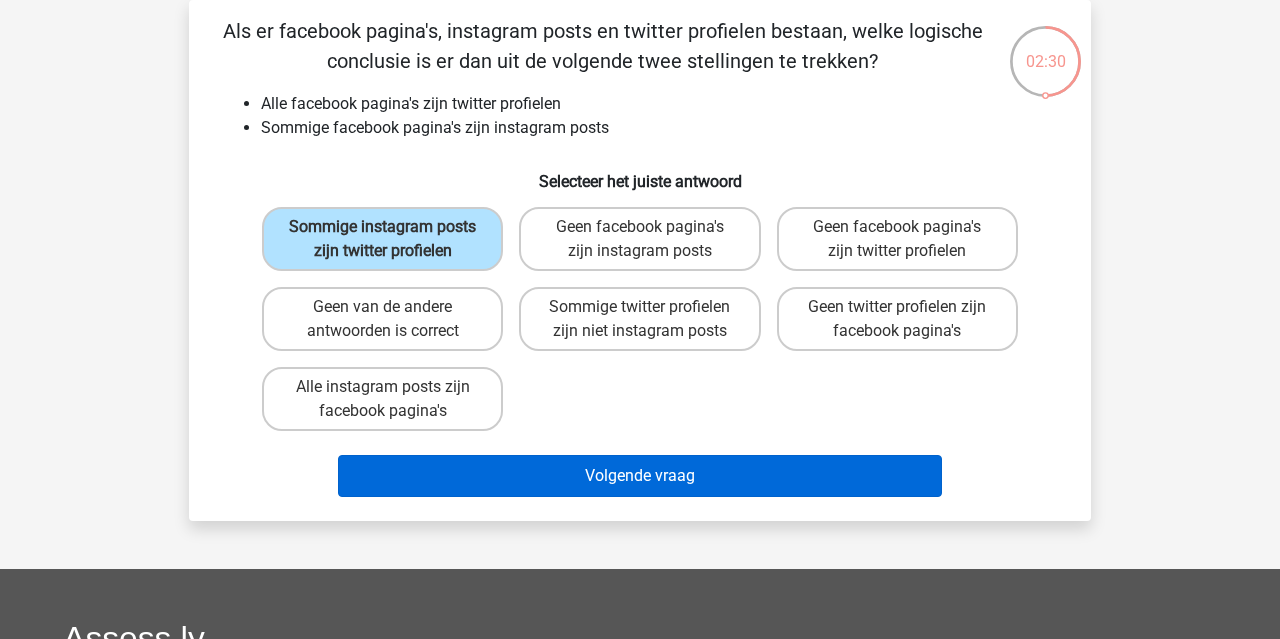 click on "Volgende vraag" at bounding box center (640, 476) 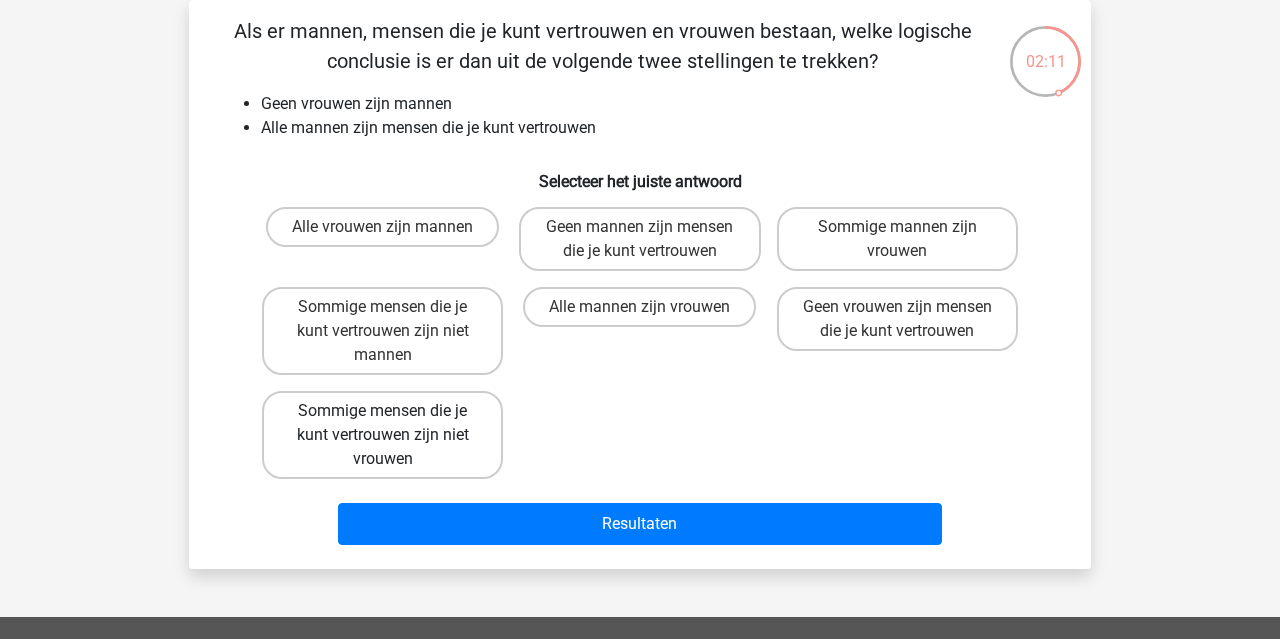 click on "Sommige mensen die je kunt vertrouwen zijn niet vrouwen" at bounding box center [382, 435] 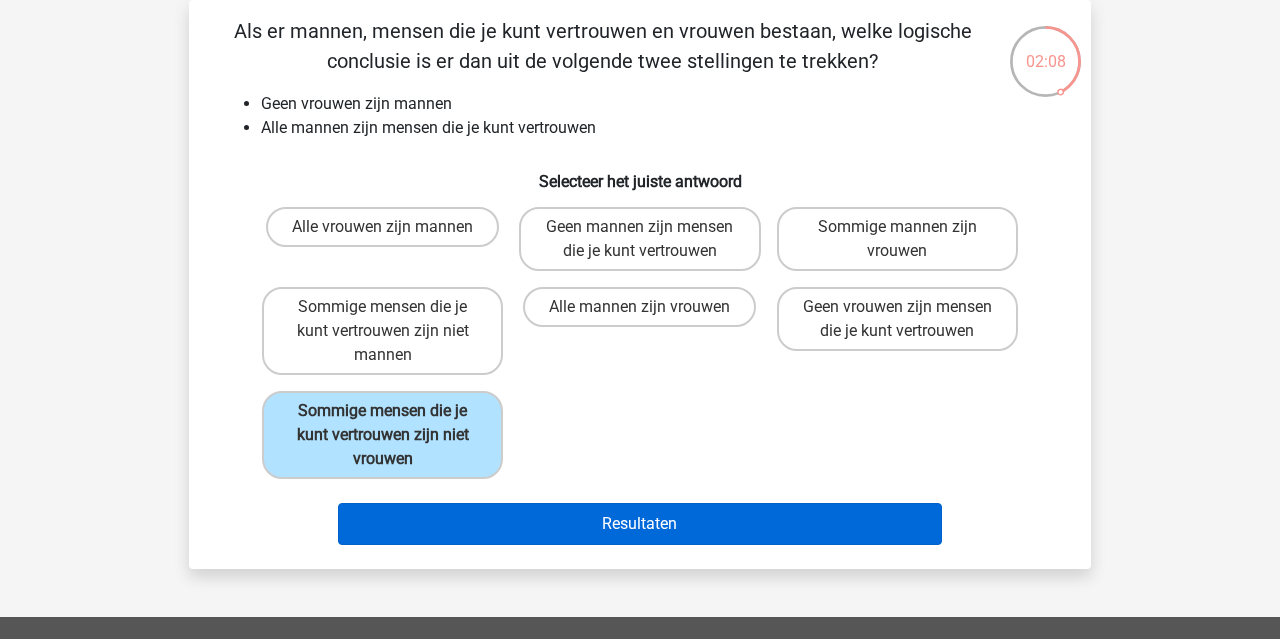 click on "Resultaten" at bounding box center (640, 524) 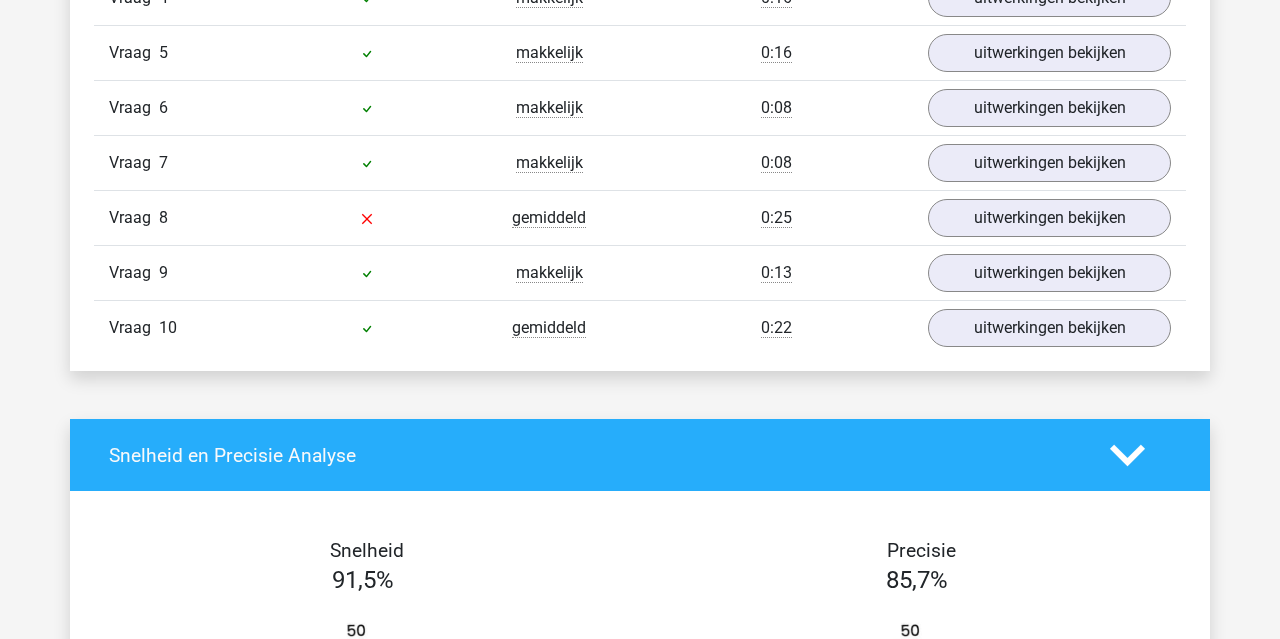 scroll, scrollTop: 1305, scrollLeft: 0, axis: vertical 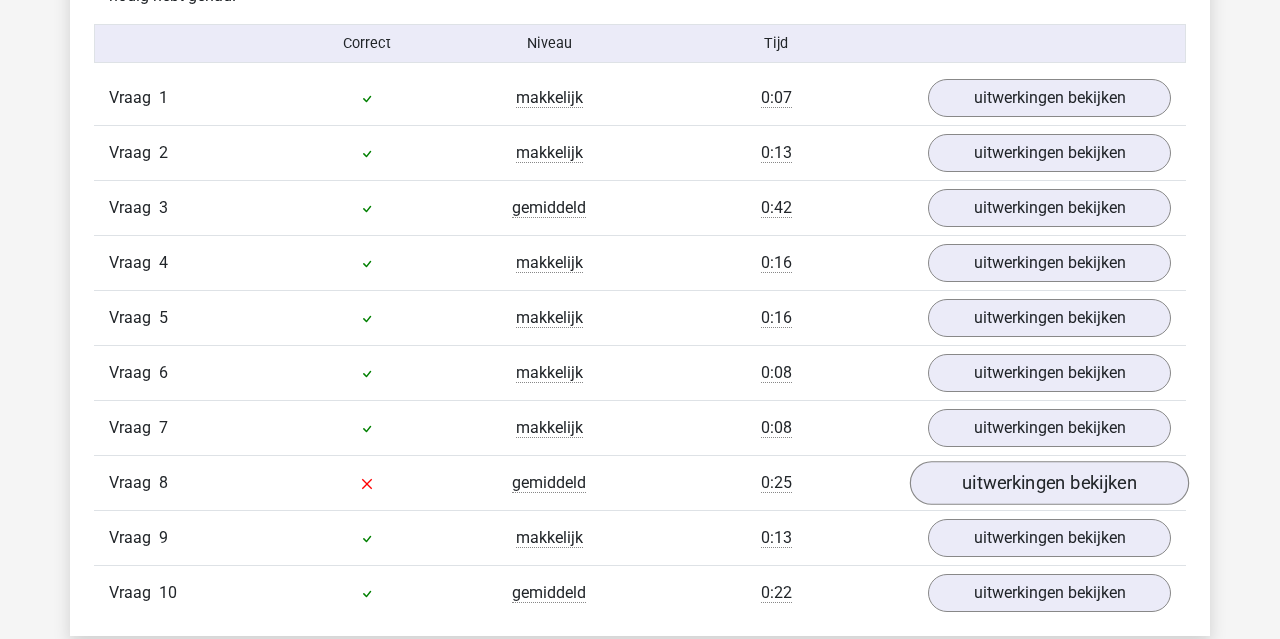 click on "uitwerkingen bekijken" at bounding box center [1049, 483] 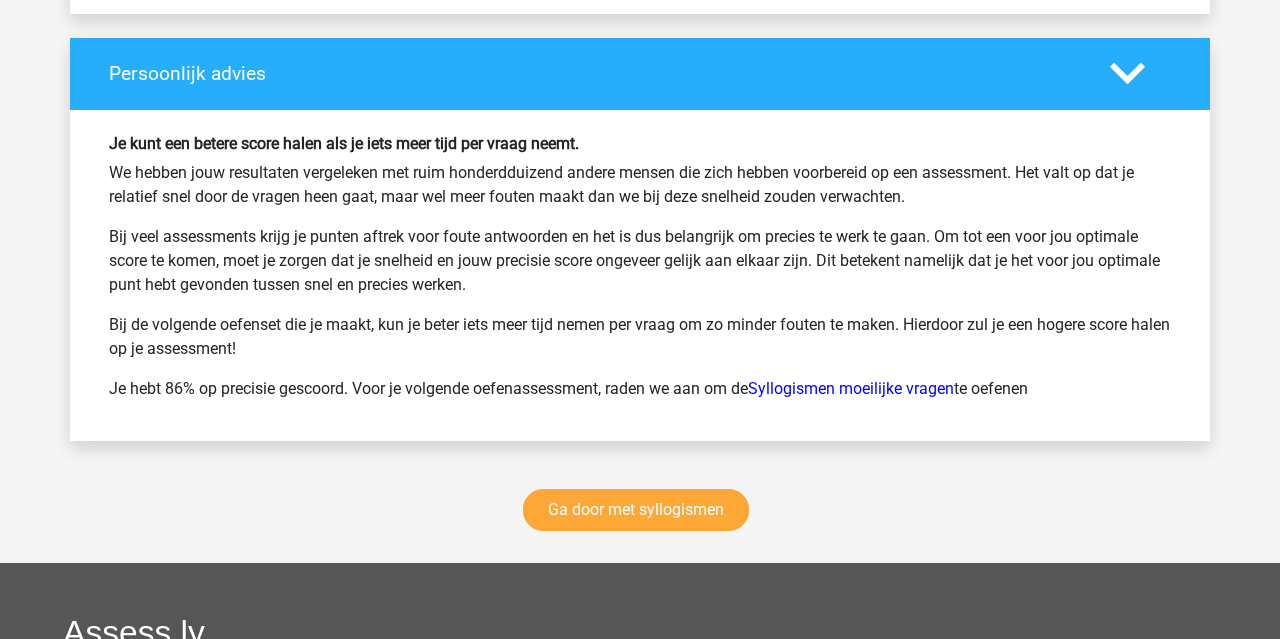 scroll, scrollTop: 3637, scrollLeft: 0, axis: vertical 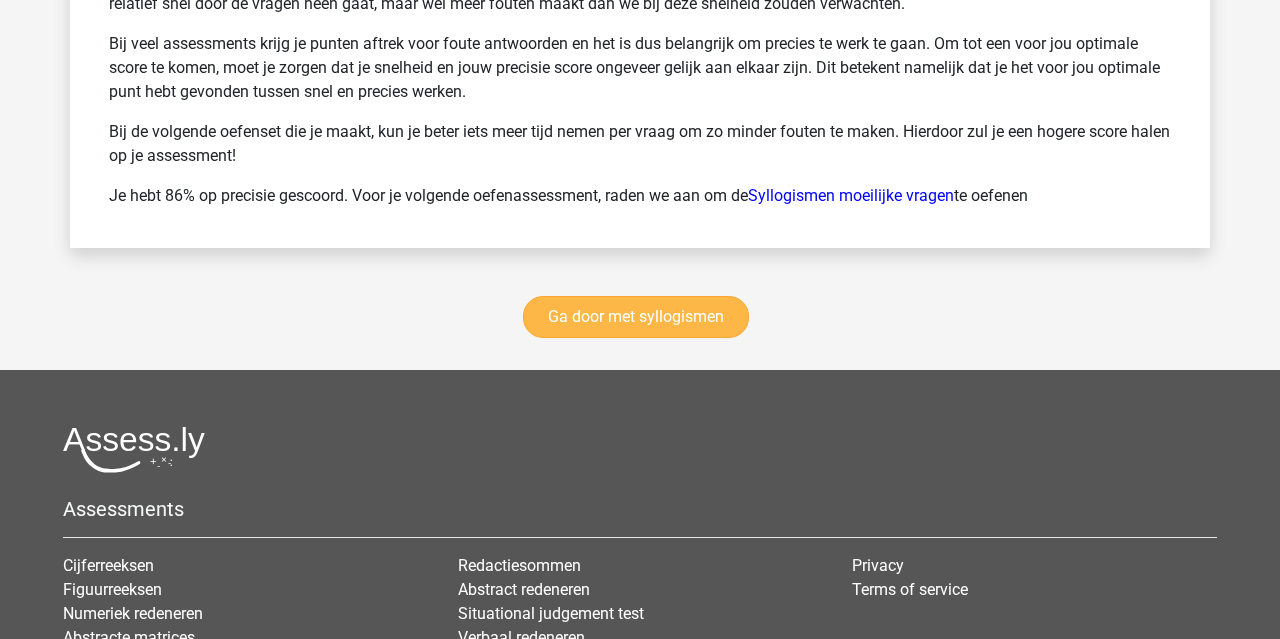 click on "Ga door met syllogismen" at bounding box center (636, 317) 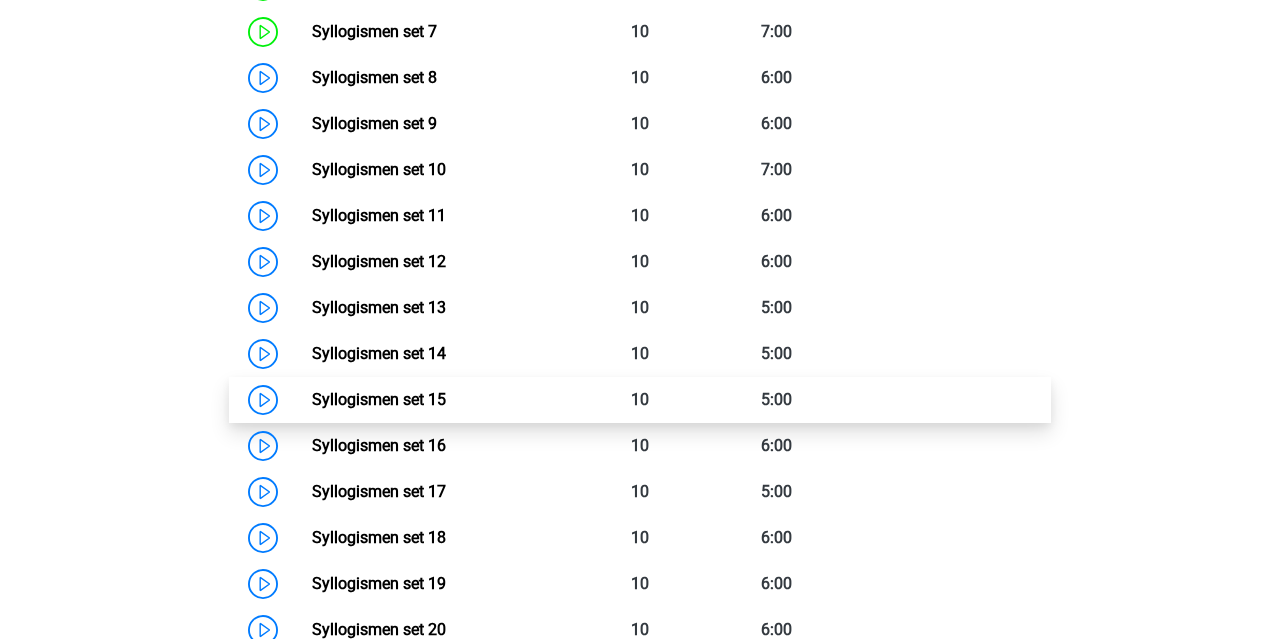 scroll, scrollTop: 1458, scrollLeft: 0, axis: vertical 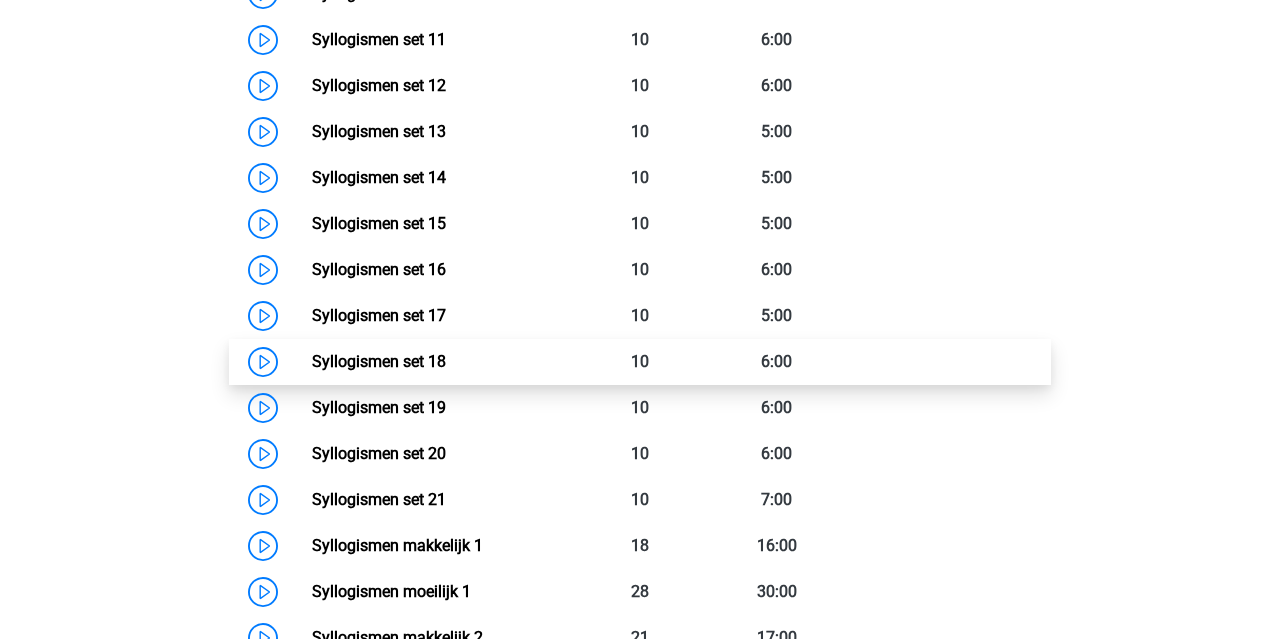 click on "Syllogismen
set 18" at bounding box center [379, 361] 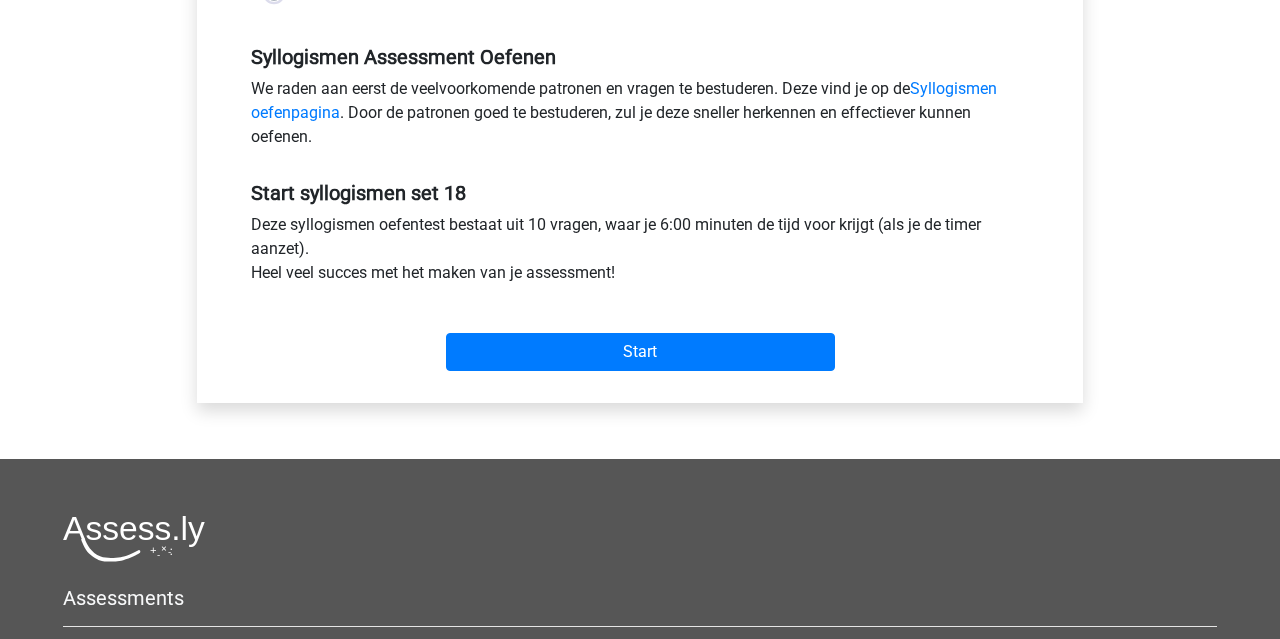 scroll, scrollTop: 585, scrollLeft: 0, axis: vertical 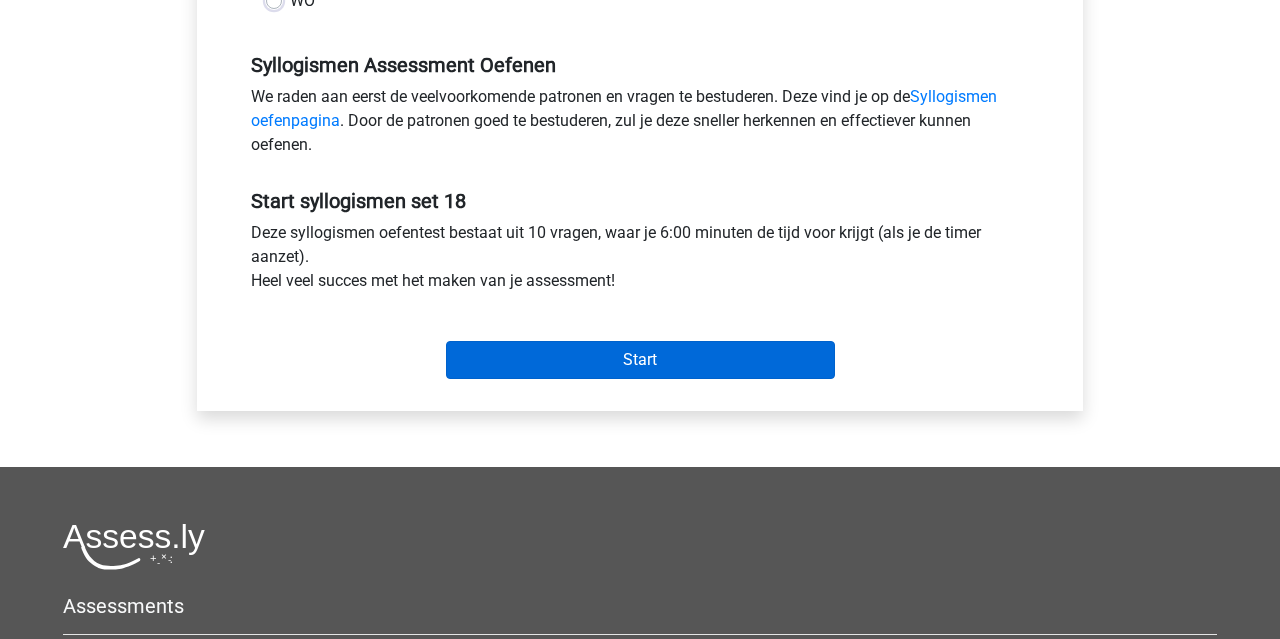 click on "Start" at bounding box center [640, 360] 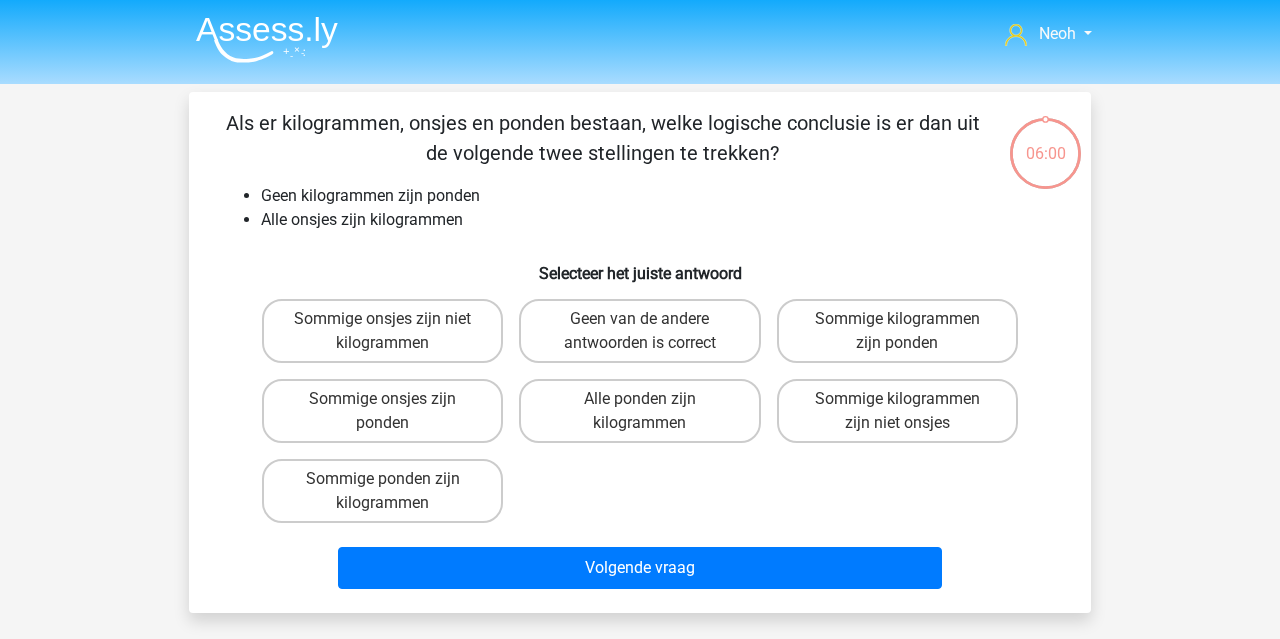 scroll, scrollTop: 0, scrollLeft: 0, axis: both 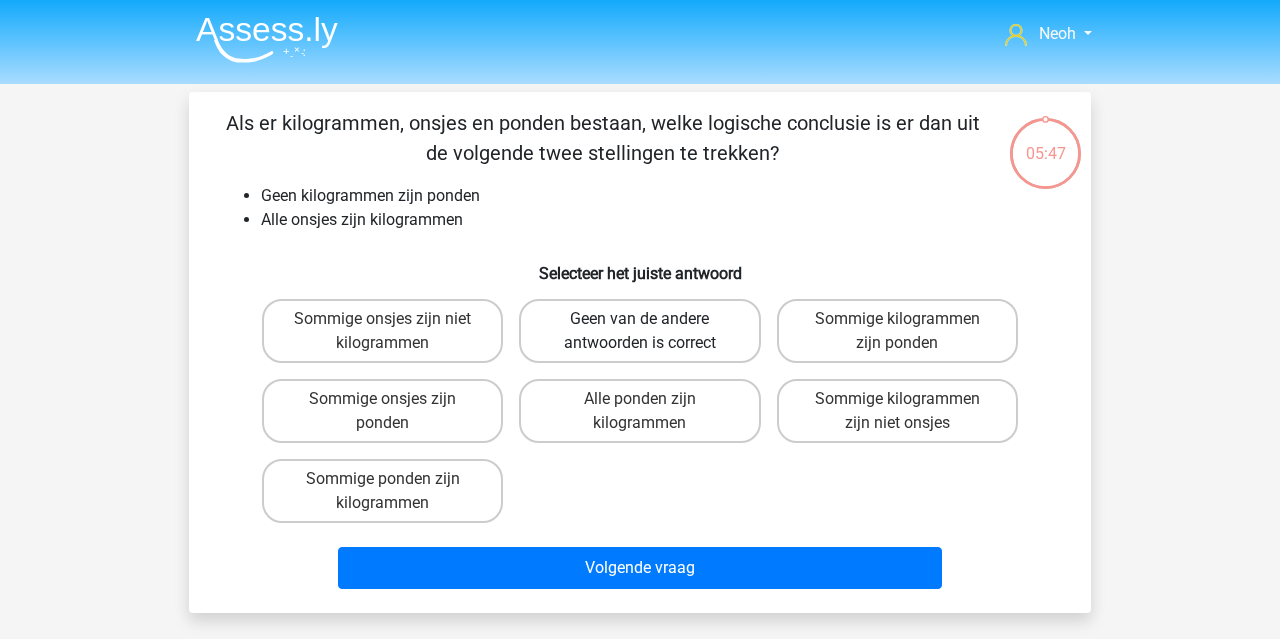 click on "Geen van de andere antwoorden is correct" at bounding box center [639, 331] 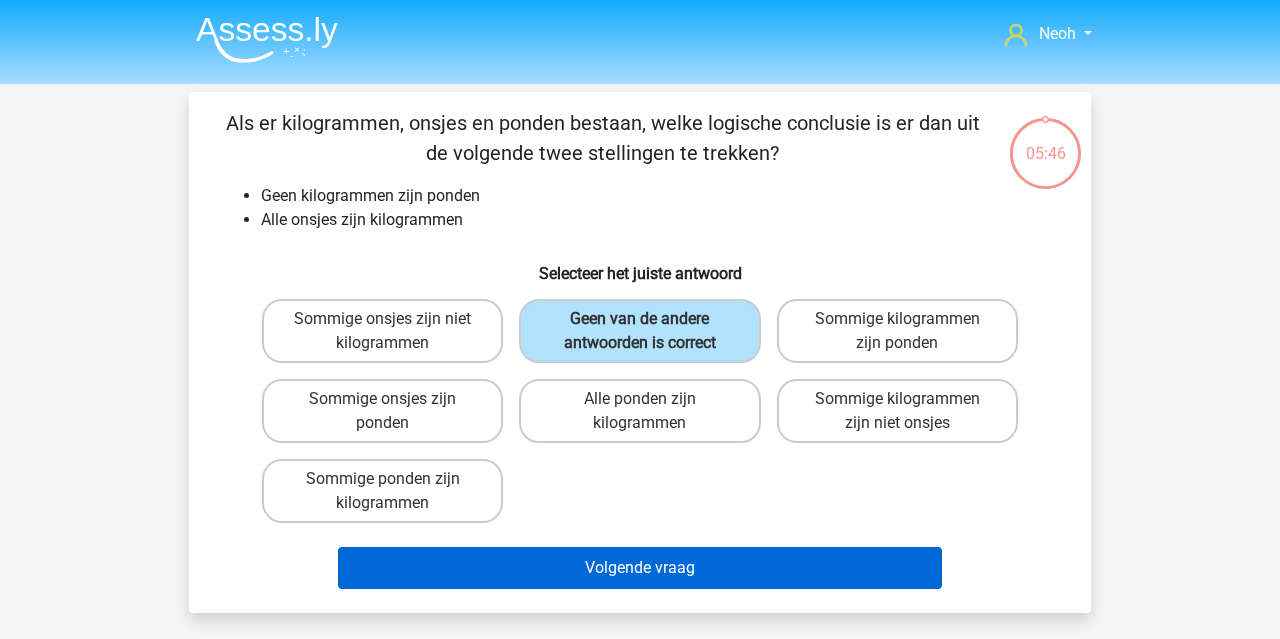 click on "Volgende vraag" at bounding box center [640, 568] 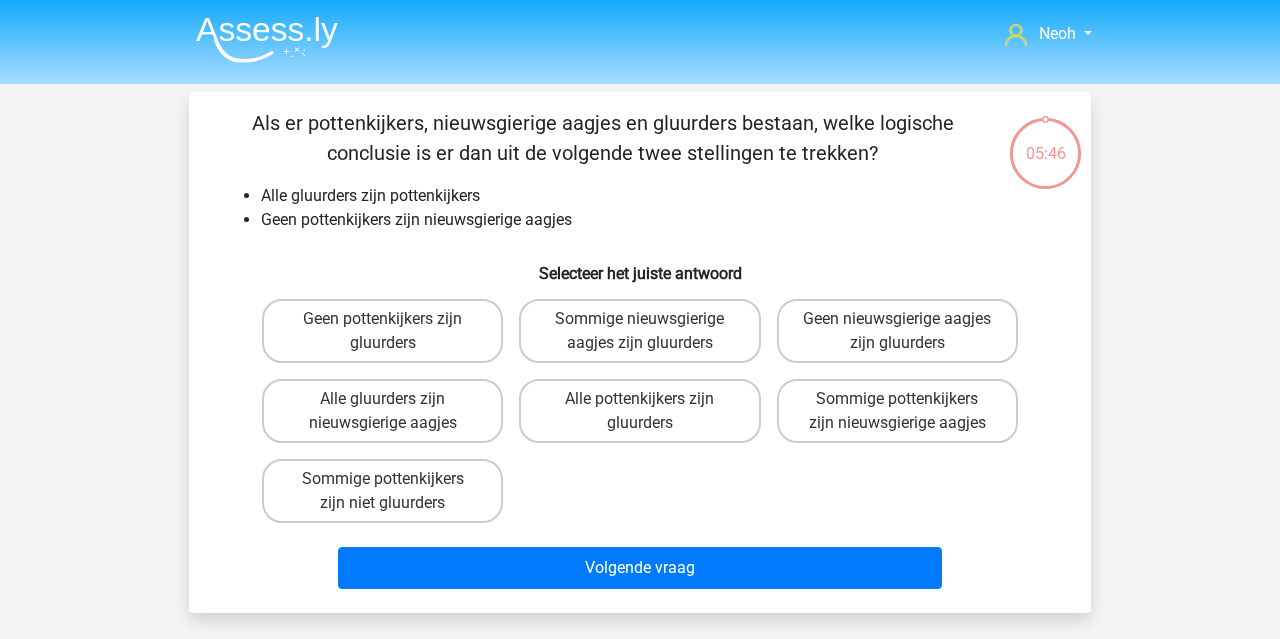 scroll, scrollTop: 92, scrollLeft: 0, axis: vertical 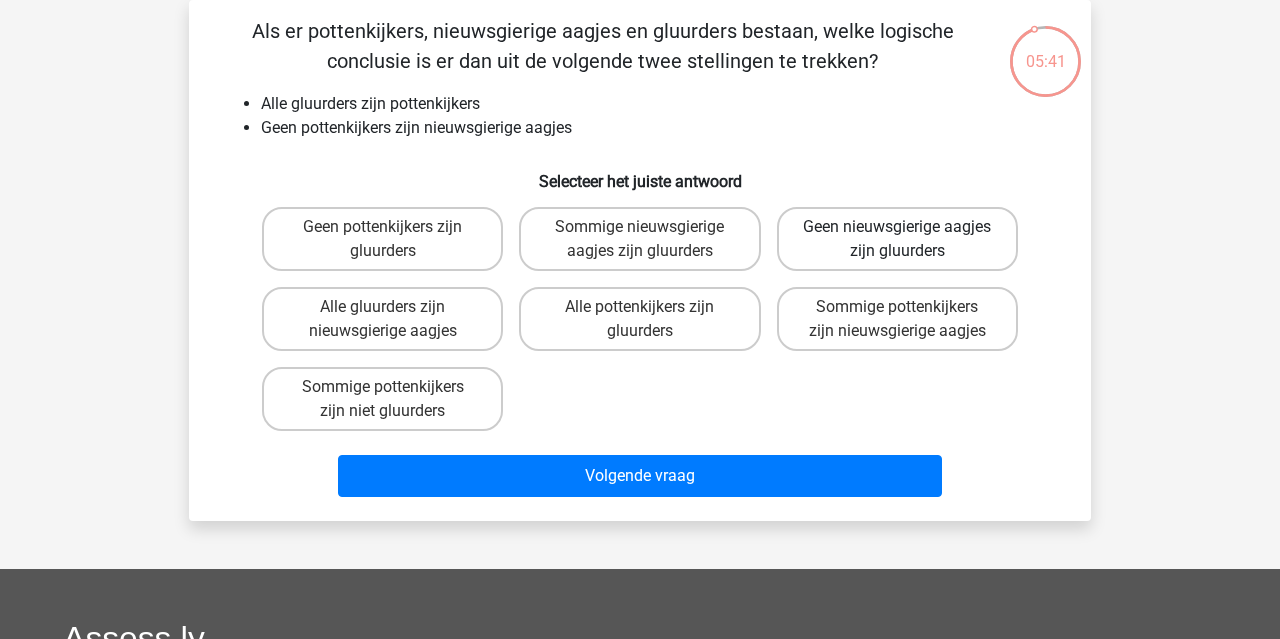 click on "Geen nieuwsgierige aagjes zijn gluurders" at bounding box center [897, 239] 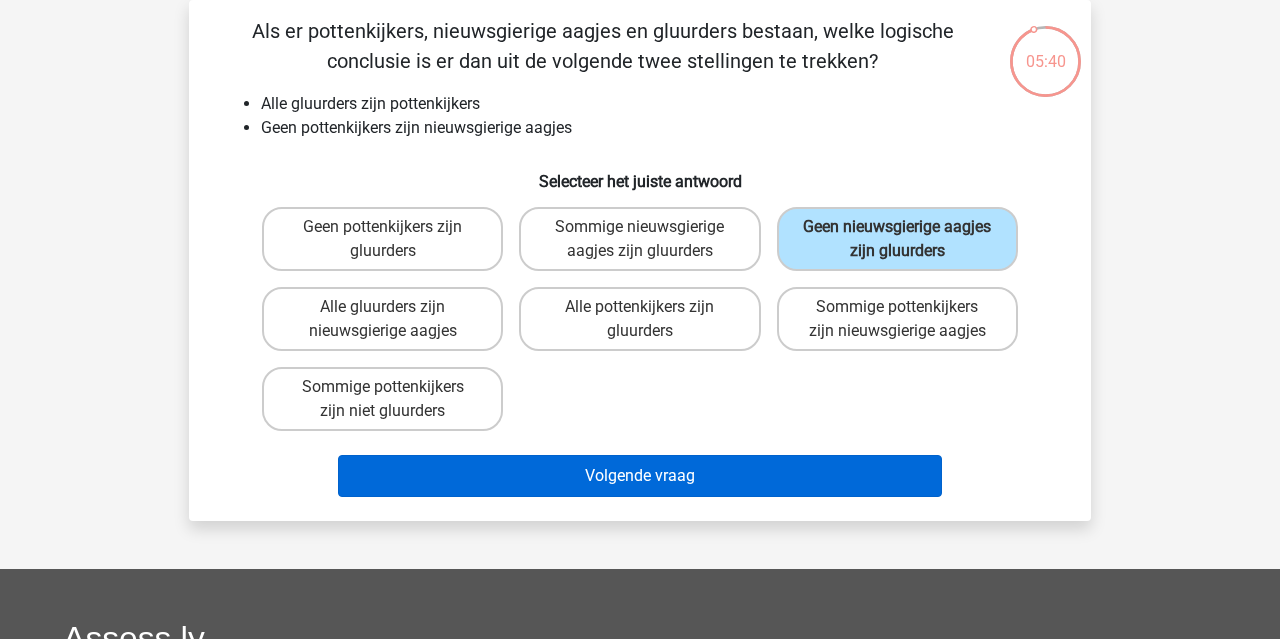 click on "Volgende vraag" at bounding box center (640, 476) 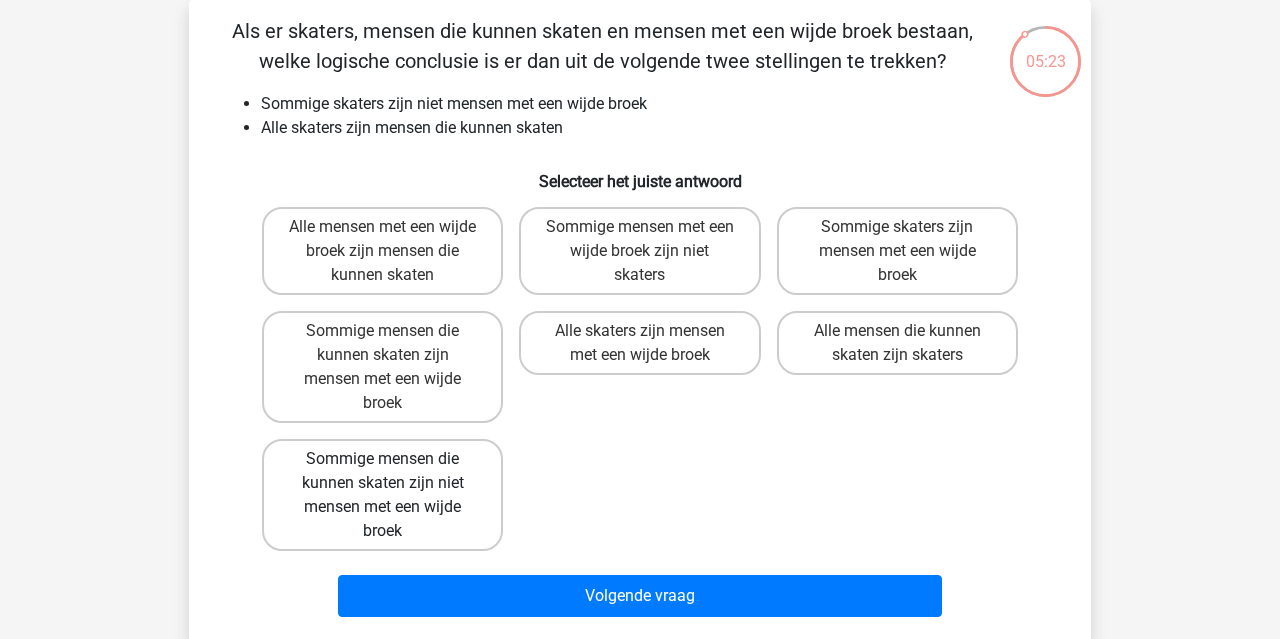 click on "Sommige mensen die kunnen skaten zijn niet mensen met een wijde broek" at bounding box center [382, 495] 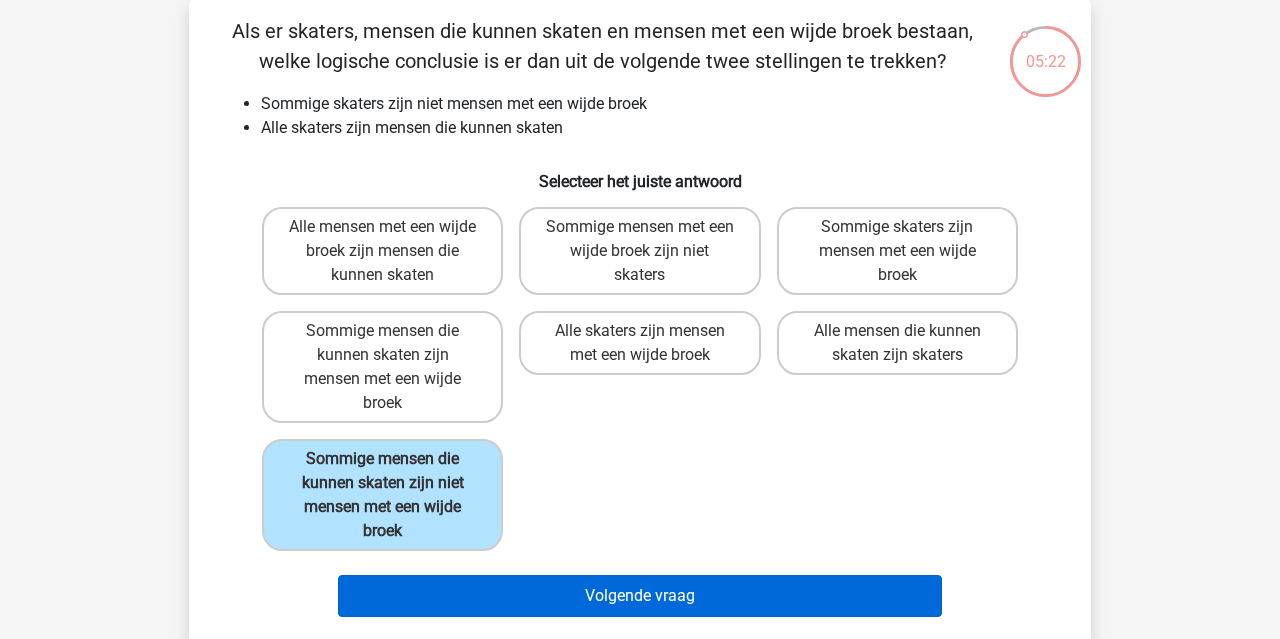 click on "Volgende vraag" at bounding box center [640, 596] 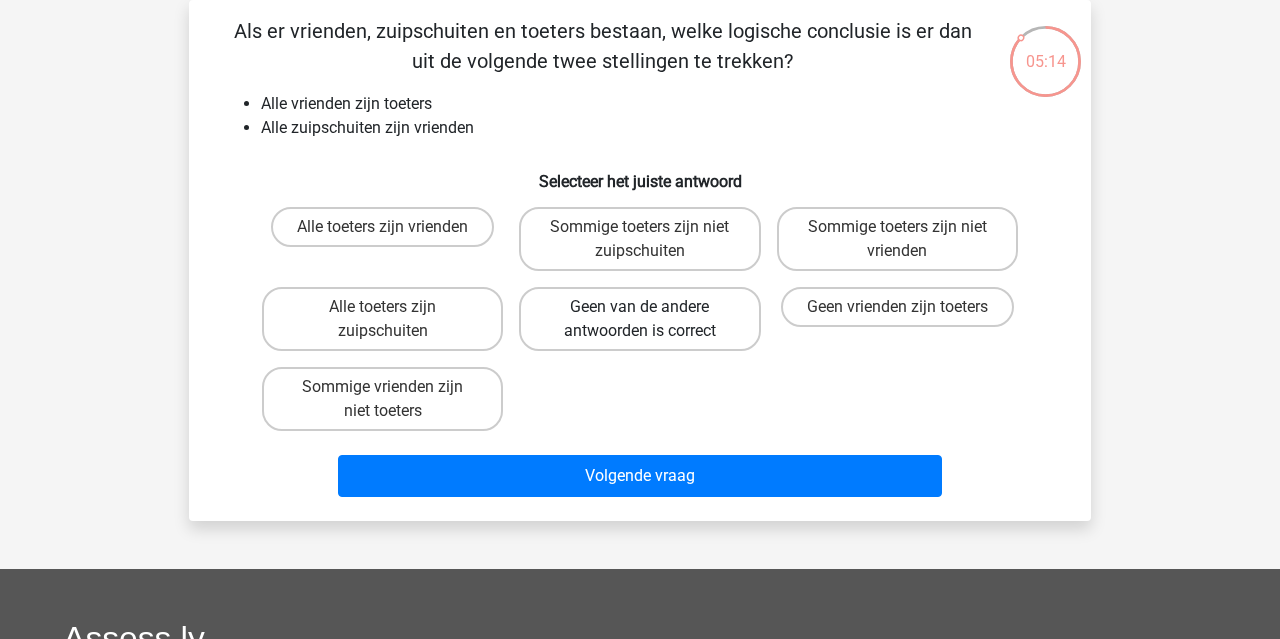 click on "Geen van de andere antwoorden is correct" at bounding box center (639, 319) 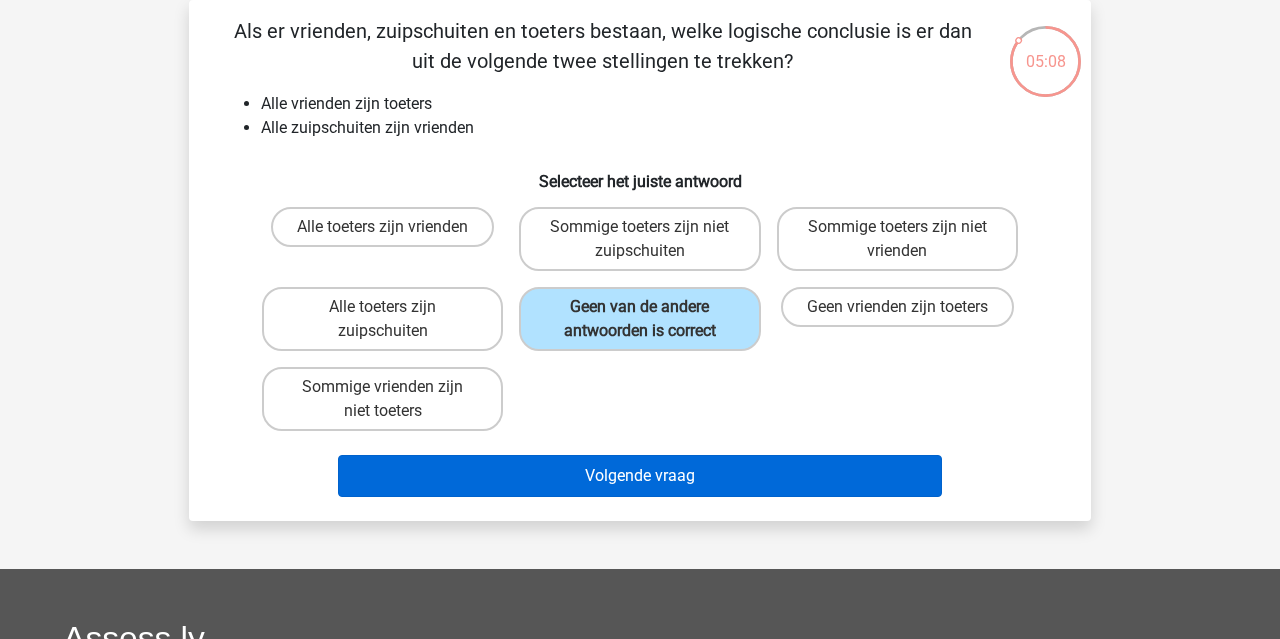 click on "Volgende vraag" at bounding box center (640, 476) 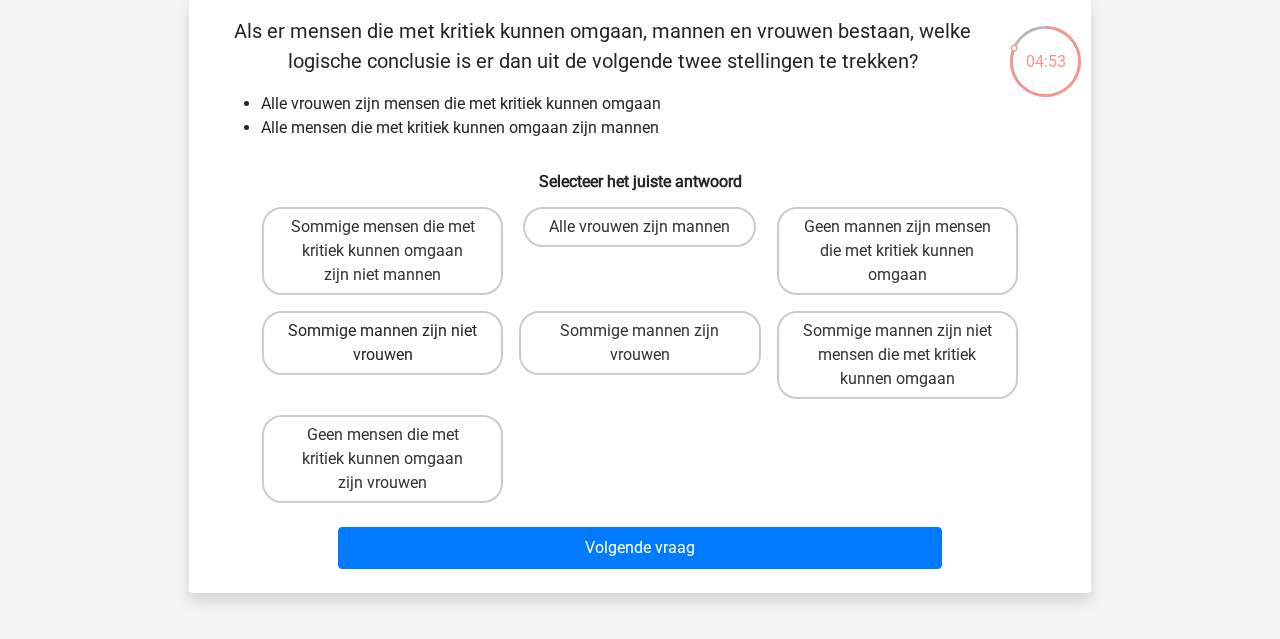 click on "Sommige mannen zijn niet vrouwen" at bounding box center [382, 343] 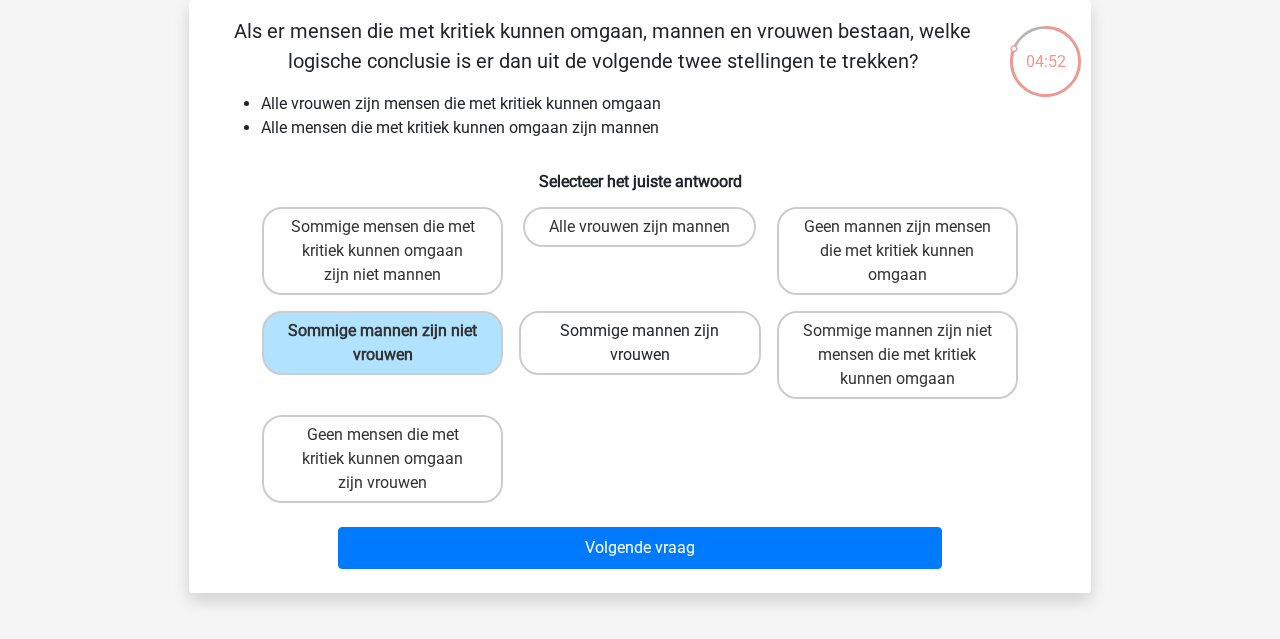 click on "Sommige mannen zijn vrouwen" at bounding box center (639, 343) 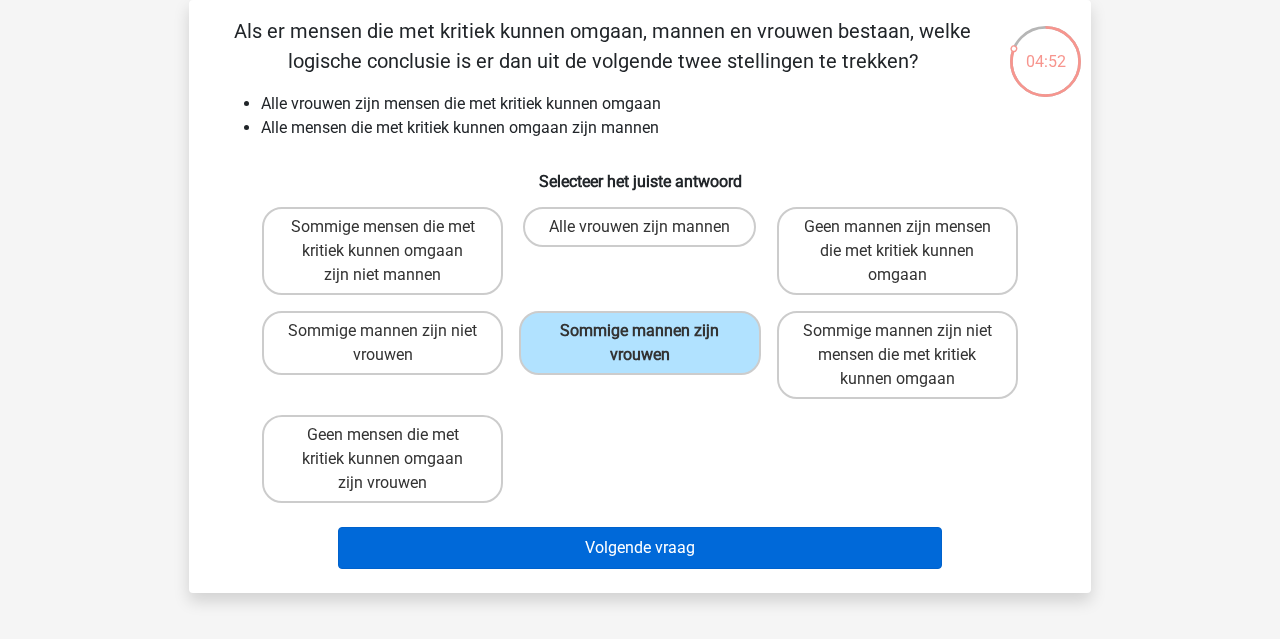 click on "Volgende vraag" at bounding box center (640, 548) 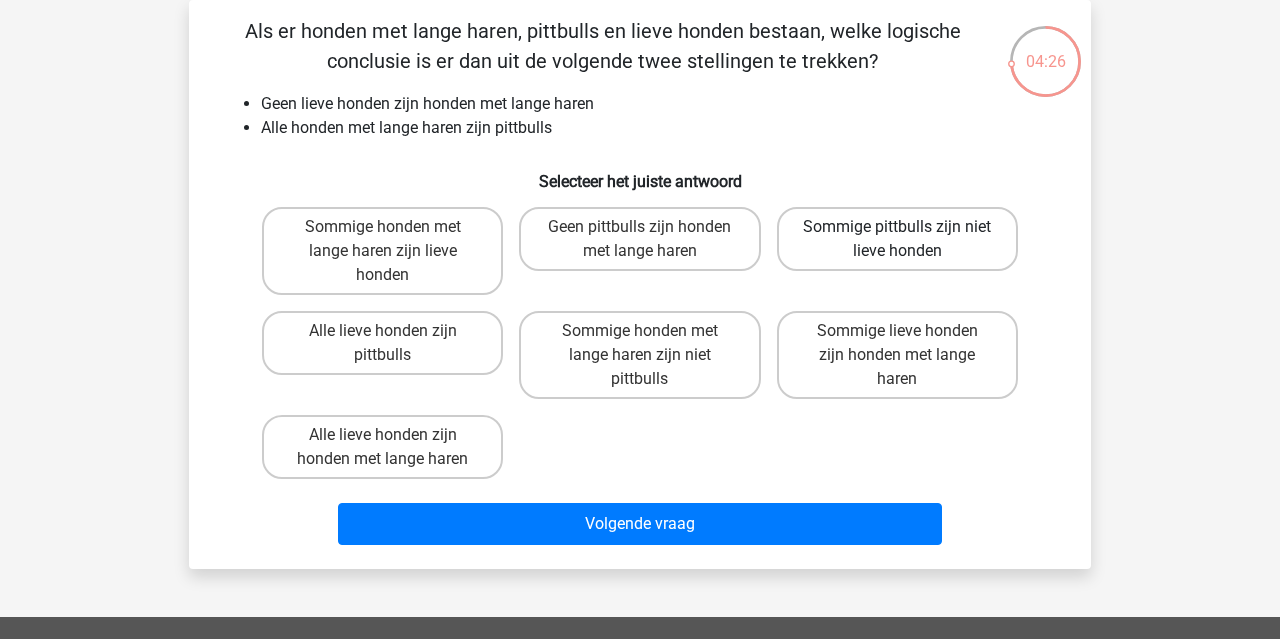 click on "Sommige pittbulls zijn niet lieve honden" at bounding box center (897, 239) 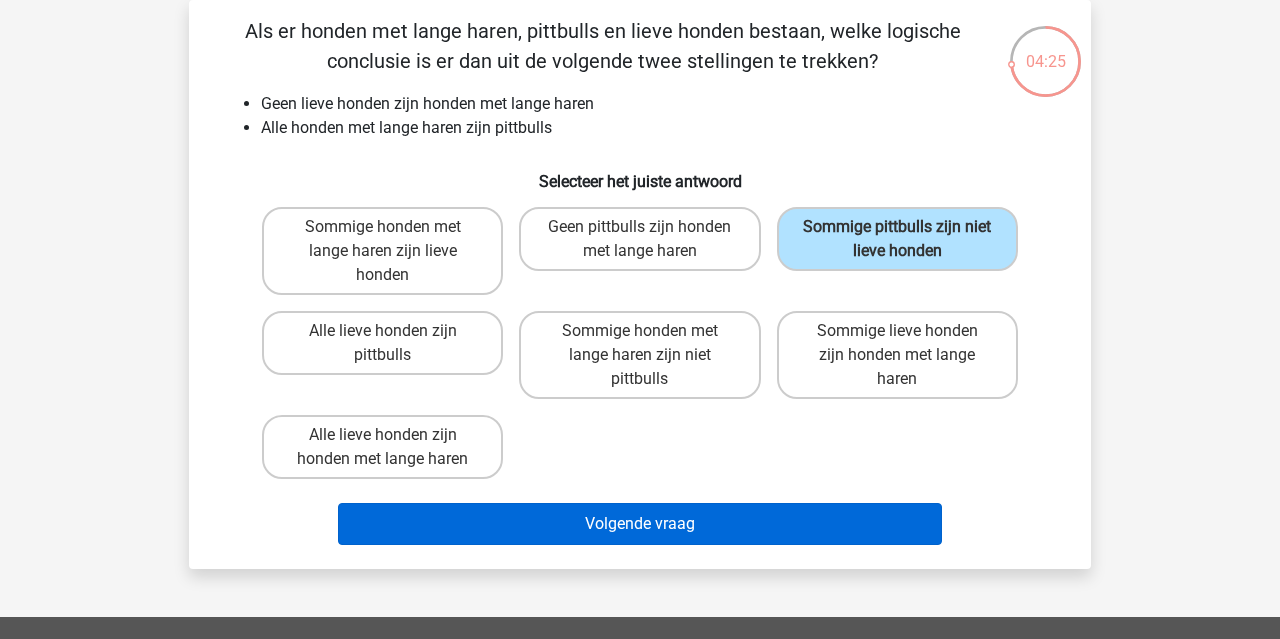 click on "Volgende vraag" at bounding box center [640, 524] 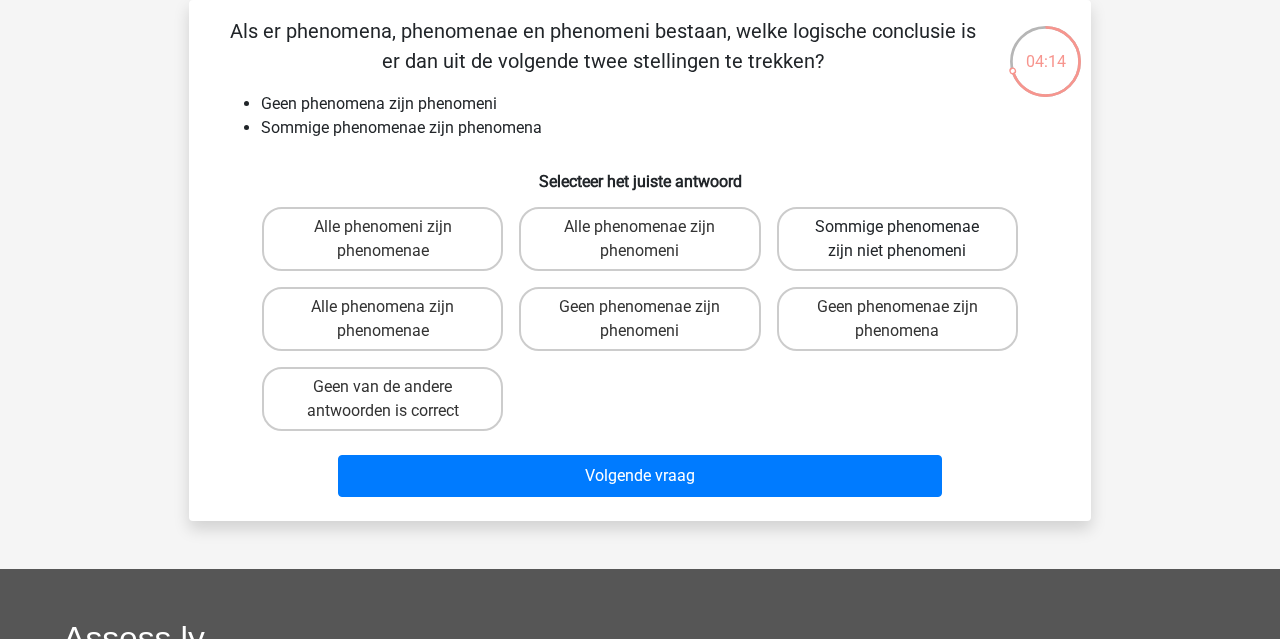 click on "Sommige phenomenae zijn niet phenomeni" at bounding box center (897, 239) 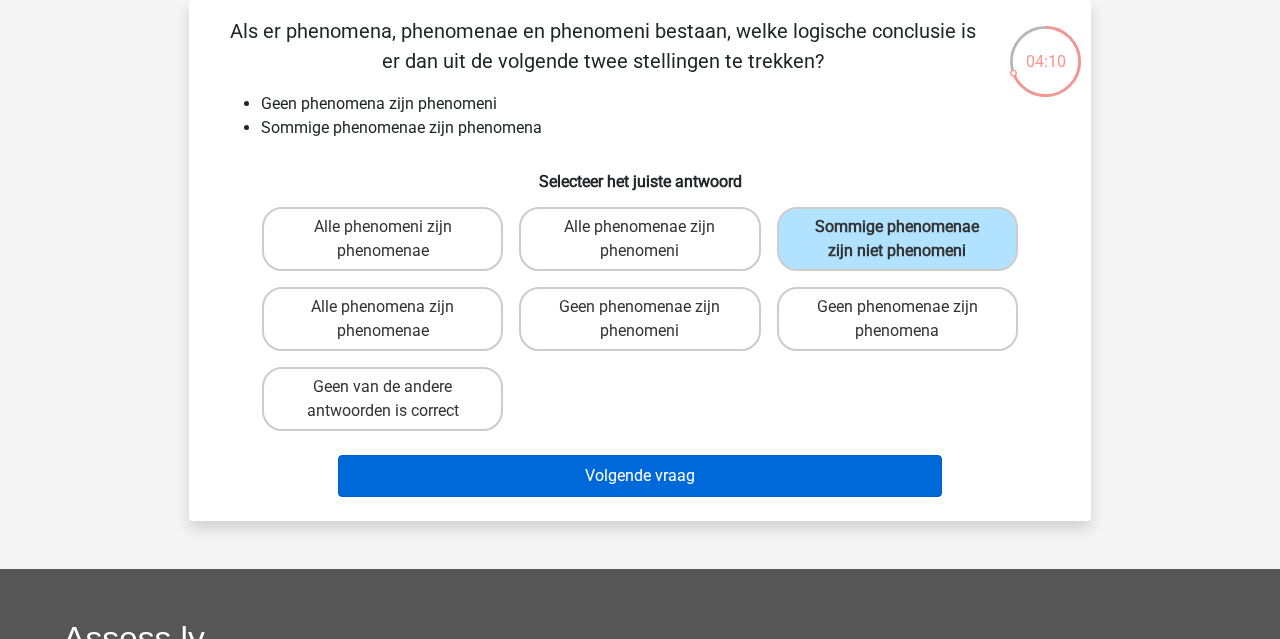 click on "Volgende vraag" at bounding box center [640, 476] 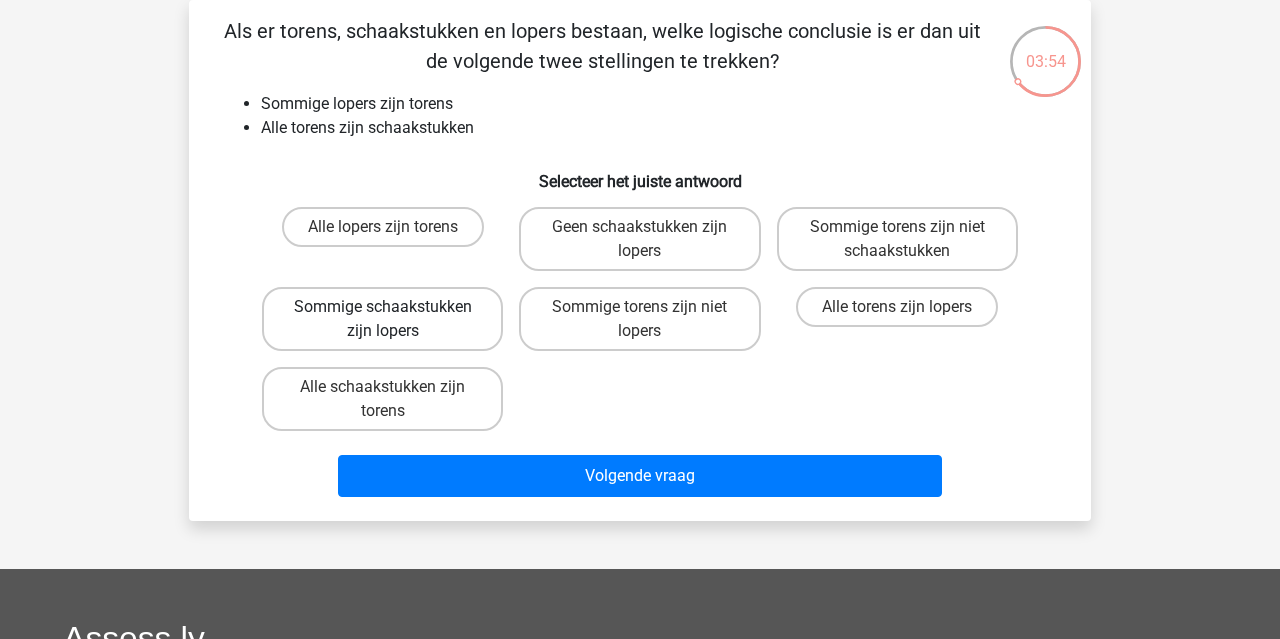 click on "Sommige schaakstukken zijn lopers" at bounding box center (382, 319) 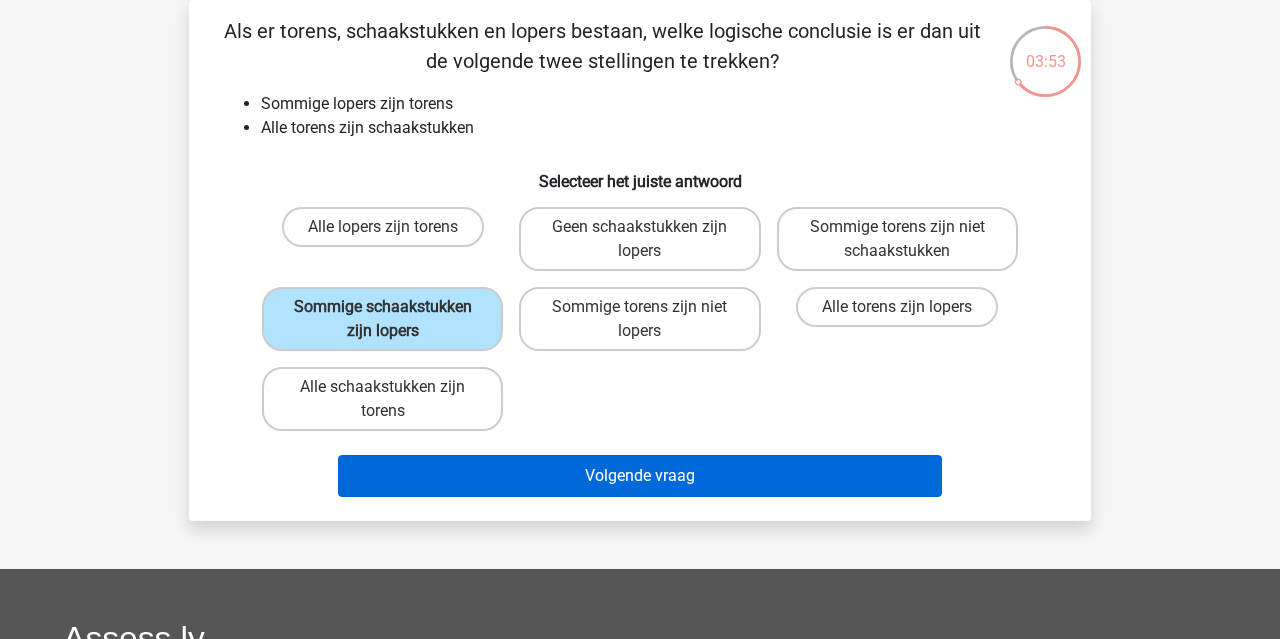 click on "Volgende vraag" at bounding box center [640, 476] 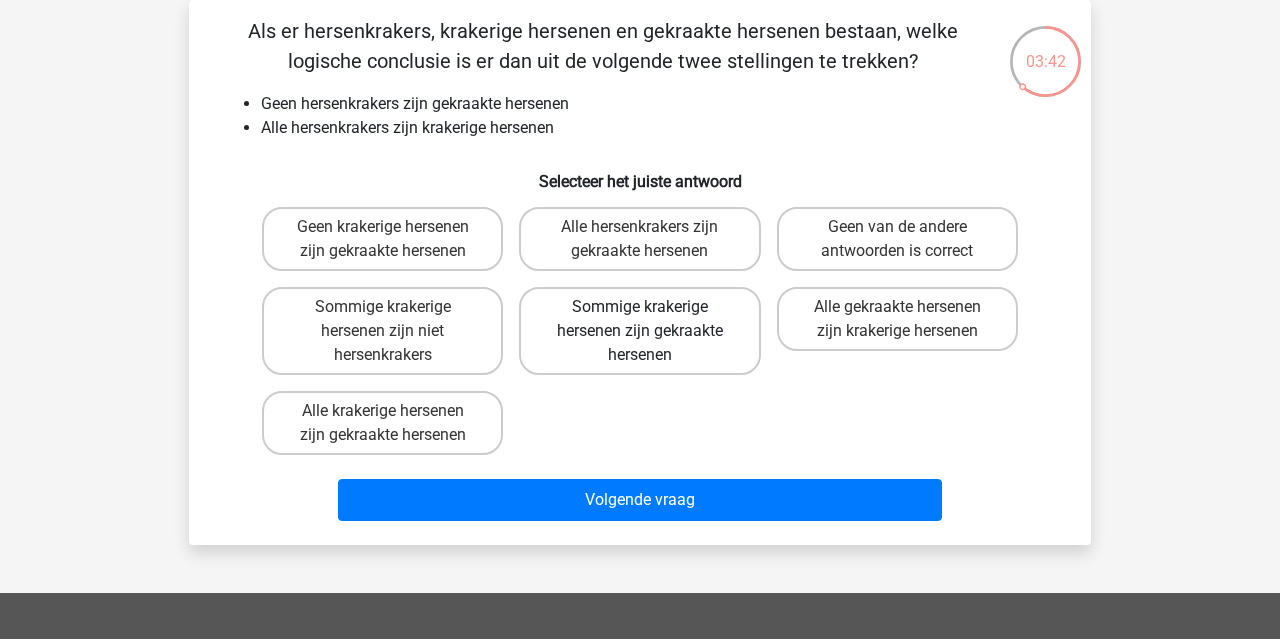 click on "Sommige krakerige hersenen zijn gekraakte hersenen" at bounding box center (639, 331) 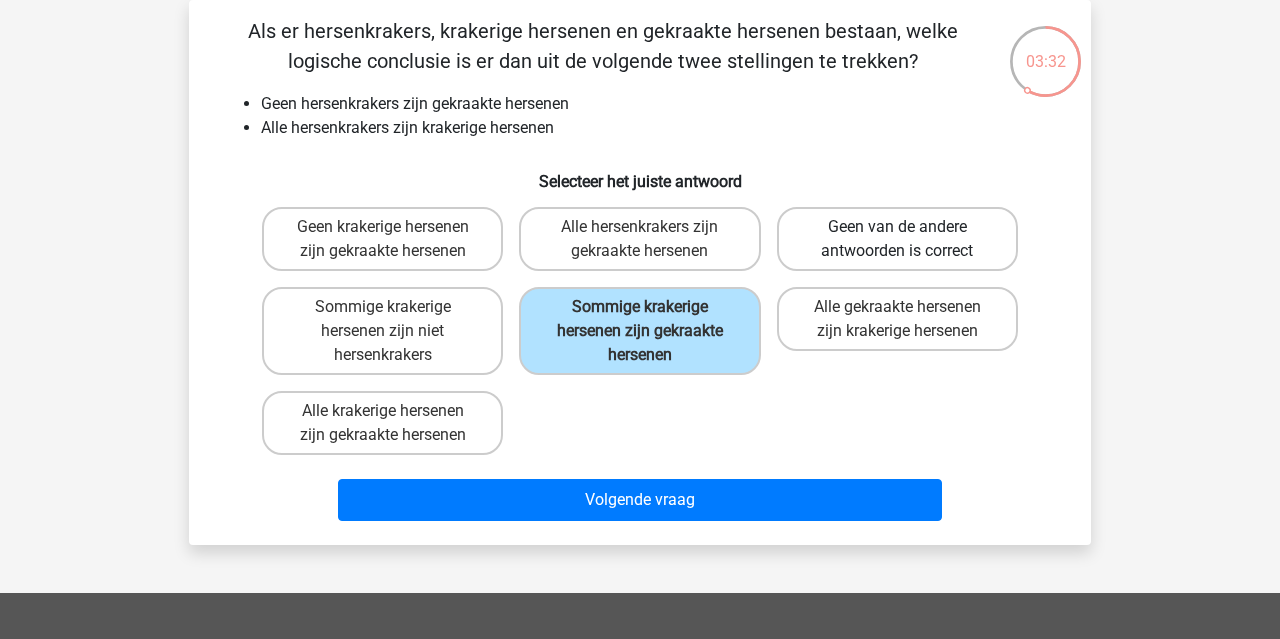 click on "Geen van de andere antwoorden is correct" at bounding box center (897, 239) 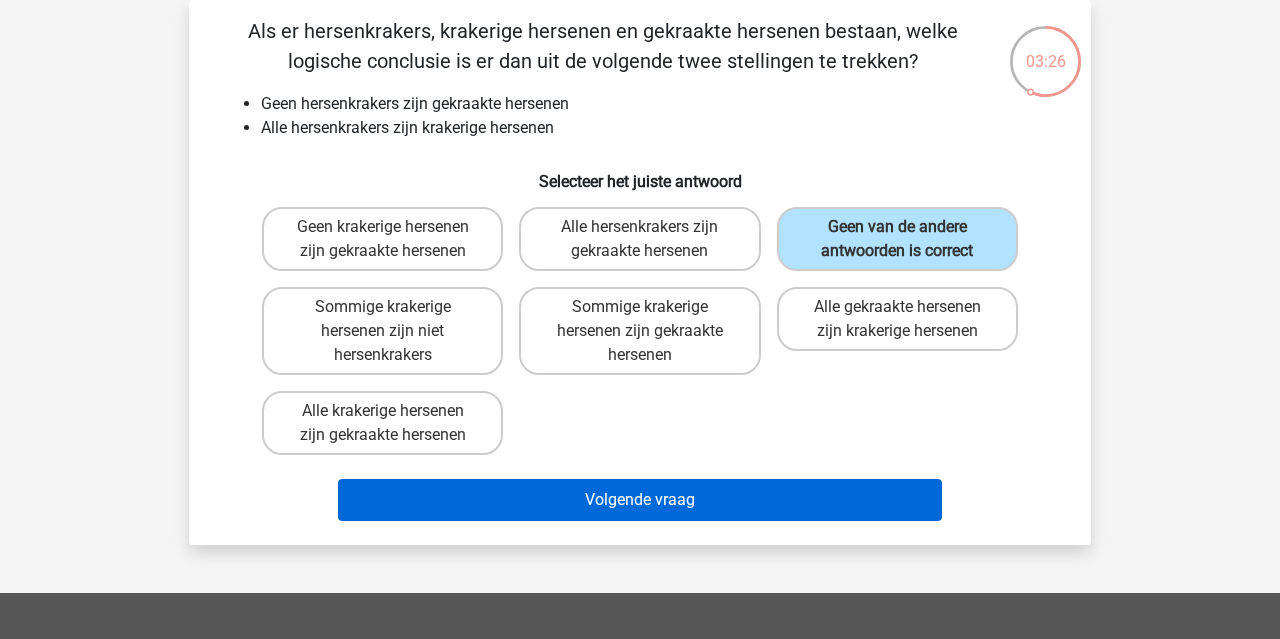 click on "Volgende vraag" at bounding box center (640, 500) 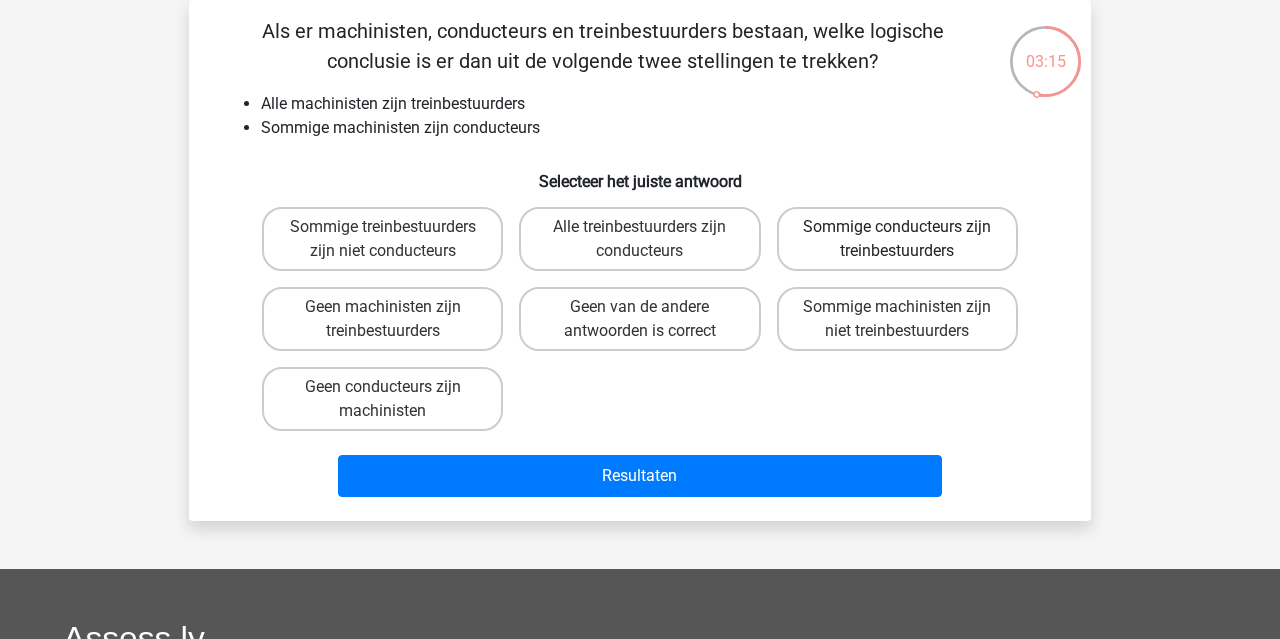 click on "Sommige conducteurs zijn treinbestuurders" at bounding box center [897, 239] 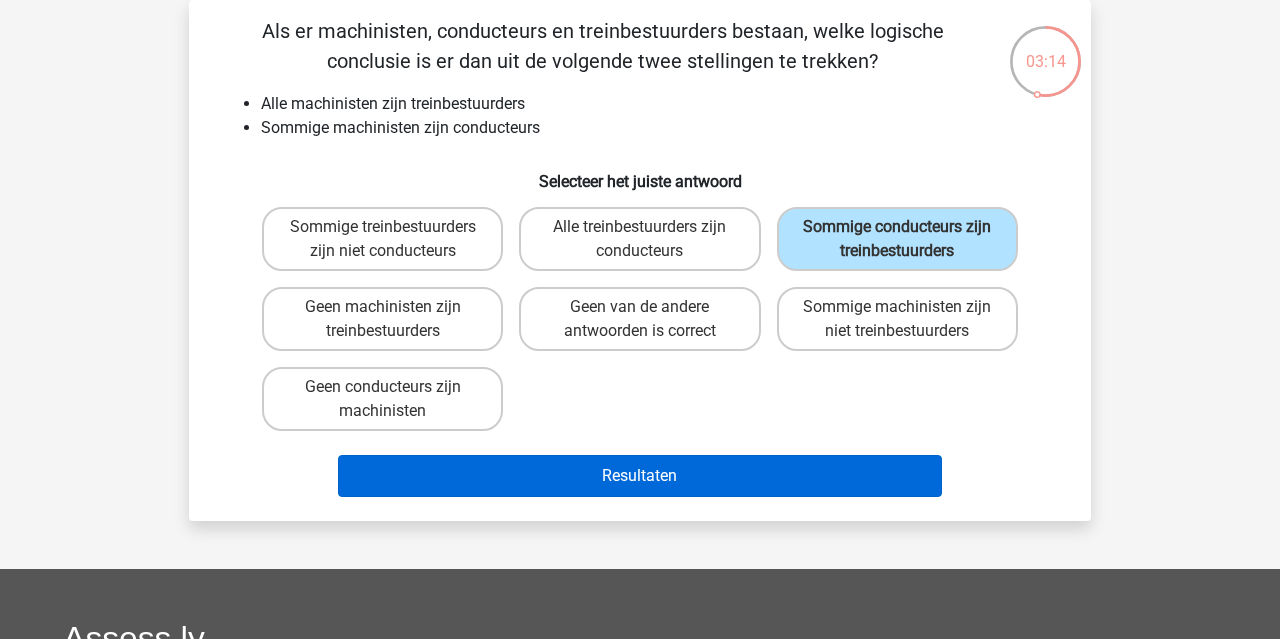 click on "Resultaten" at bounding box center [640, 476] 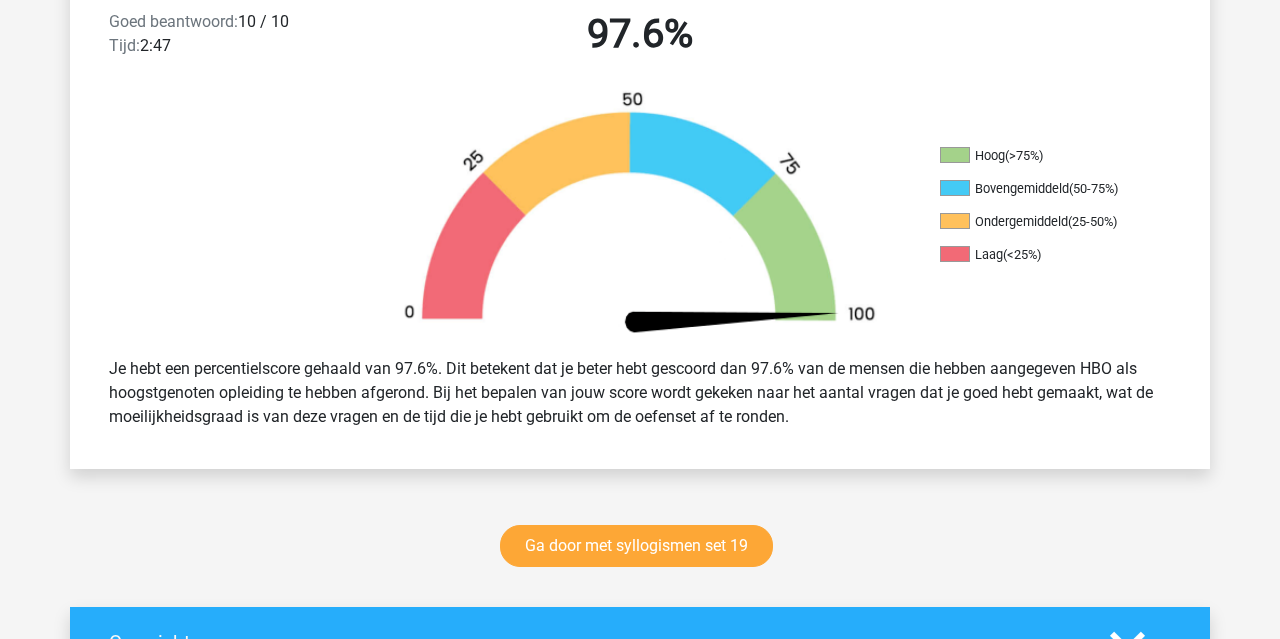 scroll, scrollTop: 562, scrollLeft: 0, axis: vertical 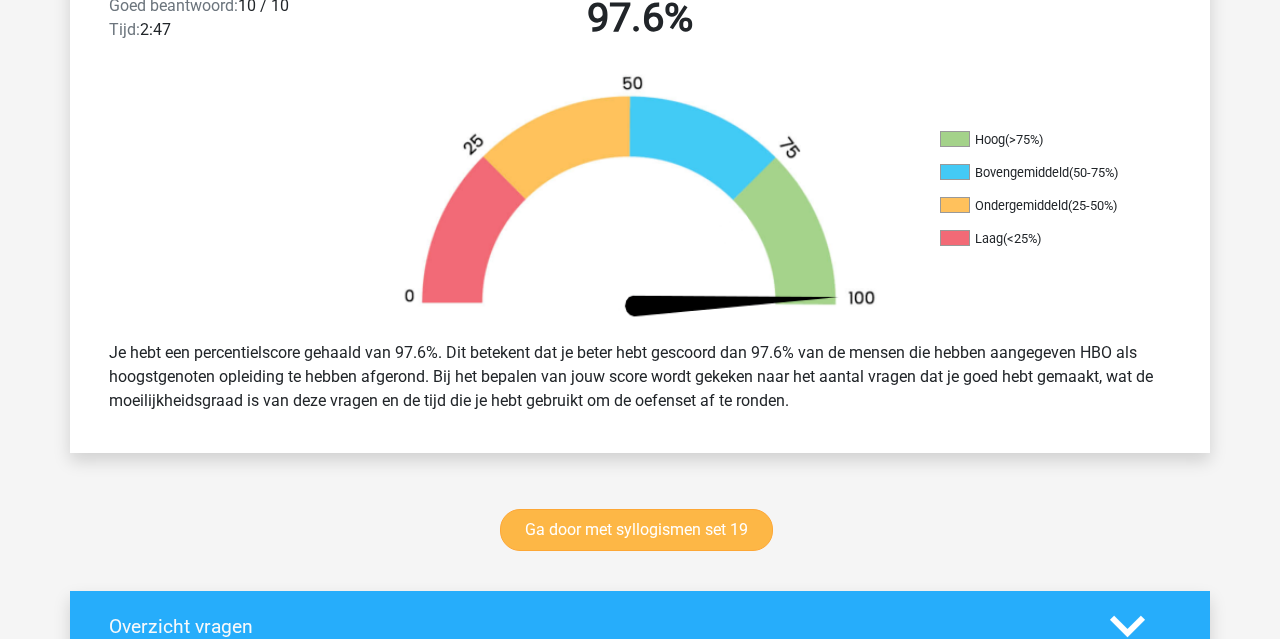click on "Ga door met syllogismen set 19" at bounding box center (636, 530) 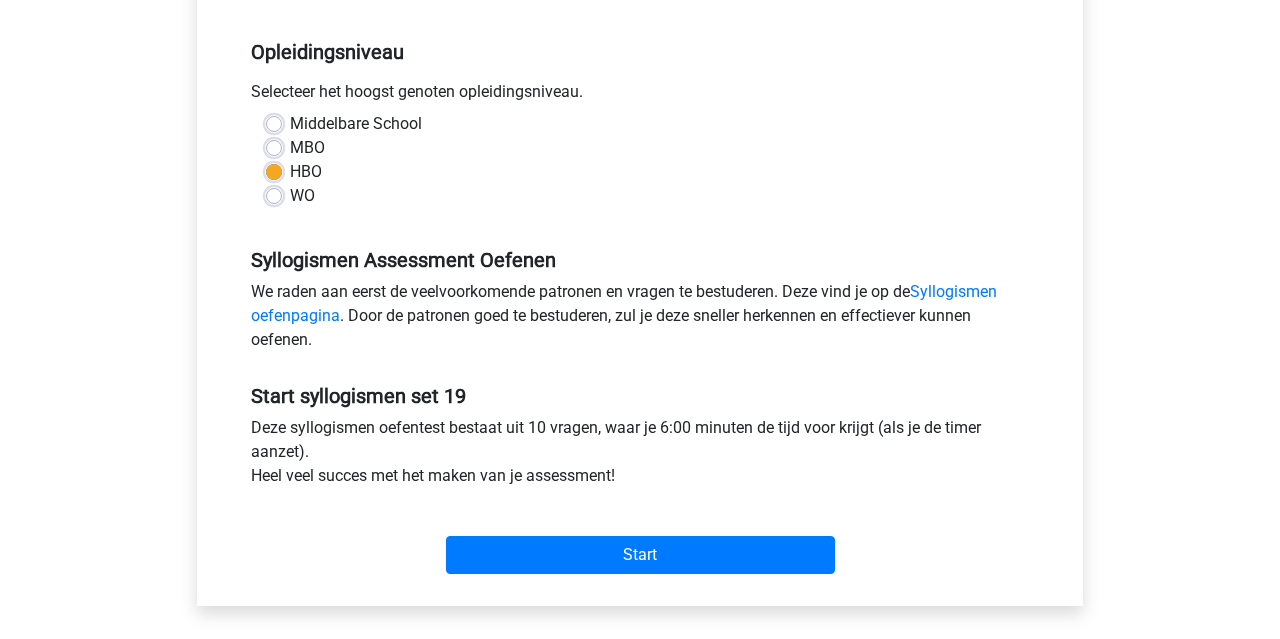 scroll, scrollTop: 394, scrollLeft: 0, axis: vertical 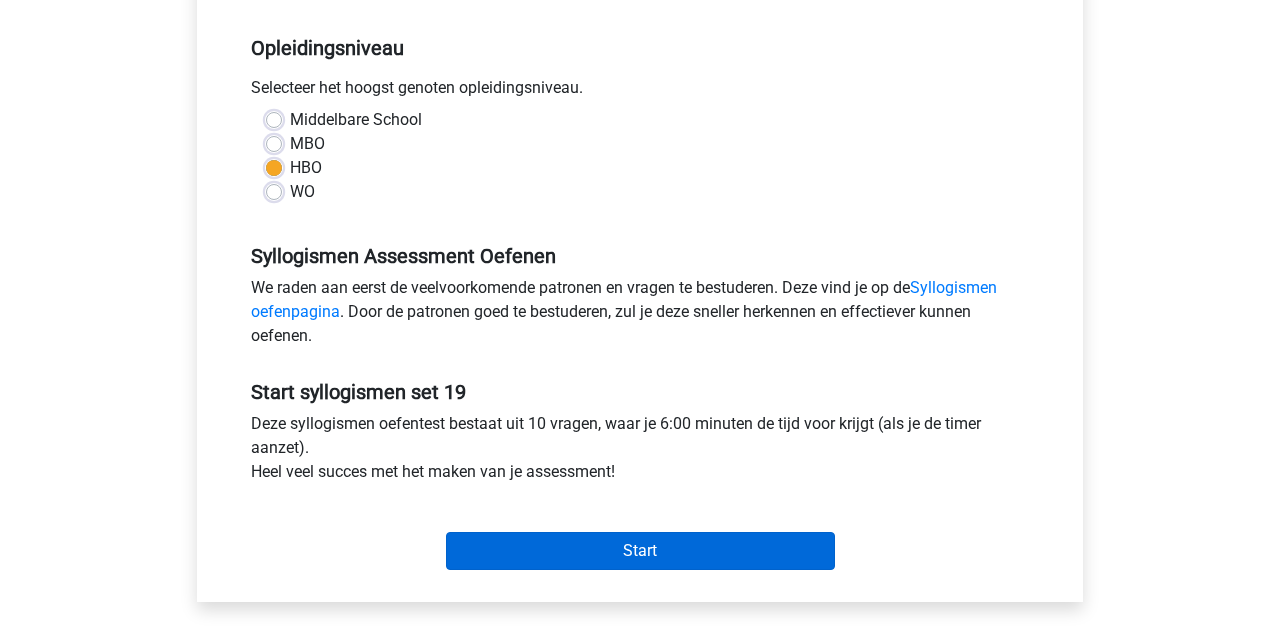 click on "Start" at bounding box center (640, 551) 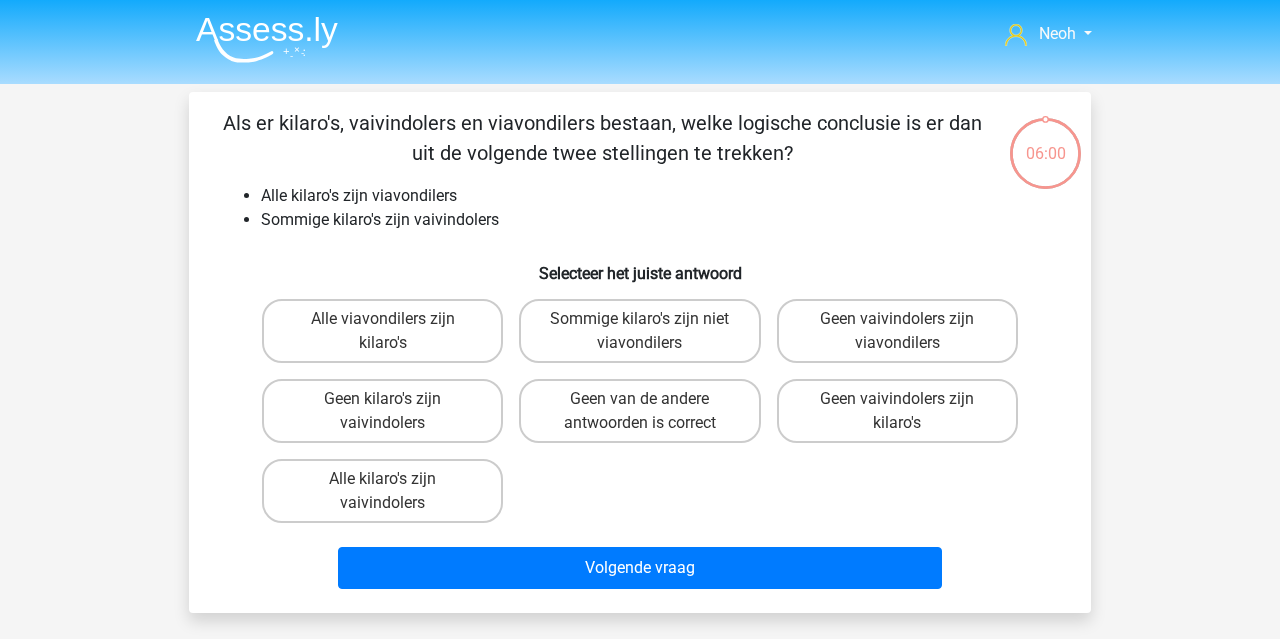 scroll, scrollTop: 0, scrollLeft: 0, axis: both 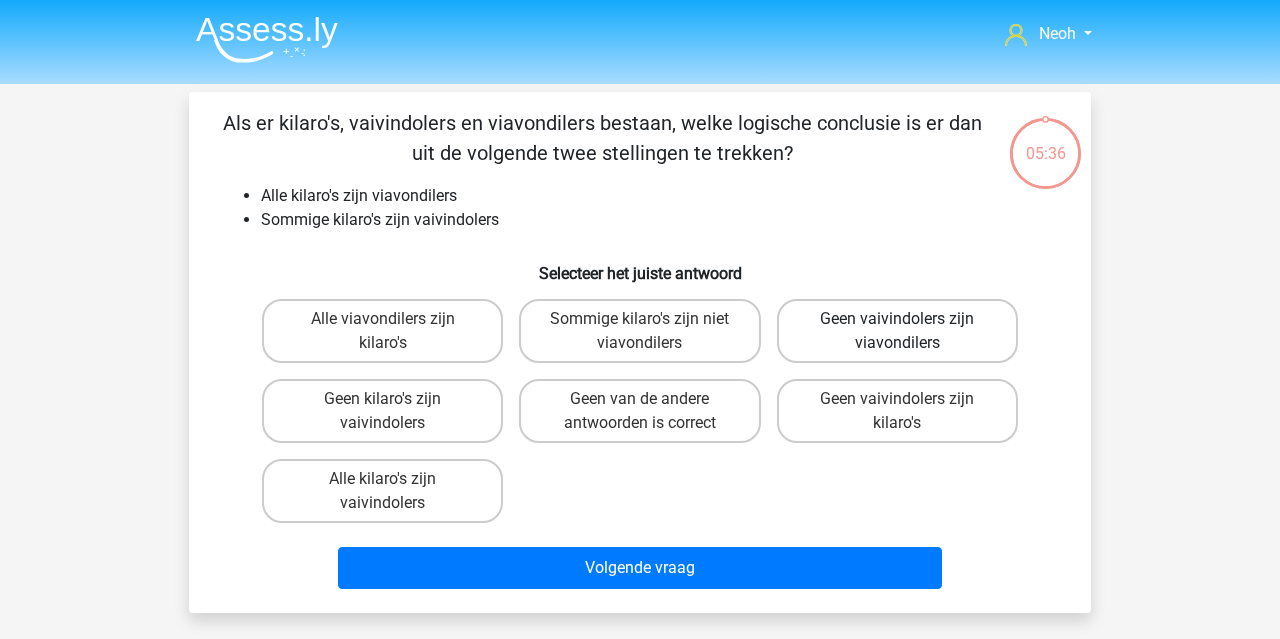 click on "Geen vaivindolers zijn viavondilers" at bounding box center (897, 331) 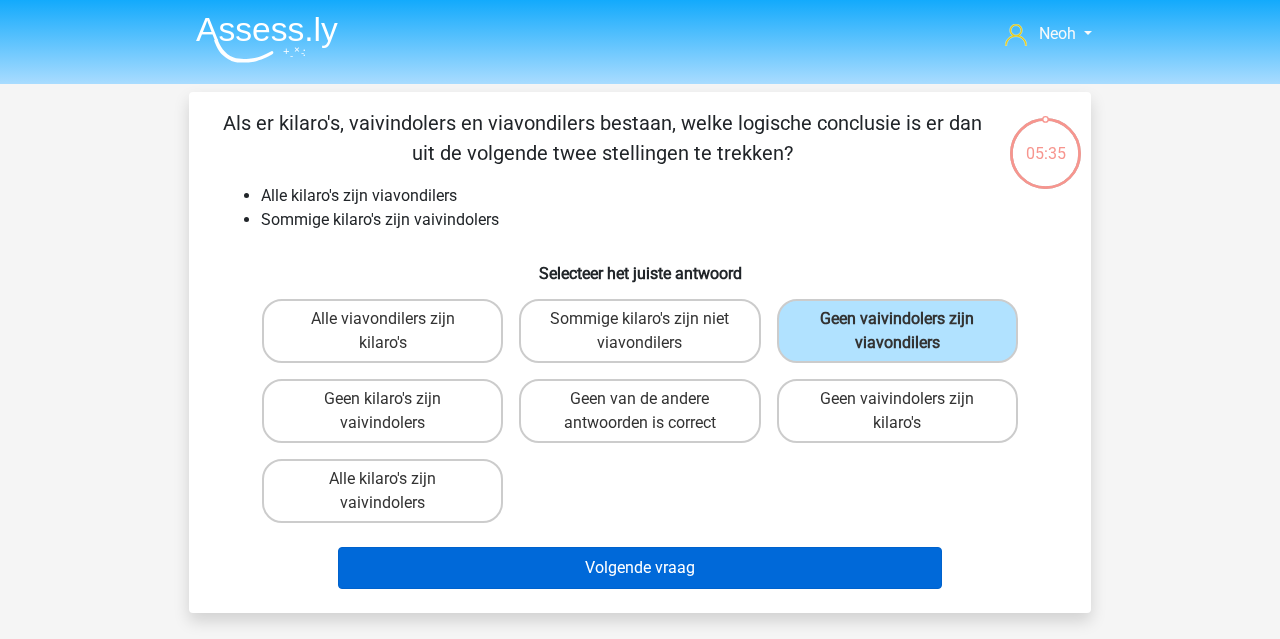 click on "Volgende vraag" at bounding box center [640, 568] 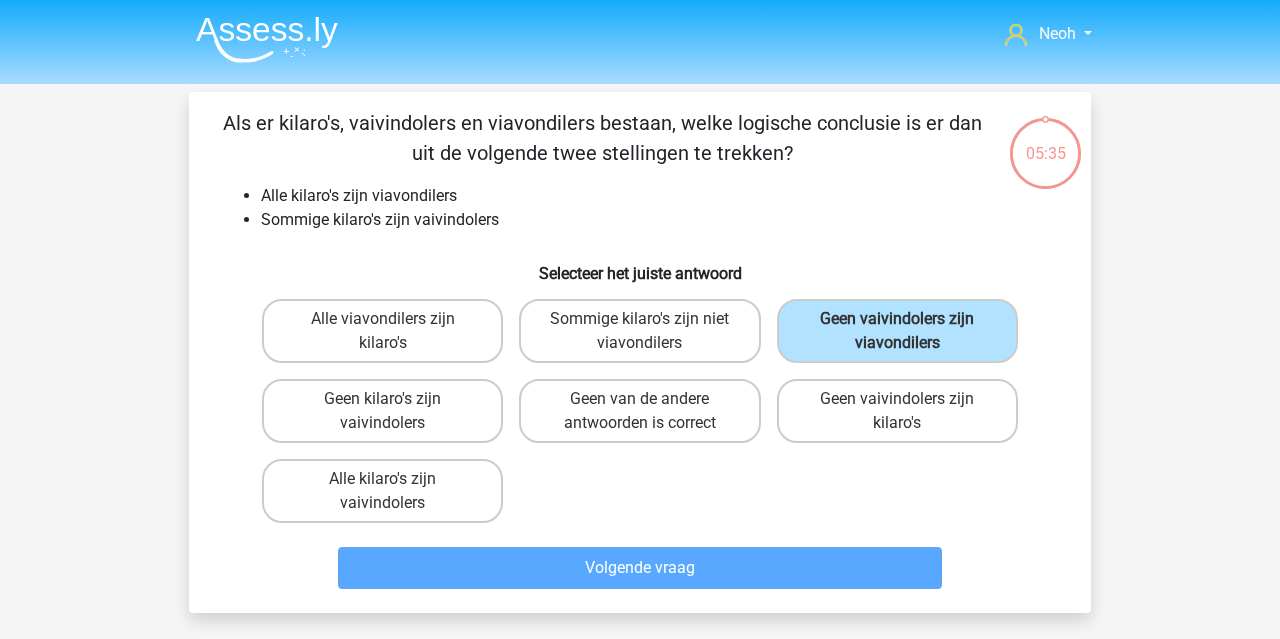 scroll, scrollTop: 92, scrollLeft: 0, axis: vertical 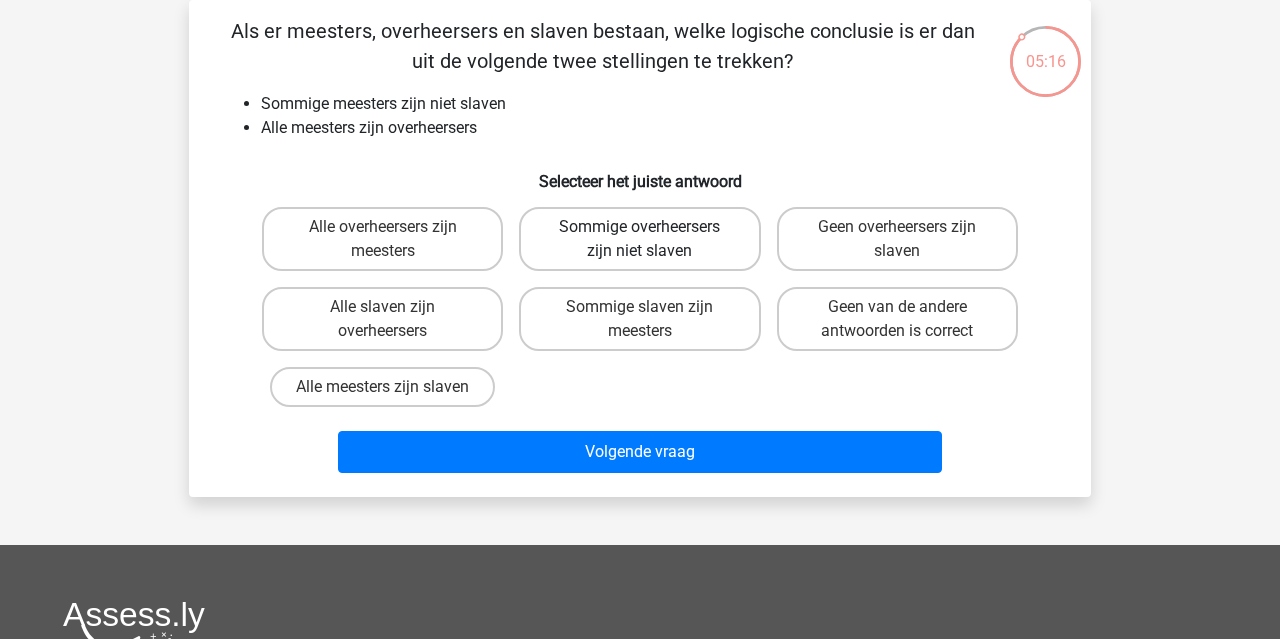 click on "Sommige overheersers zijn niet slaven" at bounding box center [639, 239] 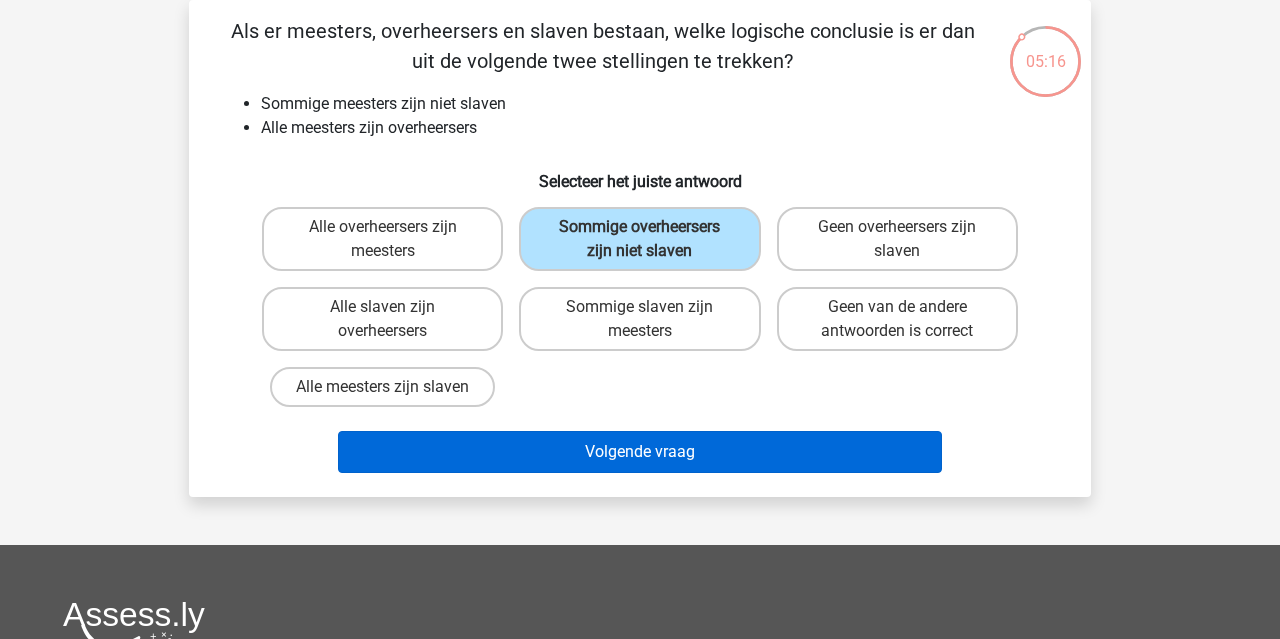 click on "Volgende vraag" at bounding box center (640, 452) 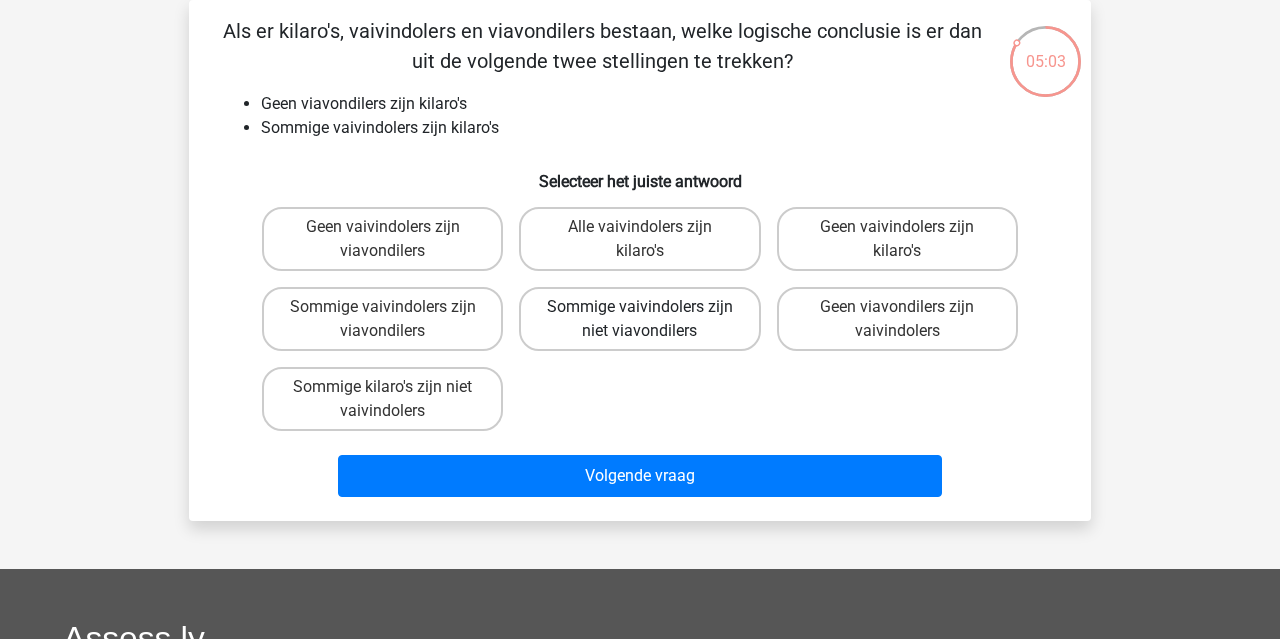 click on "Sommige vaivindolers zijn niet viavondilers" at bounding box center [639, 319] 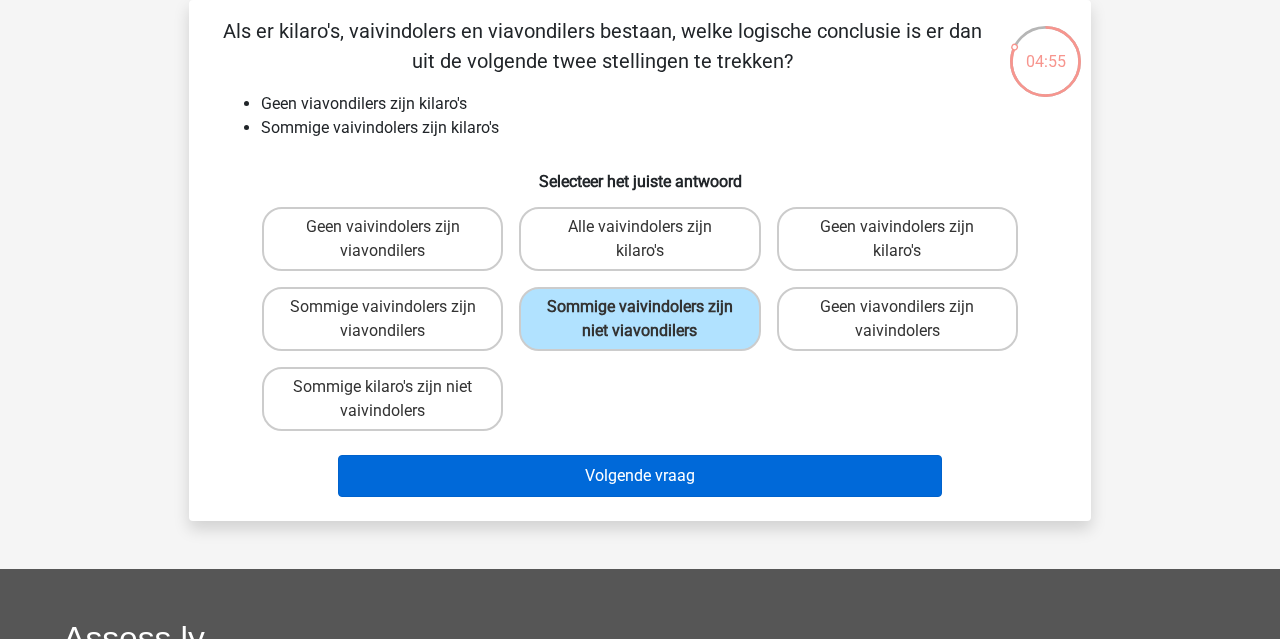click on "Volgende vraag" at bounding box center [640, 476] 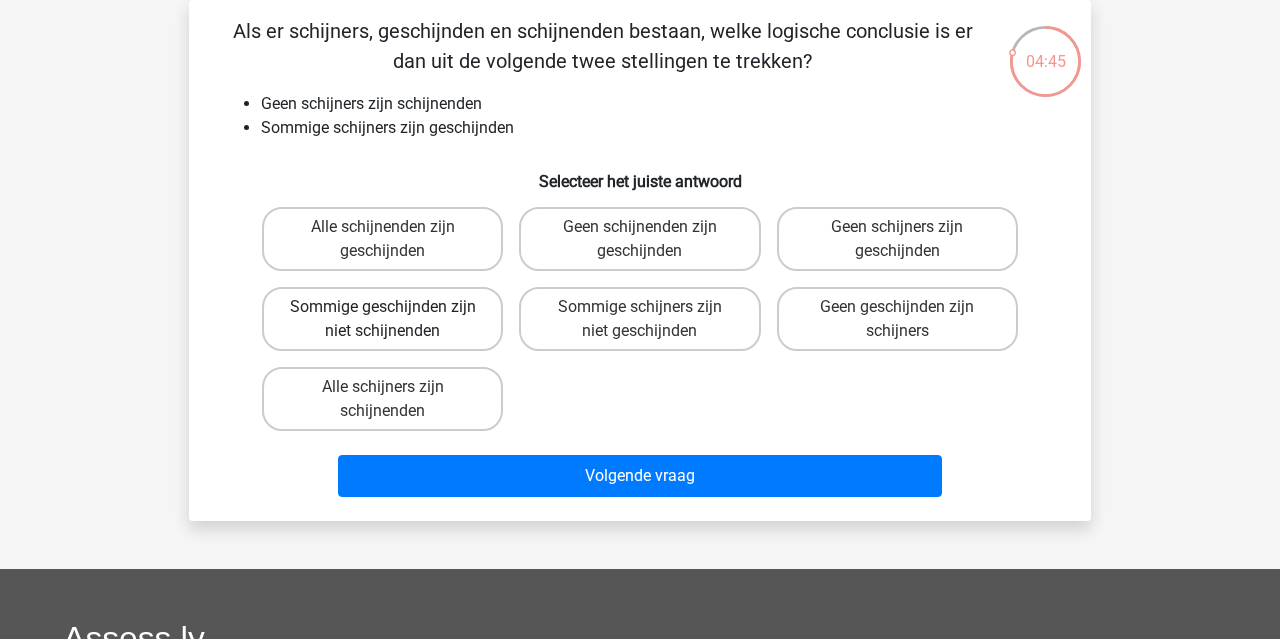 click on "Sommige geschijnden zijn niet schijnenden" at bounding box center [382, 319] 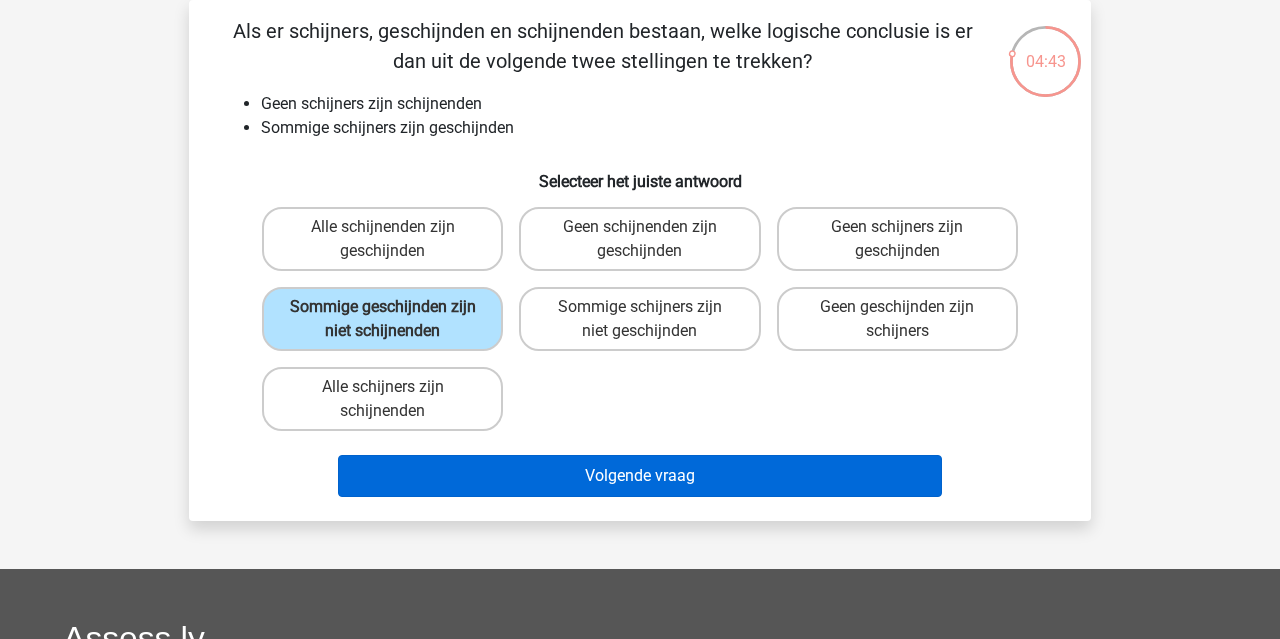 click on "Volgende vraag" at bounding box center [640, 476] 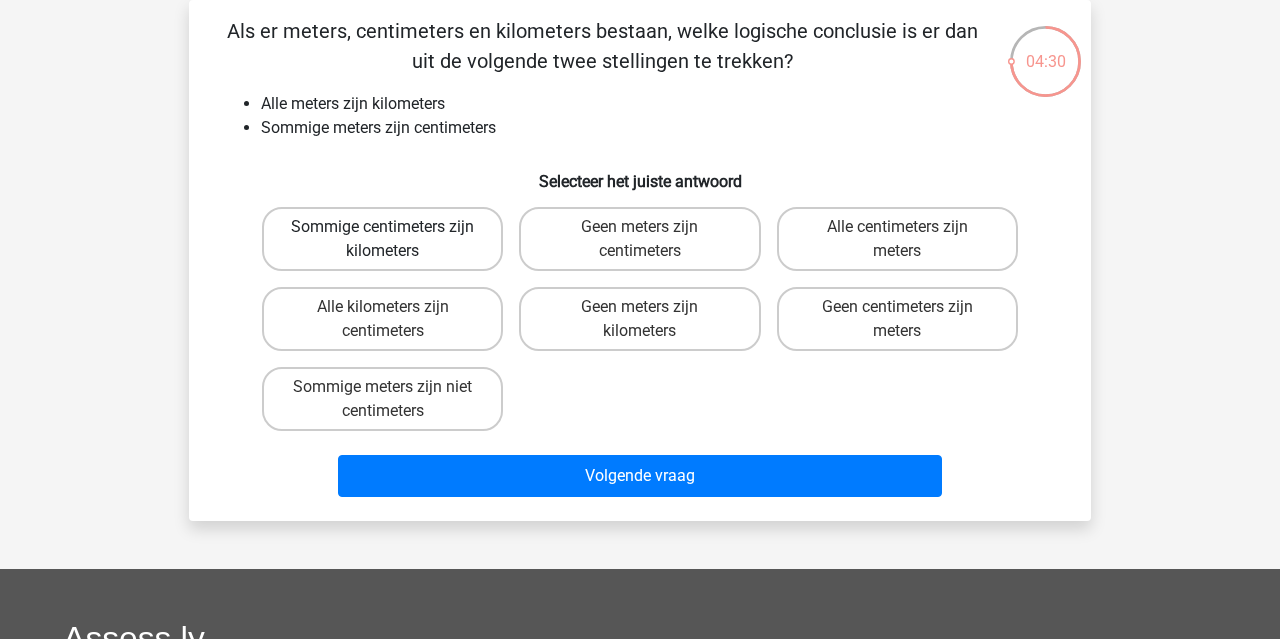 click on "Sommige centimeters zijn kilometers" at bounding box center (382, 239) 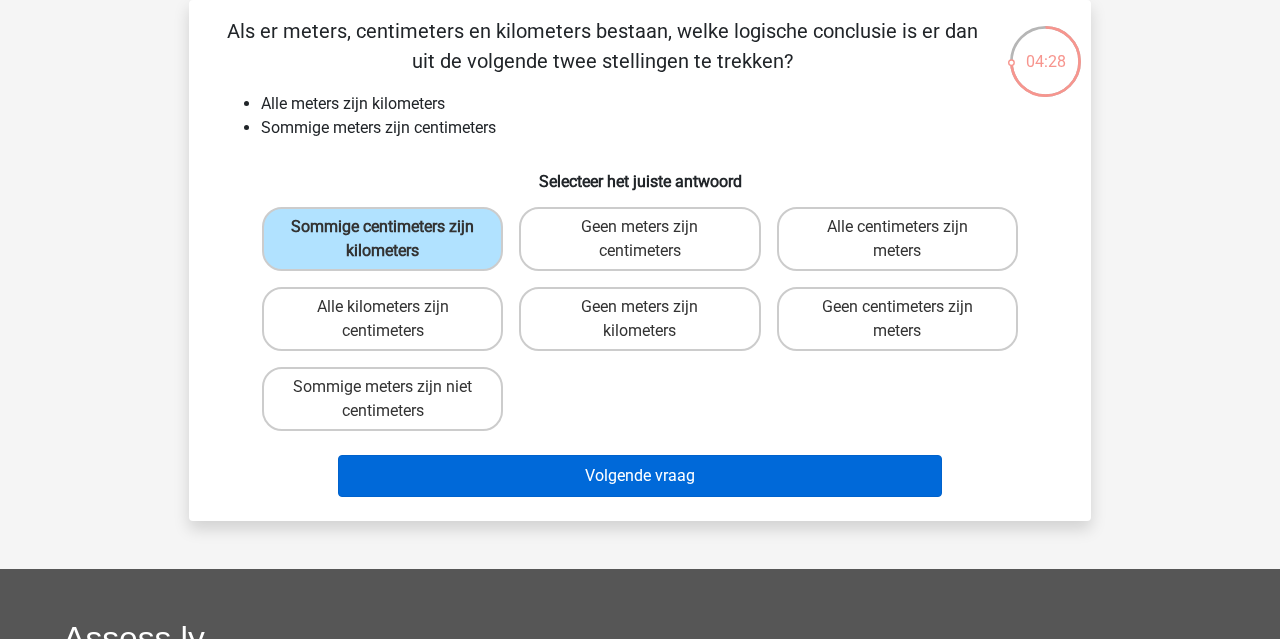 click on "Volgende vraag" at bounding box center (640, 476) 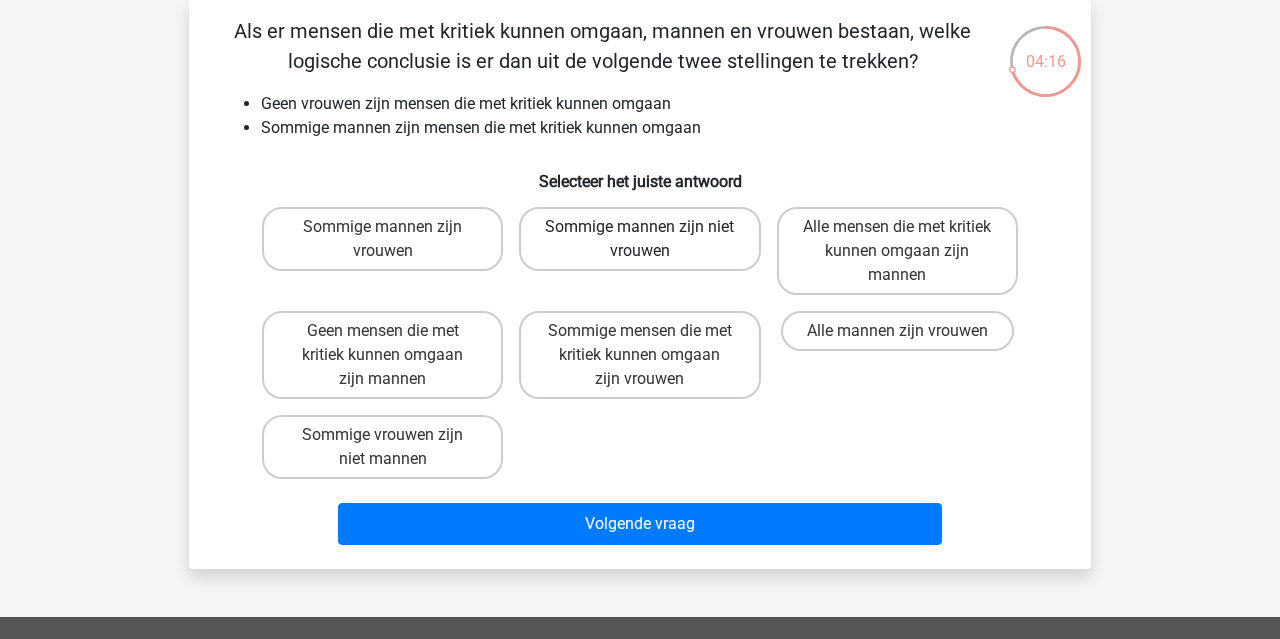 click on "Sommige mannen zijn niet vrouwen" at bounding box center [639, 239] 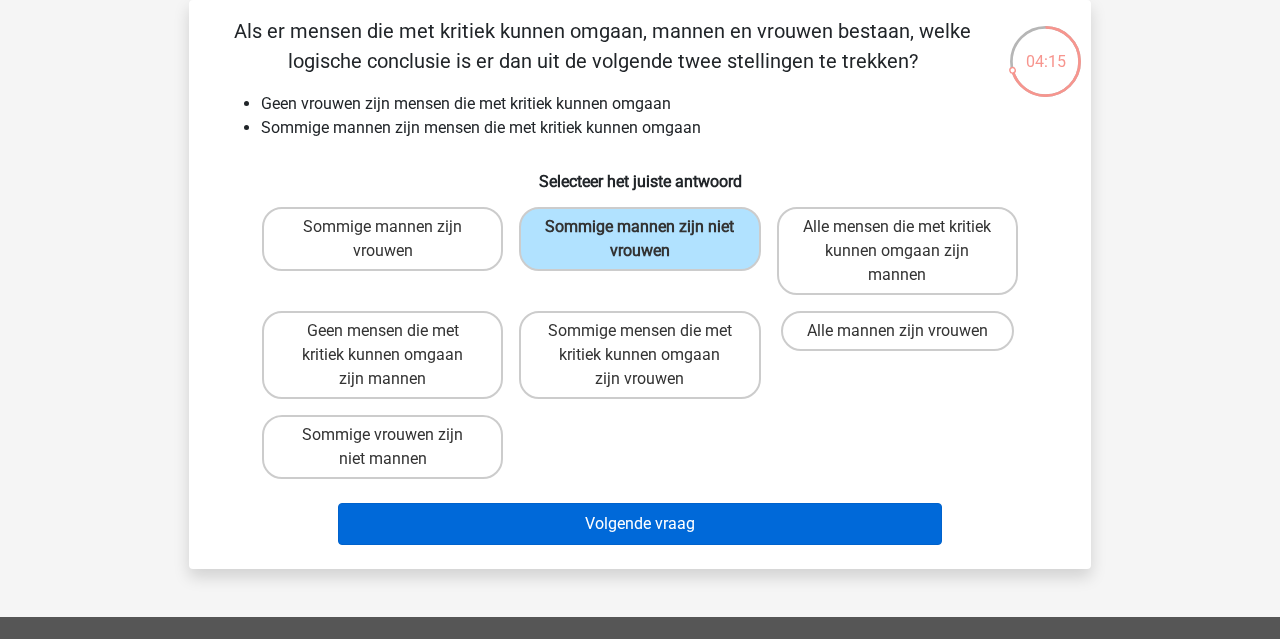 click on "Volgende vraag" at bounding box center [640, 524] 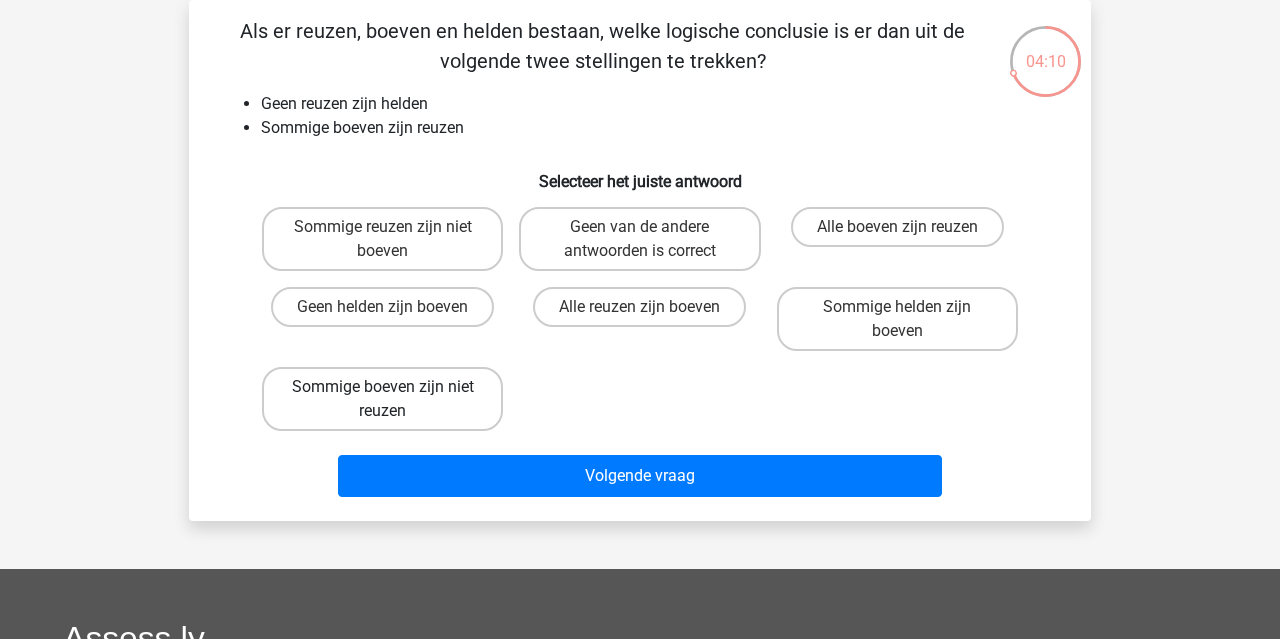 click on "Sommige boeven zijn niet reuzen" at bounding box center (382, 399) 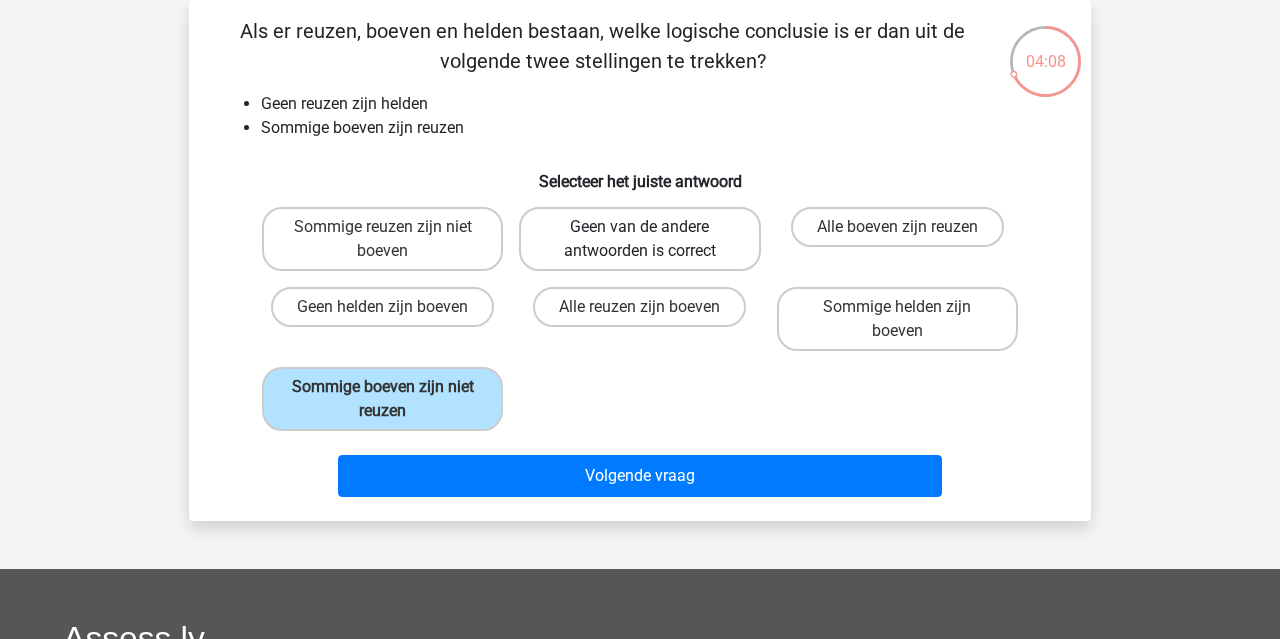 click on "Geen van de andere antwoorden is correct" at bounding box center [639, 239] 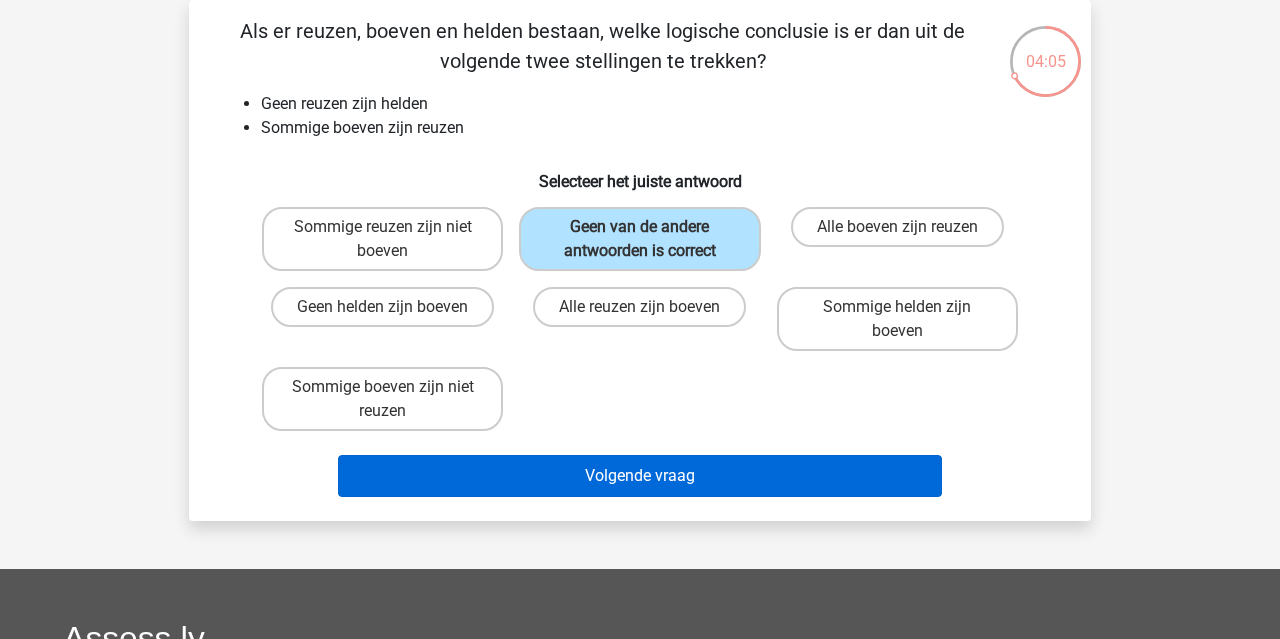 click on "Volgende vraag" at bounding box center [640, 476] 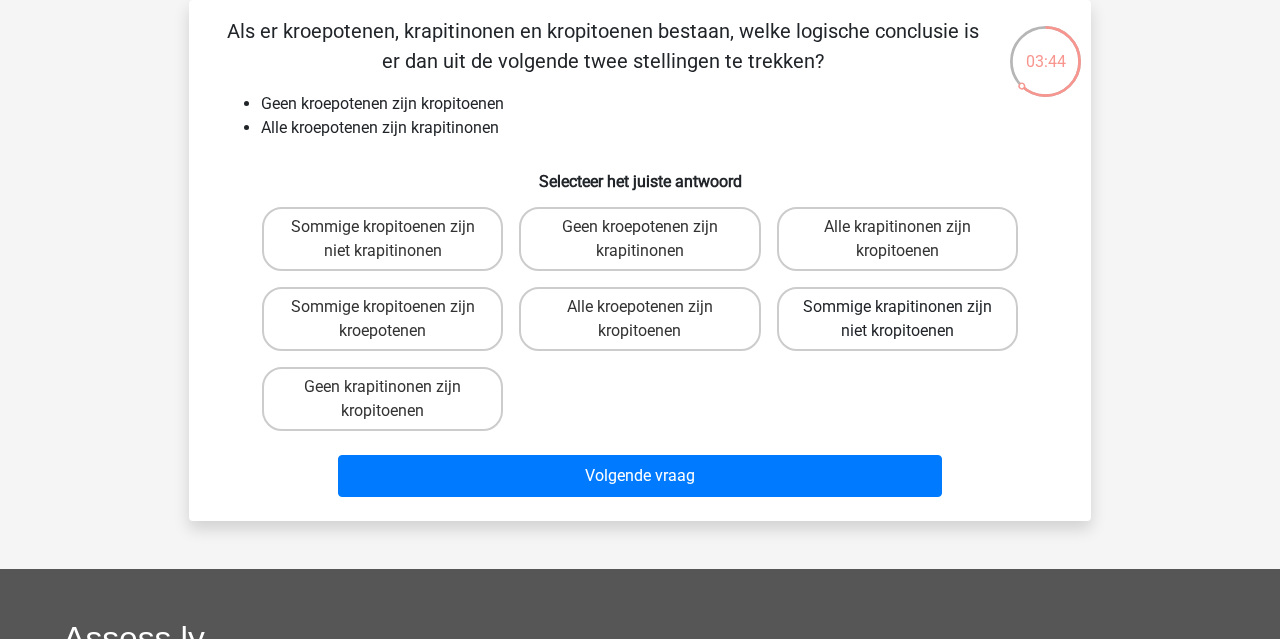 click on "Sommige krapitinonen zijn niet kropitoenen" at bounding box center [897, 319] 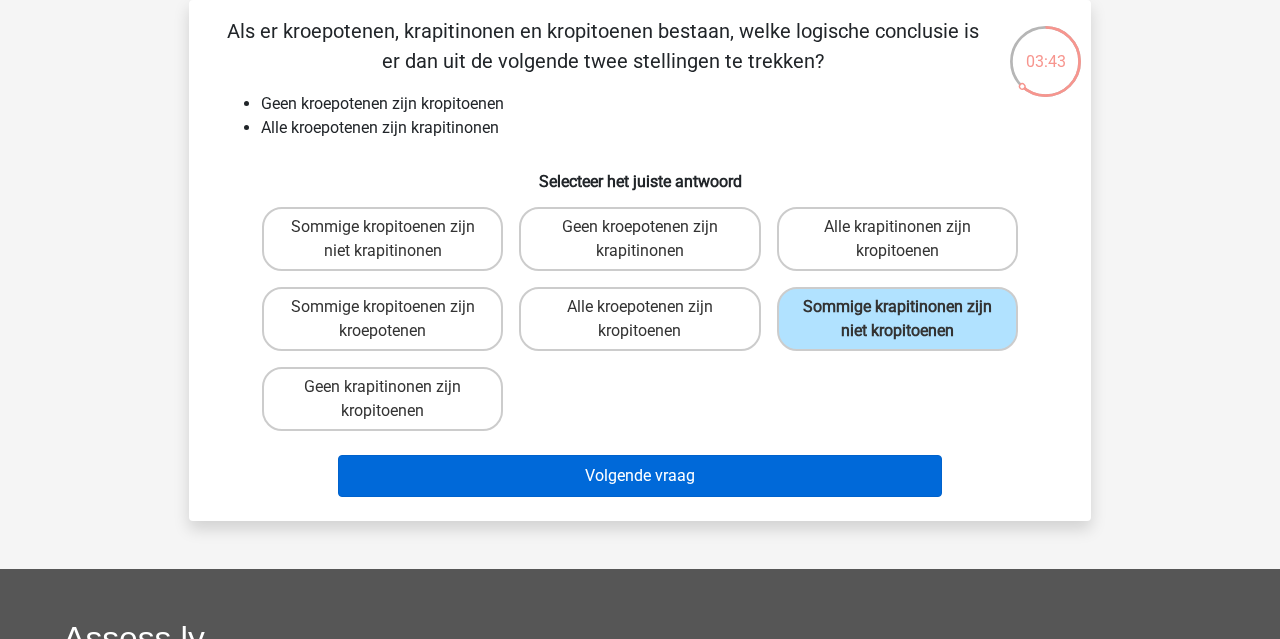 click on "Volgende vraag" at bounding box center [640, 476] 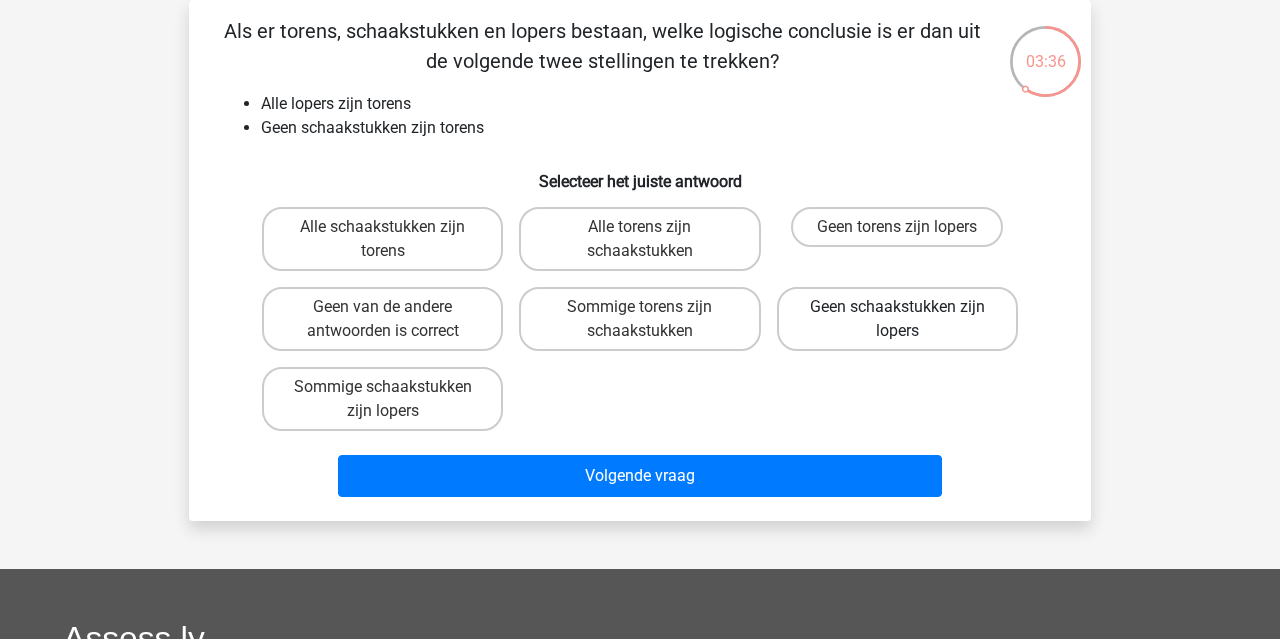 click on "Geen schaakstukken zijn lopers" at bounding box center (897, 319) 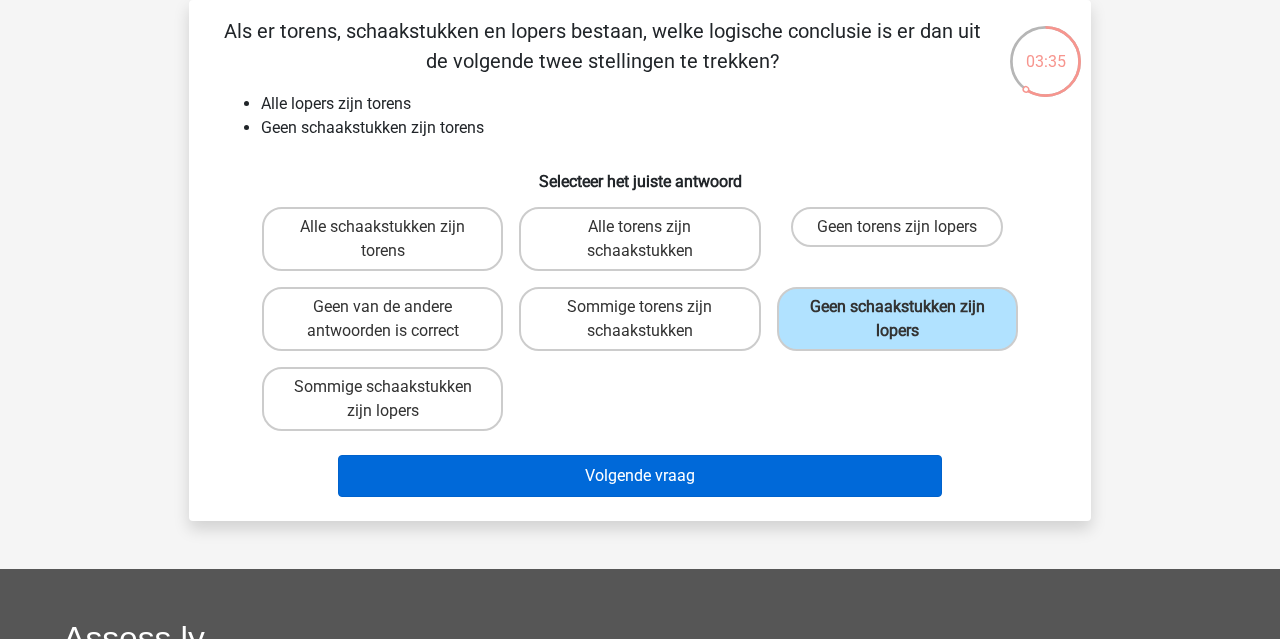 click on "Volgende vraag" at bounding box center (640, 476) 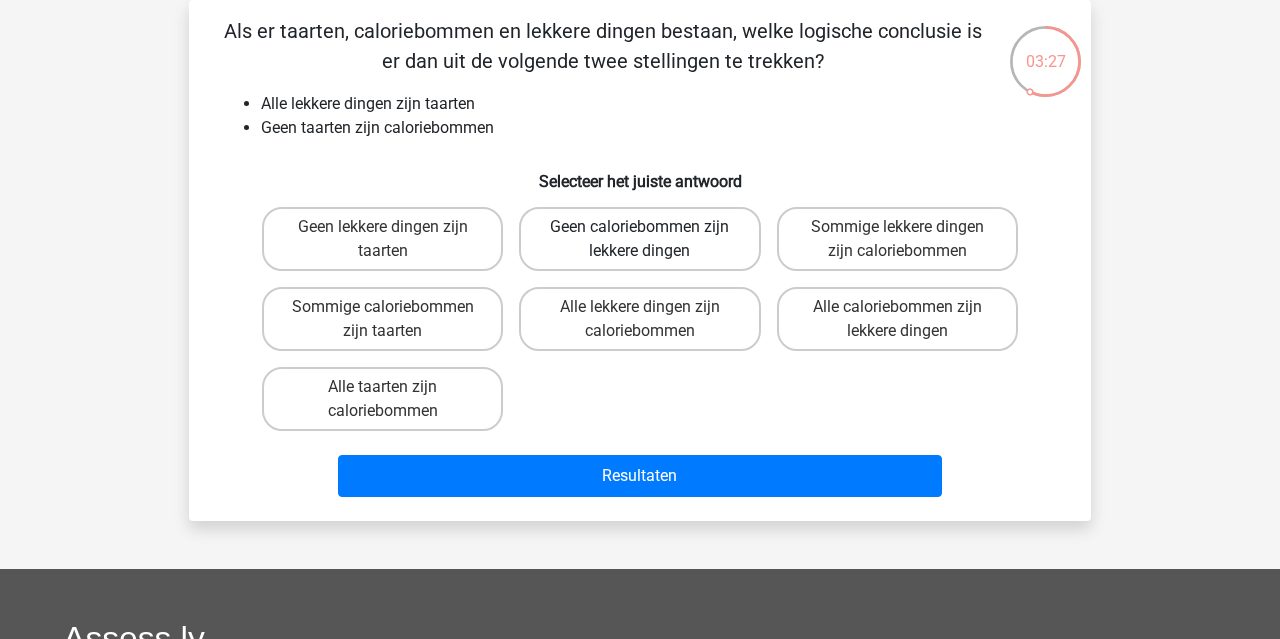 click on "Geen caloriebommen zijn lekkere dingen" at bounding box center [639, 239] 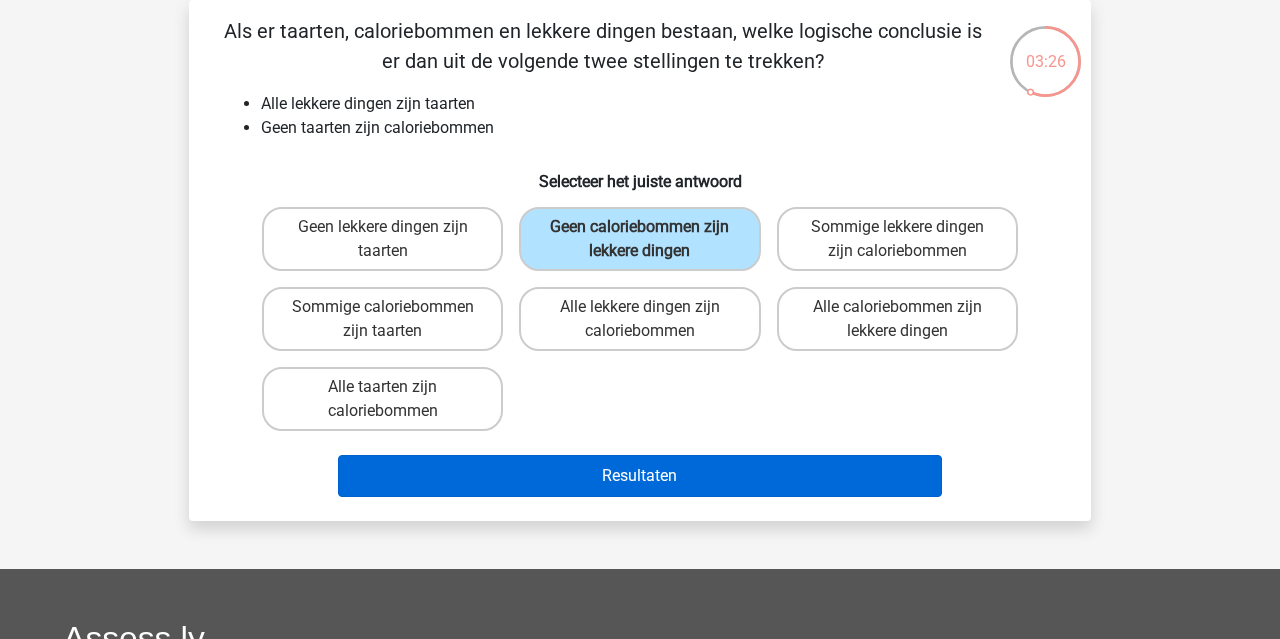click on "Resultaten" at bounding box center (640, 476) 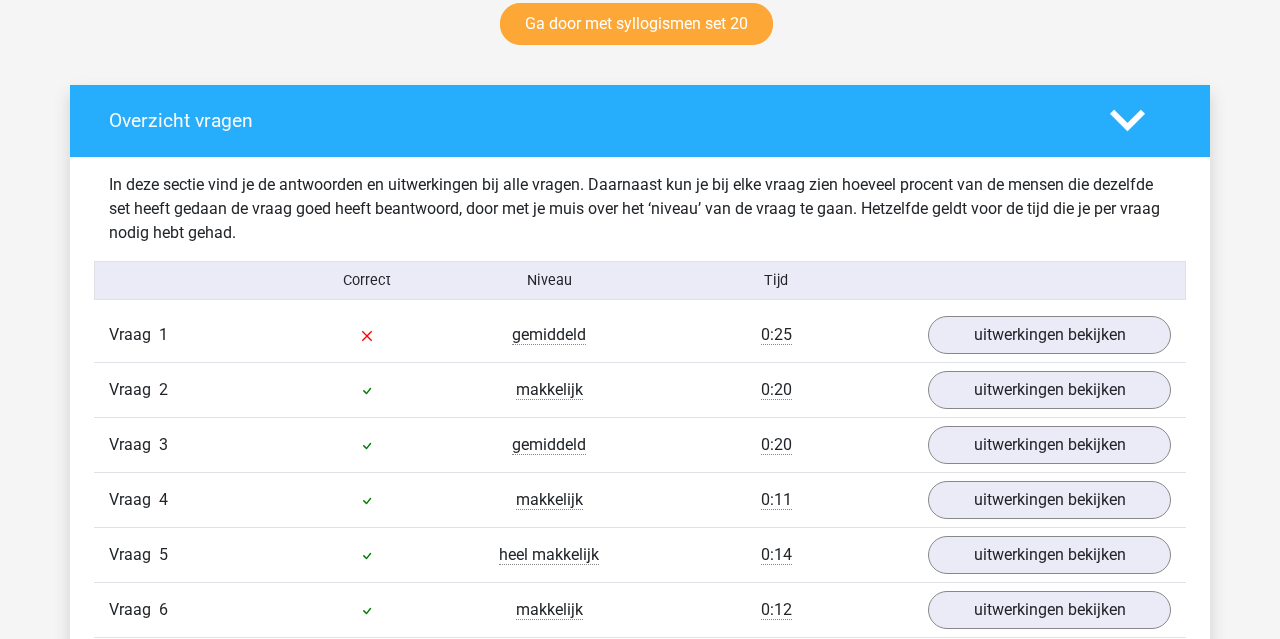 scroll, scrollTop: 1044, scrollLeft: 0, axis: vertical 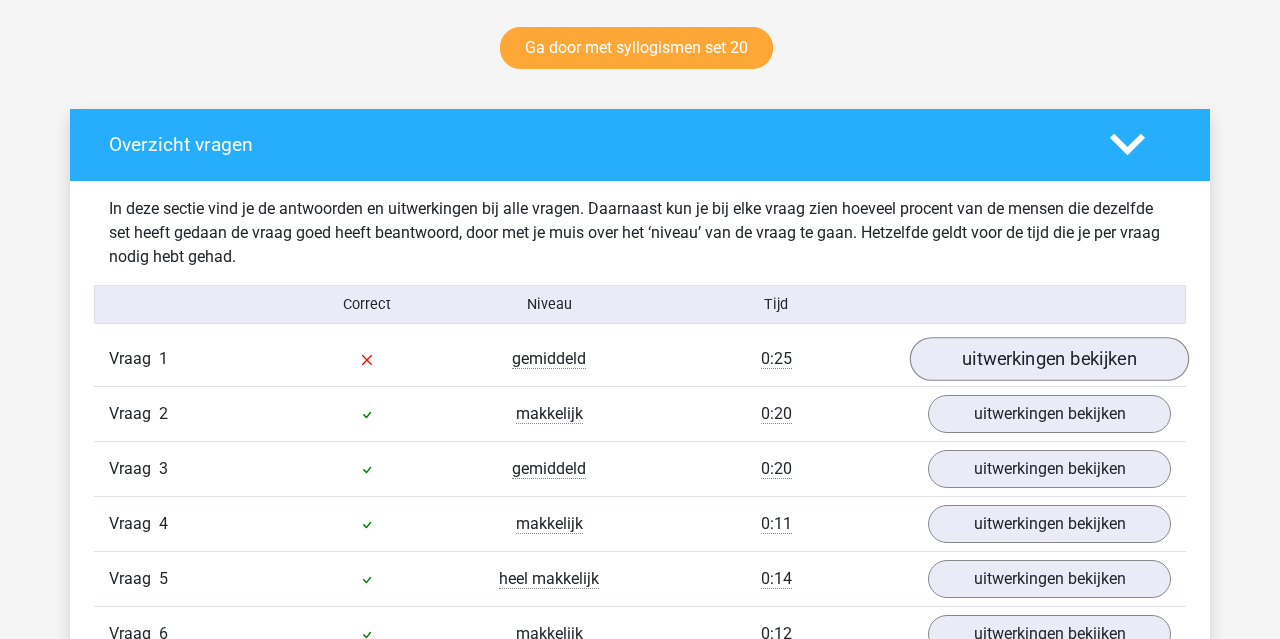 click on "uitwerkingen bekijken" at bounding box center (1049, 359) 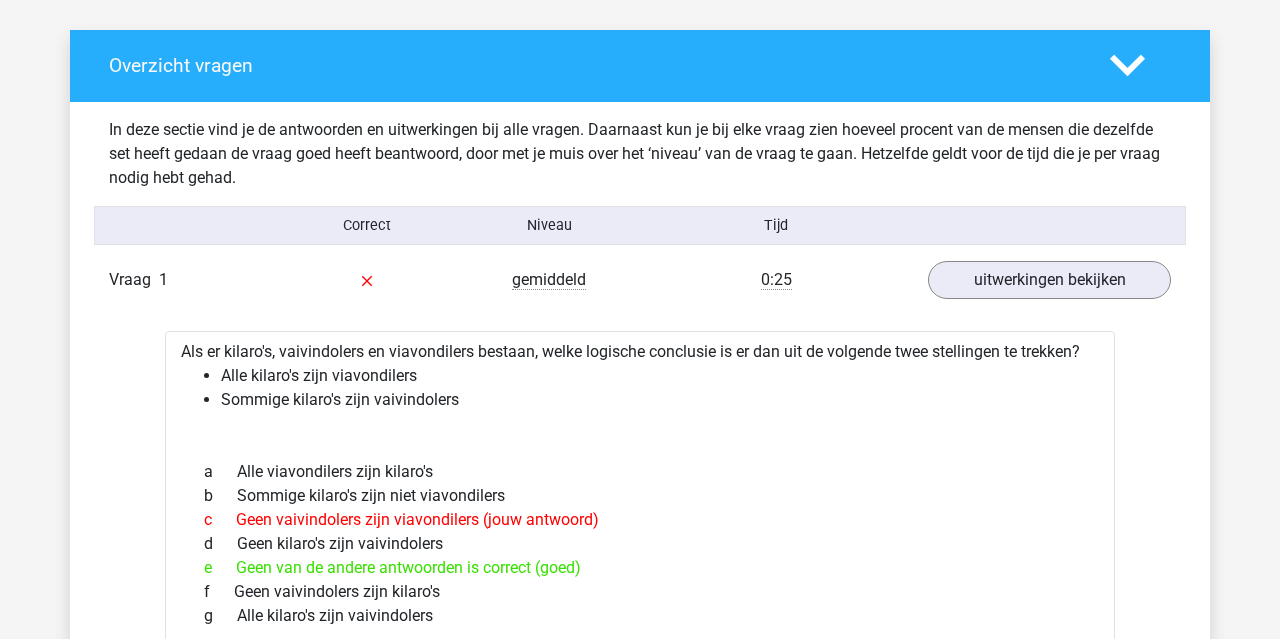 scroll, scrollTop: 1126, scrollLeft: 0, axis: vertical 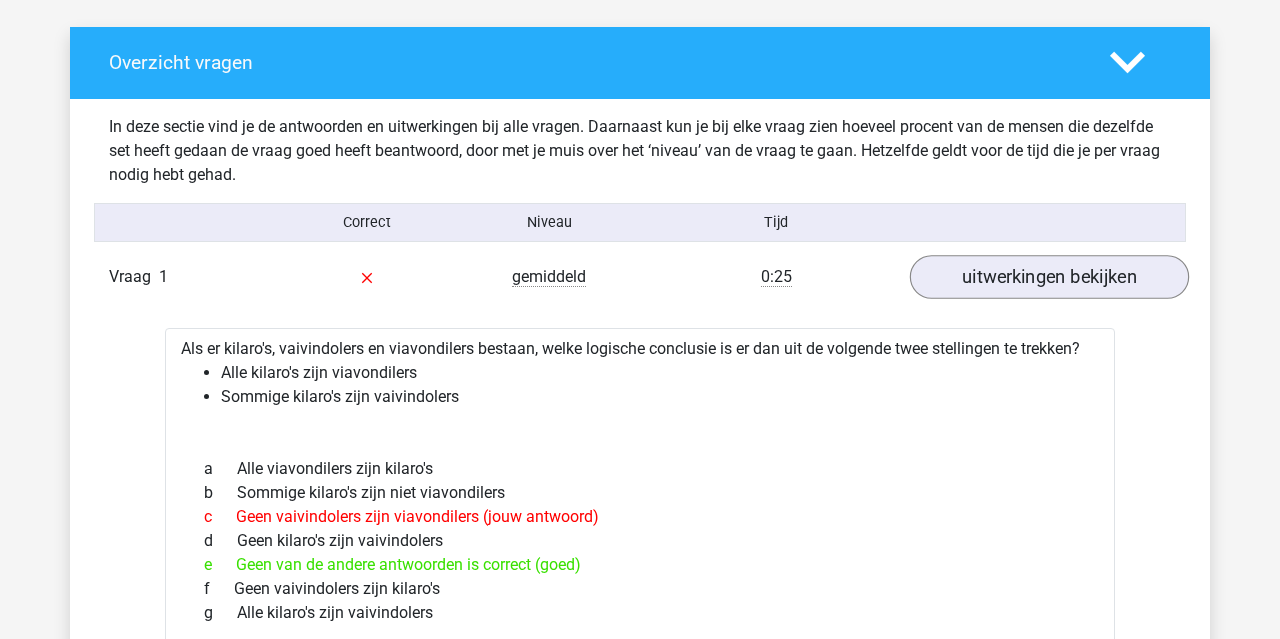click on "uitwerkingen bekijken" at bounding box center (1049, 277) 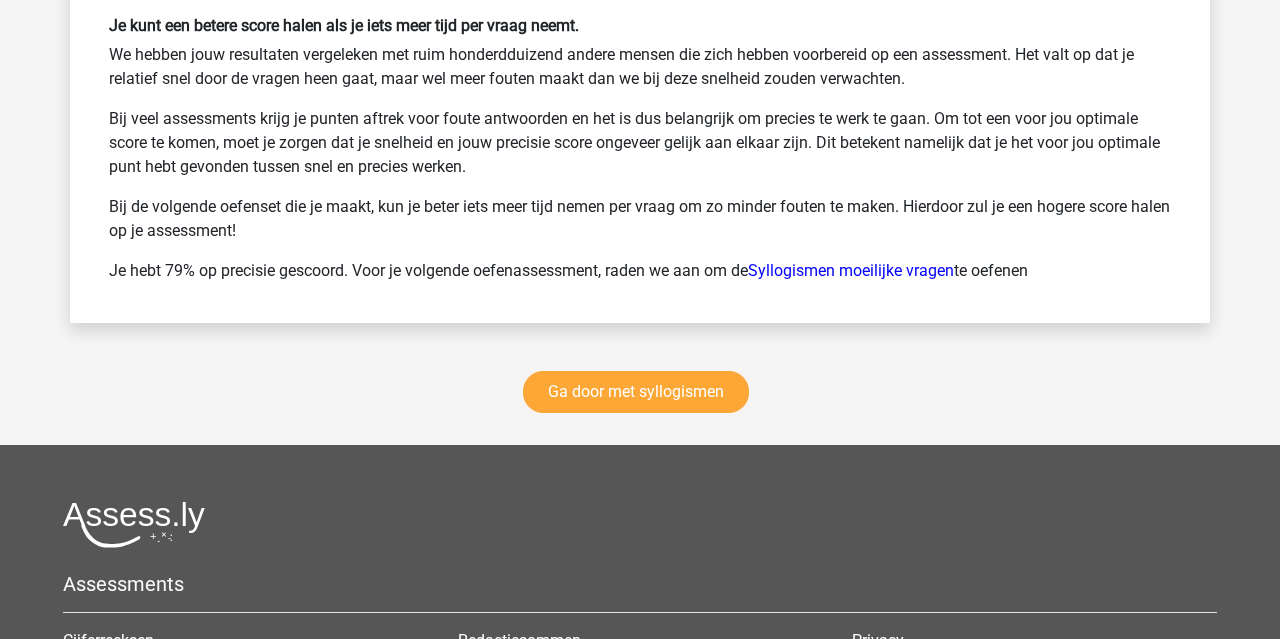 scroll, scrollTop: 2697, scrollLeft: 0, axis: vertical 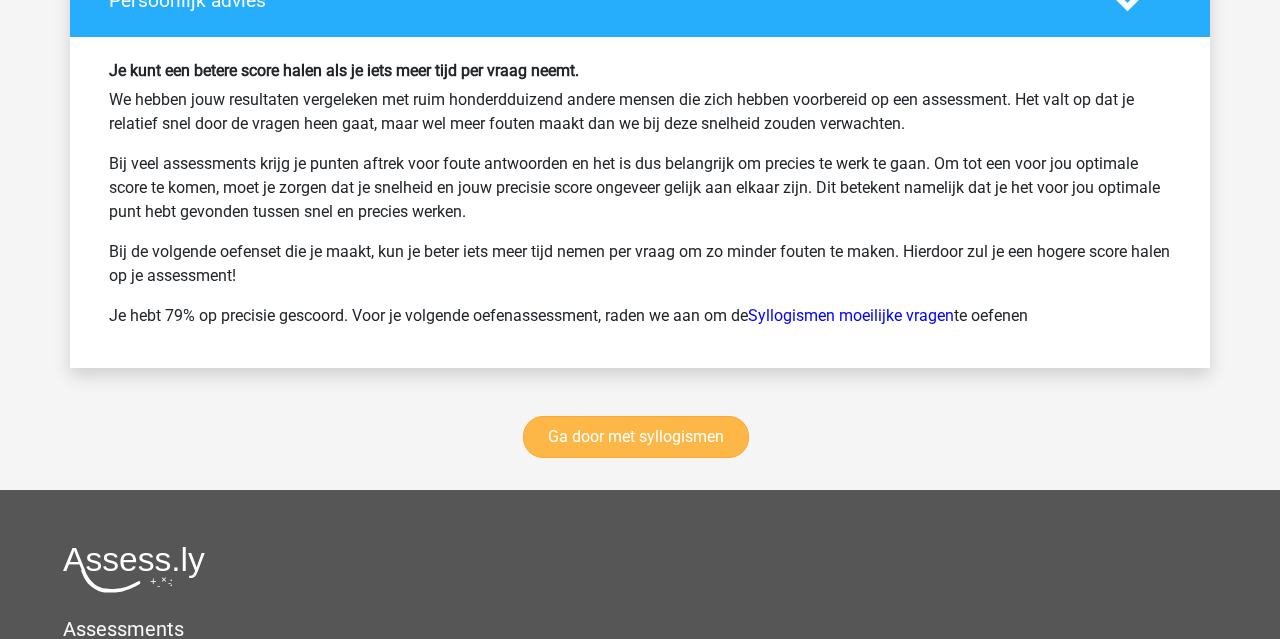 click on "Ga door met syllogismen" at bounding box center [636, 437] 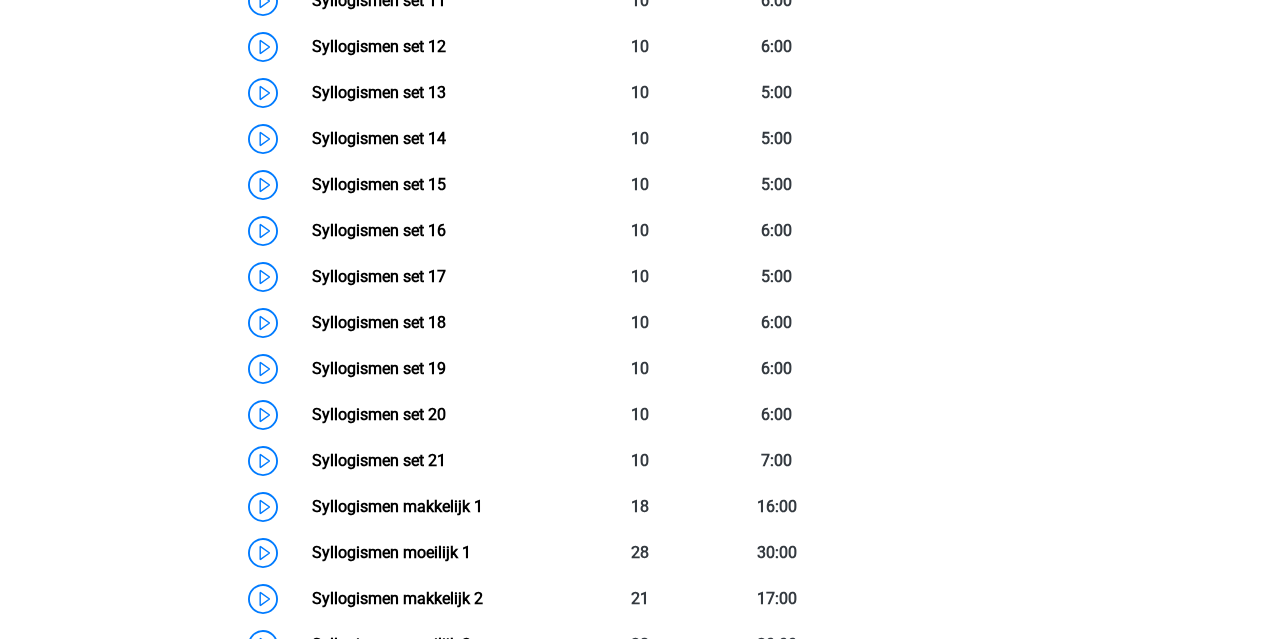 scroll, scrollTop: 1539, scrollLeft: 0, axis: vertical 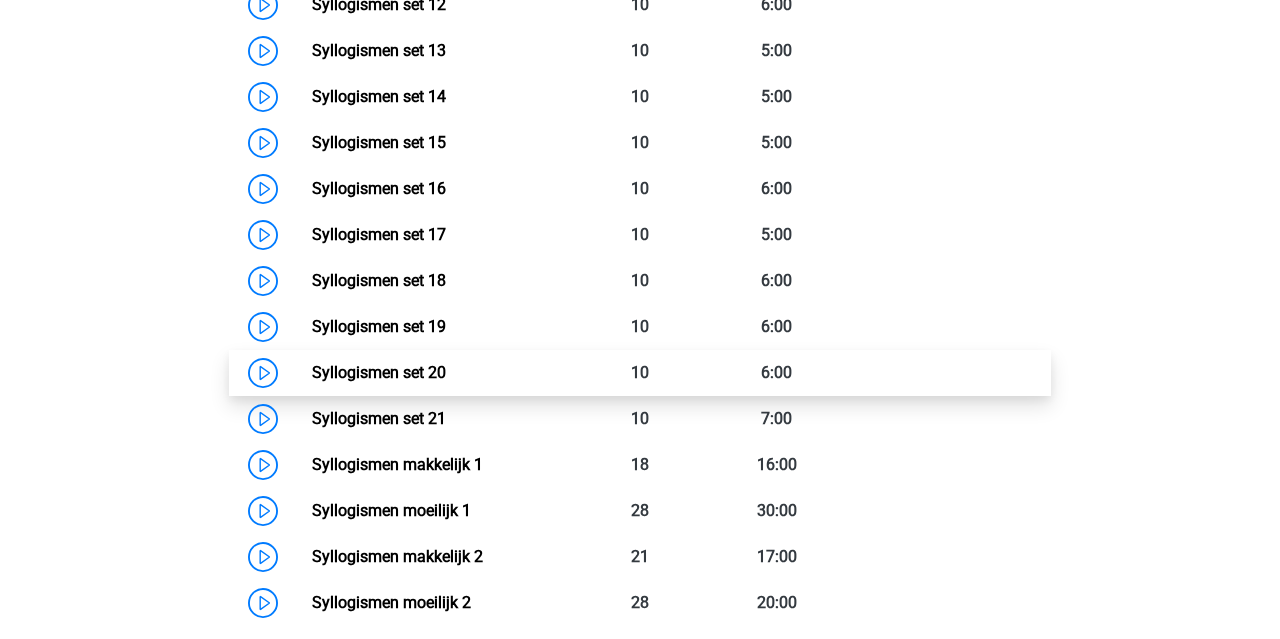 click on "Syllogismen
set 20" at bounding box center (379, 372) 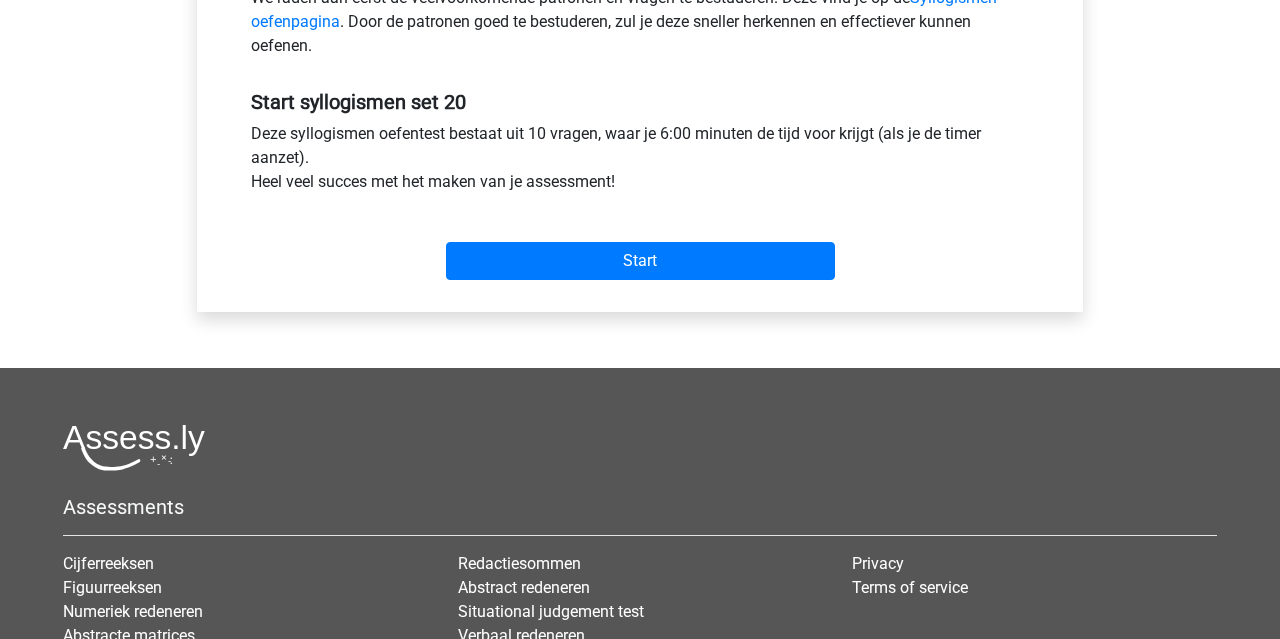 scroll, scrollTop: 695, scrollLeft: 0, axis: vertical 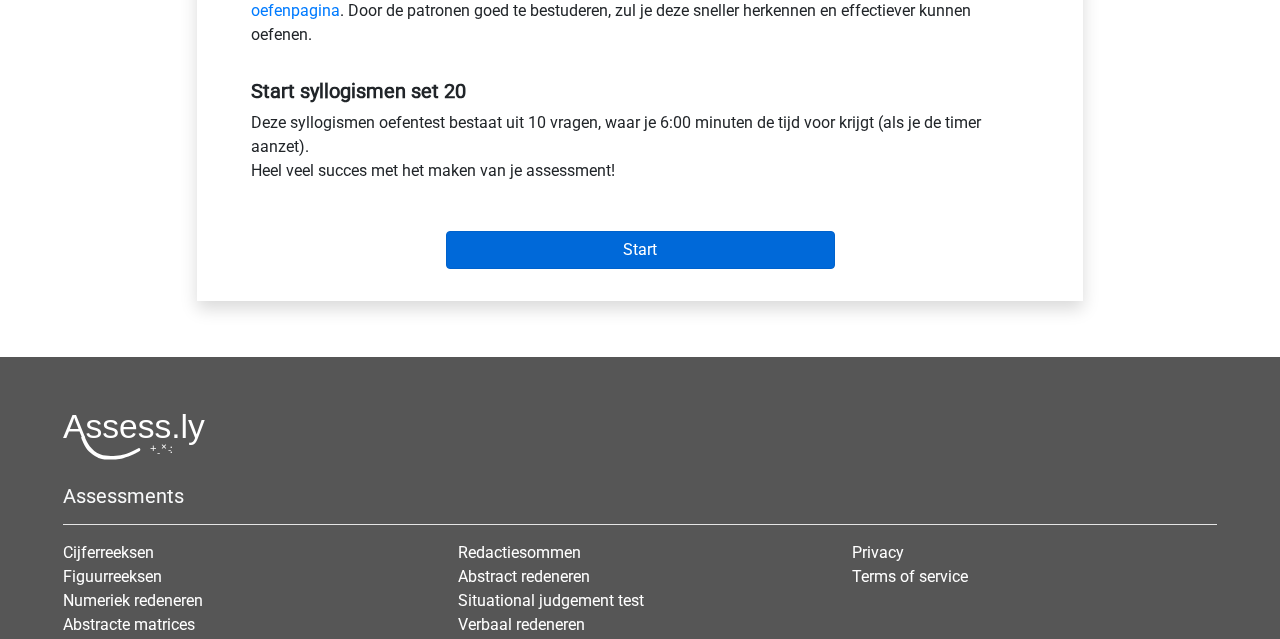 click on "Start" at bounding box center [640, 250] 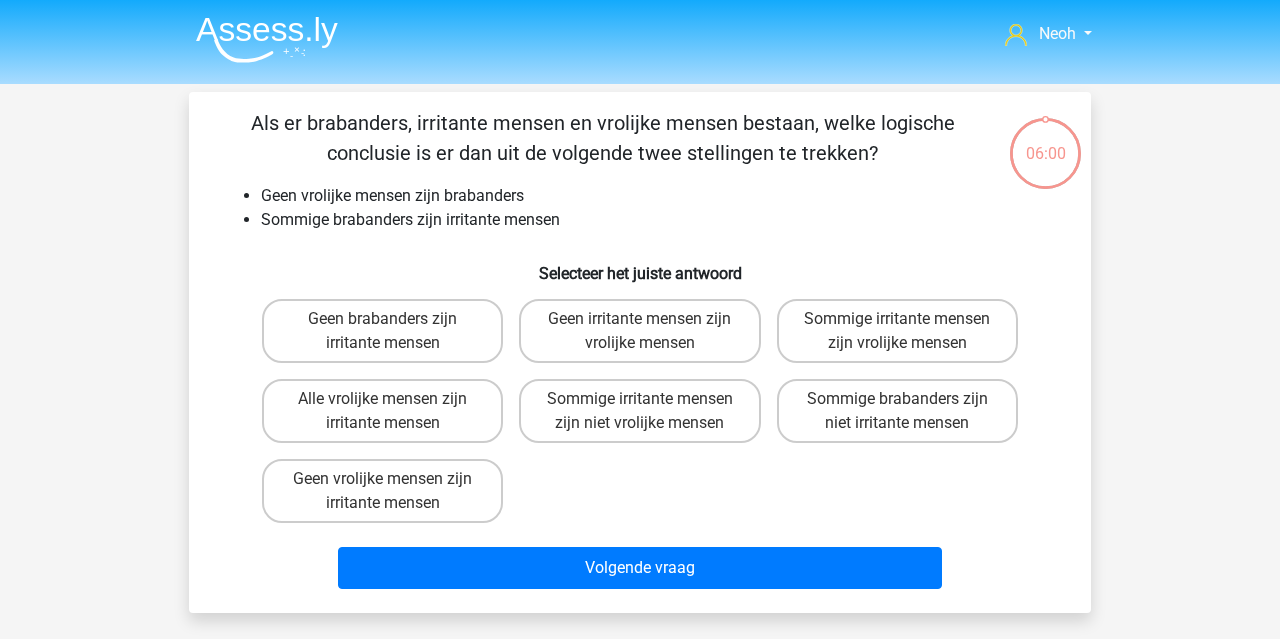 scroll, scrollTop: 0, scrollLeft: 0, axis: both 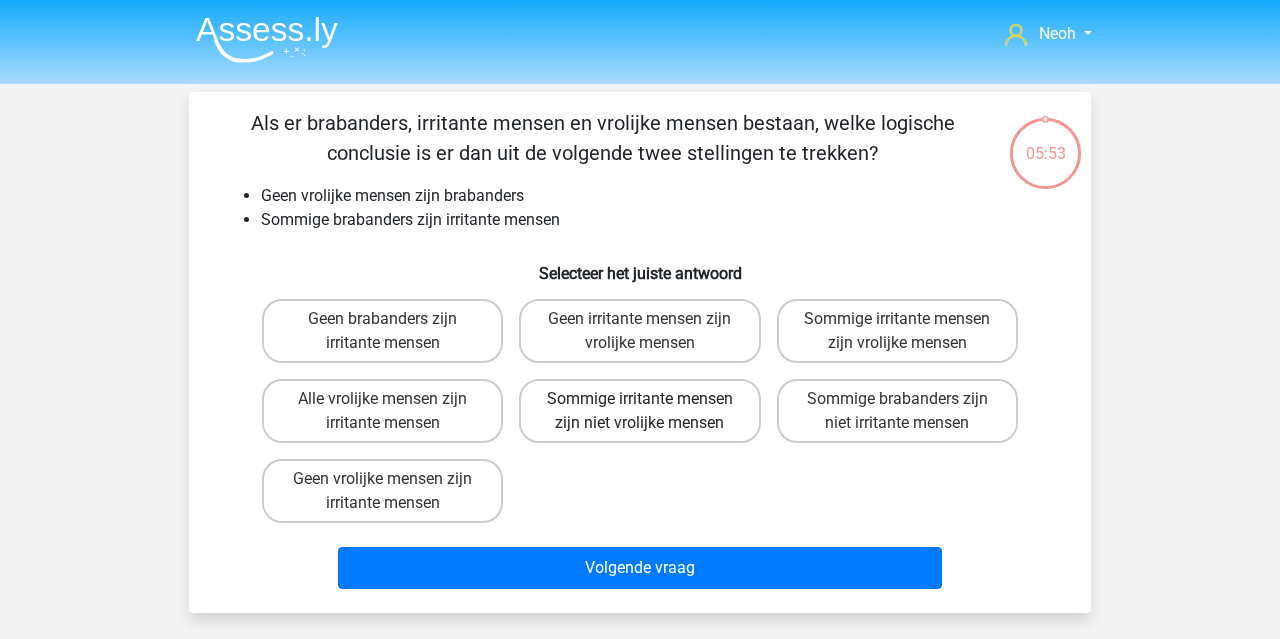 click on "Sommige irritante mensen zijn niet vrolijke mensen" at bounding box center (639, 411) 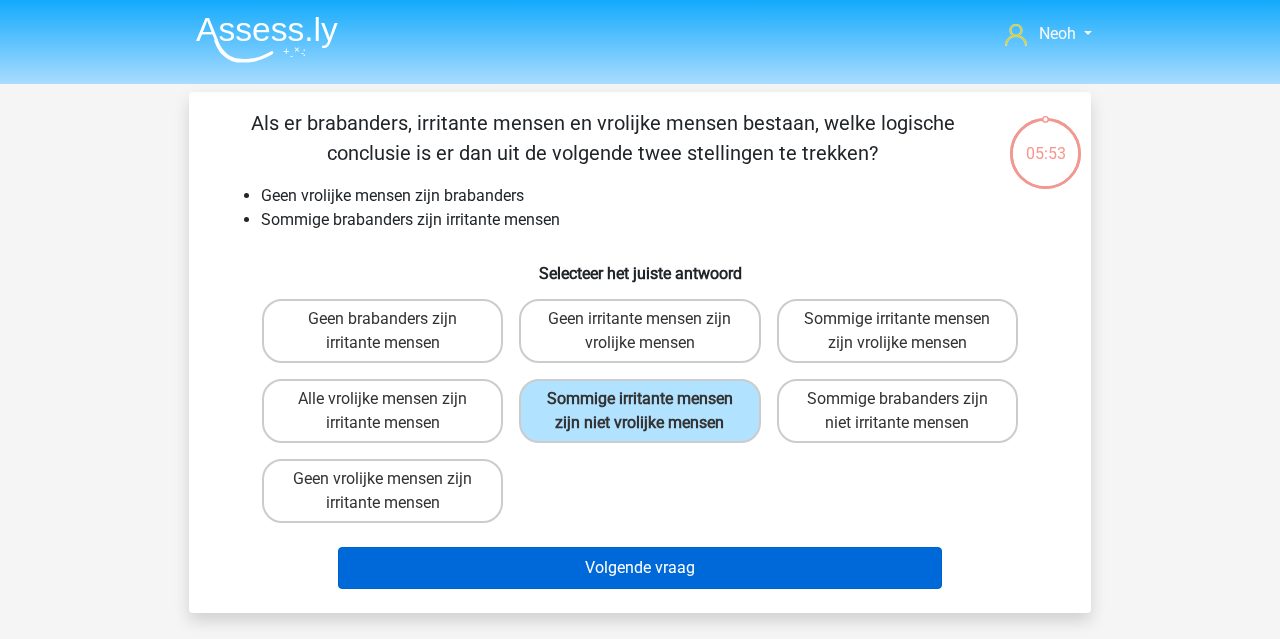 click on "Volgende vraag" at bounding box center (640, 568) 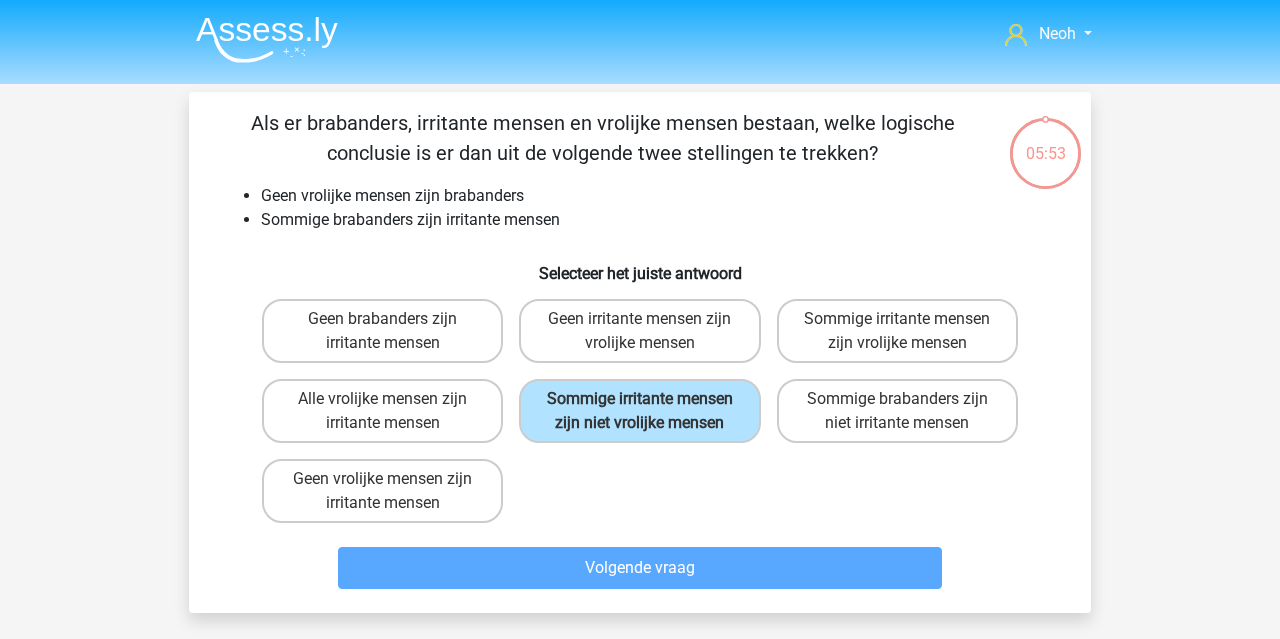 scroll, scrollTop: 92, scrollLeft: 0, axis: vertical 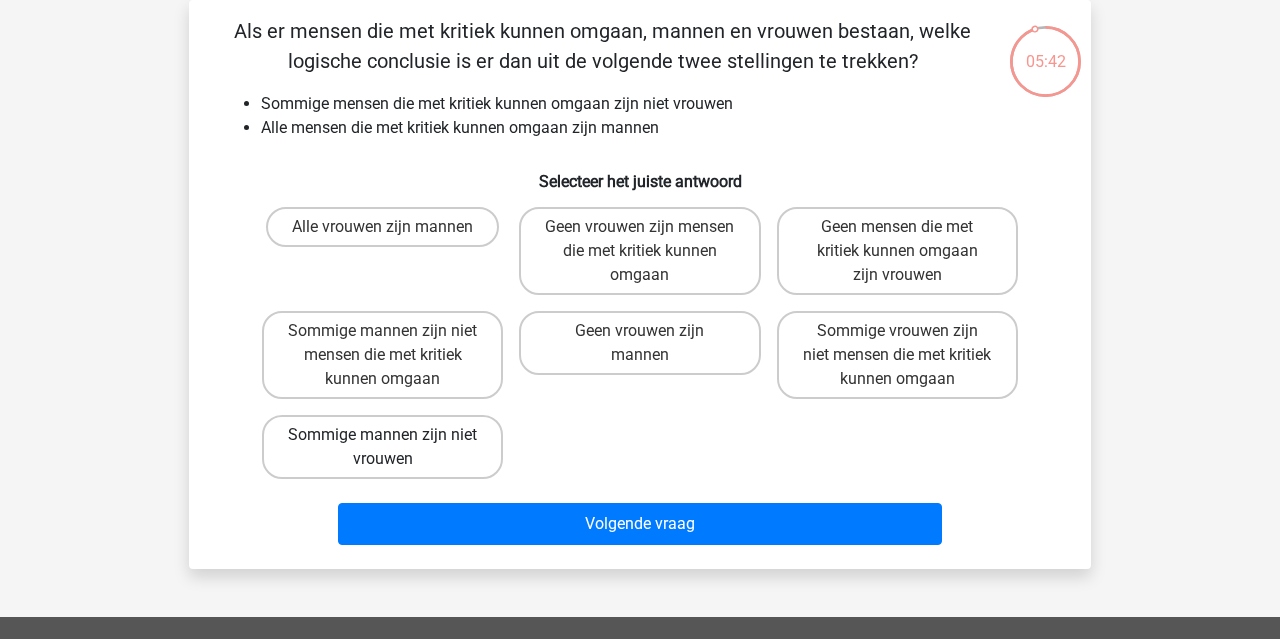click on "Sommige mannen zijn niet vrouwen" at bounding box center [382, 447] 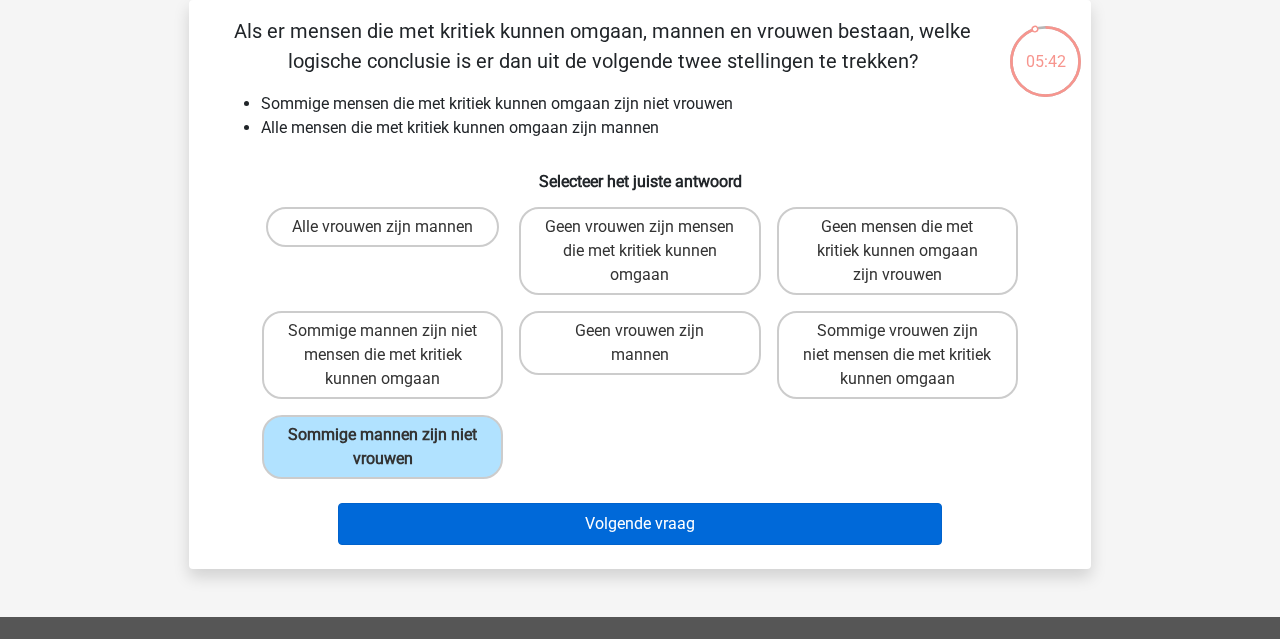 click on "Volgende vraag" at bounding box center [640, 524] 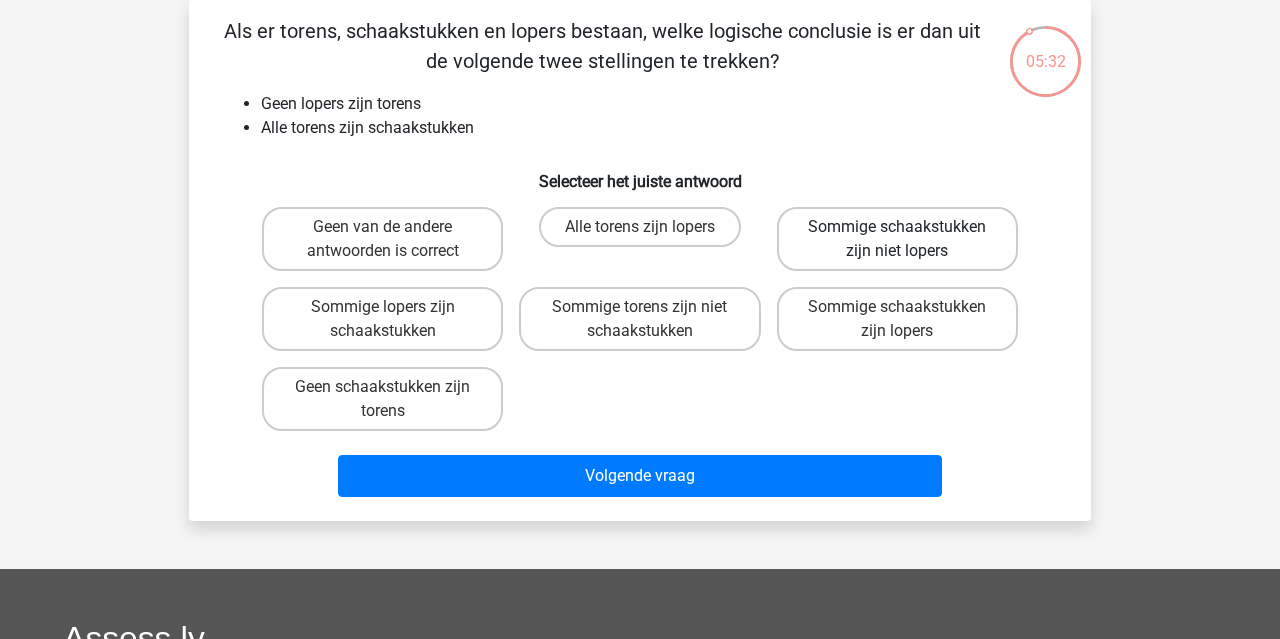 click on "Sommige schaakstukken zijn niet lopers" at bounding box center (897, 239) 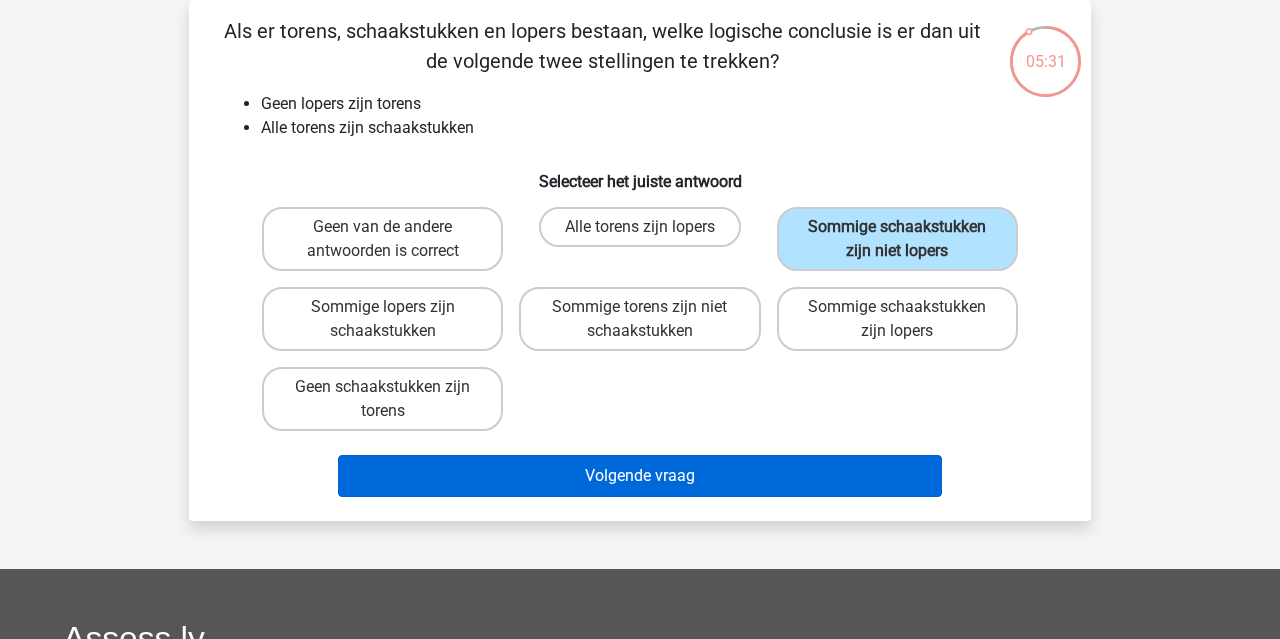 click on "Volgende vraag" at bounding box center [640, 476] 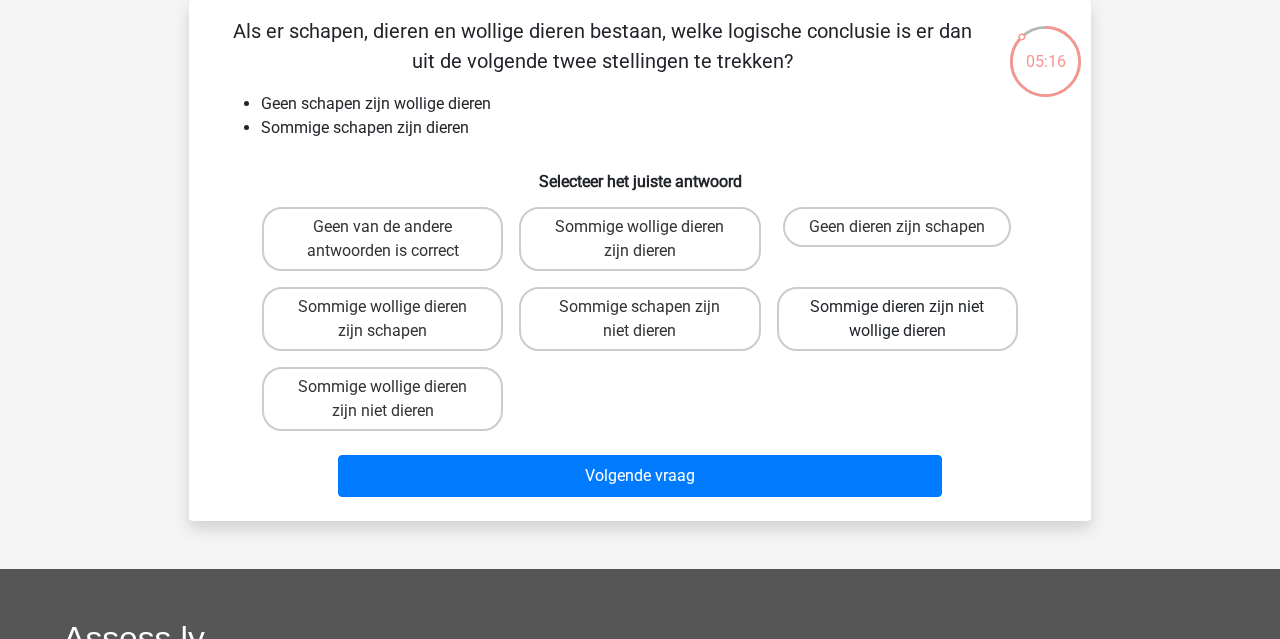 click on "Sommige dieren zijn niet wollige dieren" at bounding box center (897, 319) 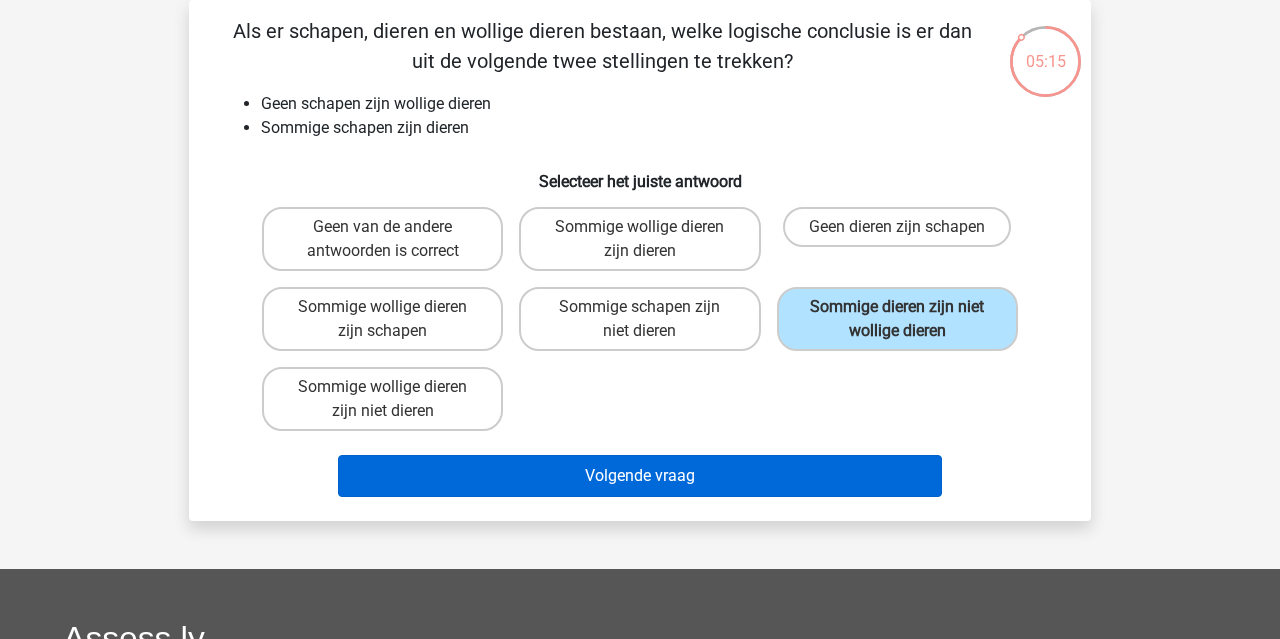 click on "Volgende vraag" at bounding box center (640, 476) 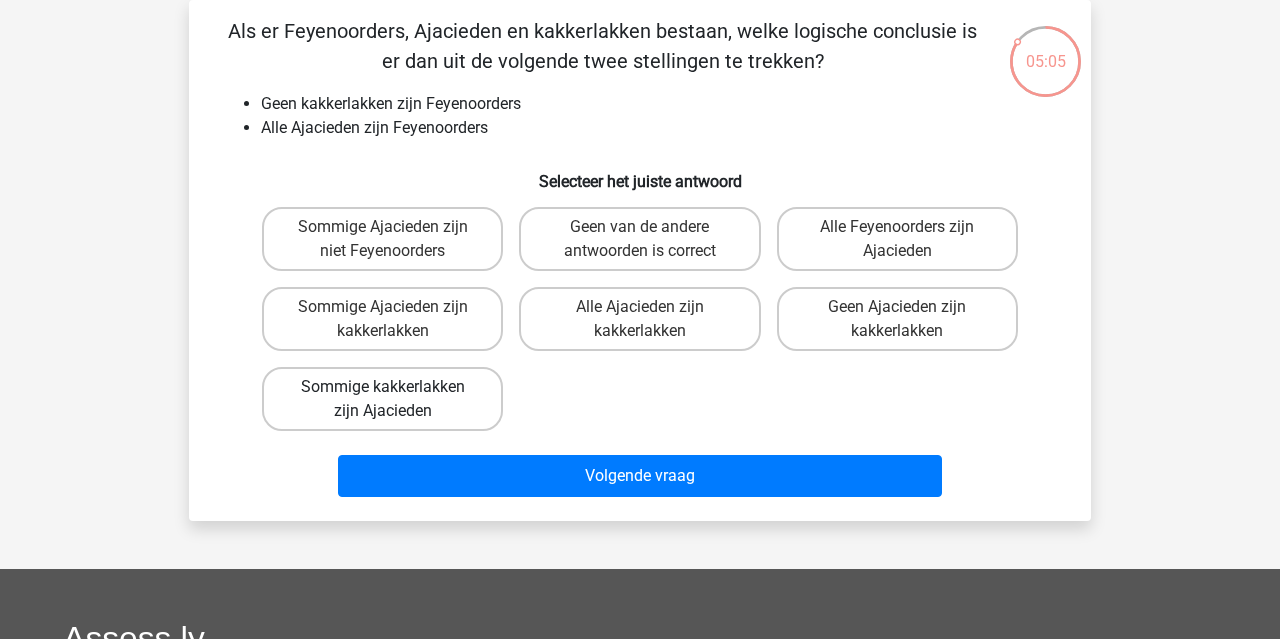 click on "Sommige kakkerlakken zijn Ajacieden" at bounding box center [382, 399] 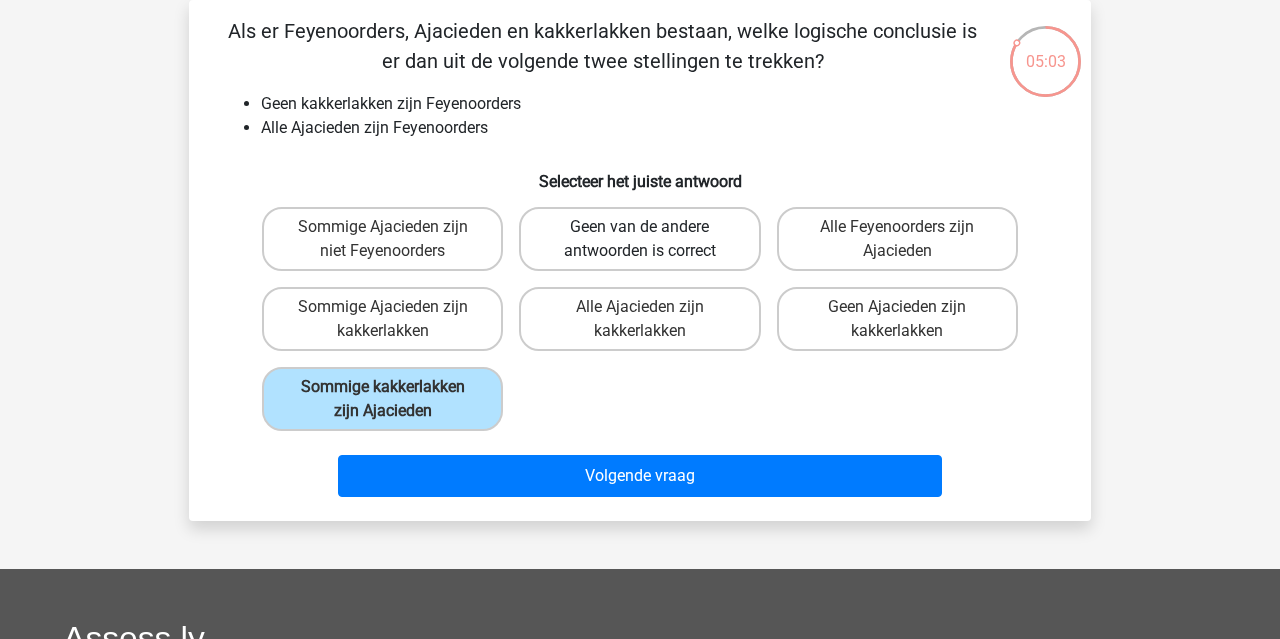 click on "Geen van de andere antwoorden is correct" at bounding box center [639, 239] 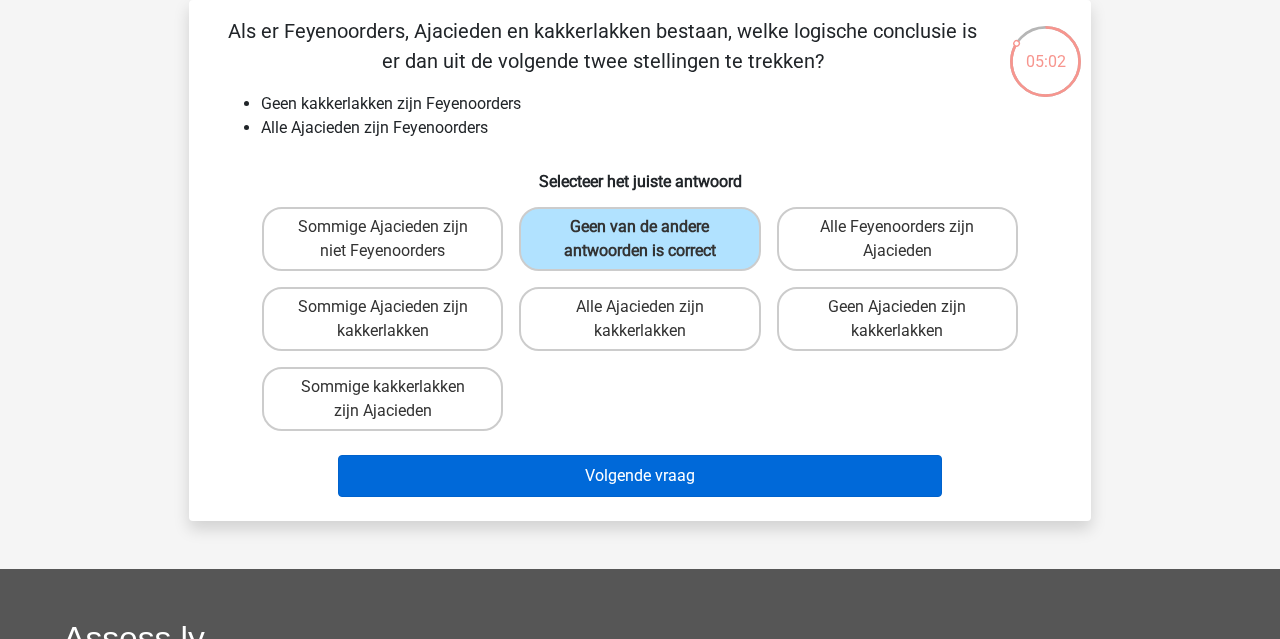 click on "Volgende vraag" at bounding box center [640, 476] 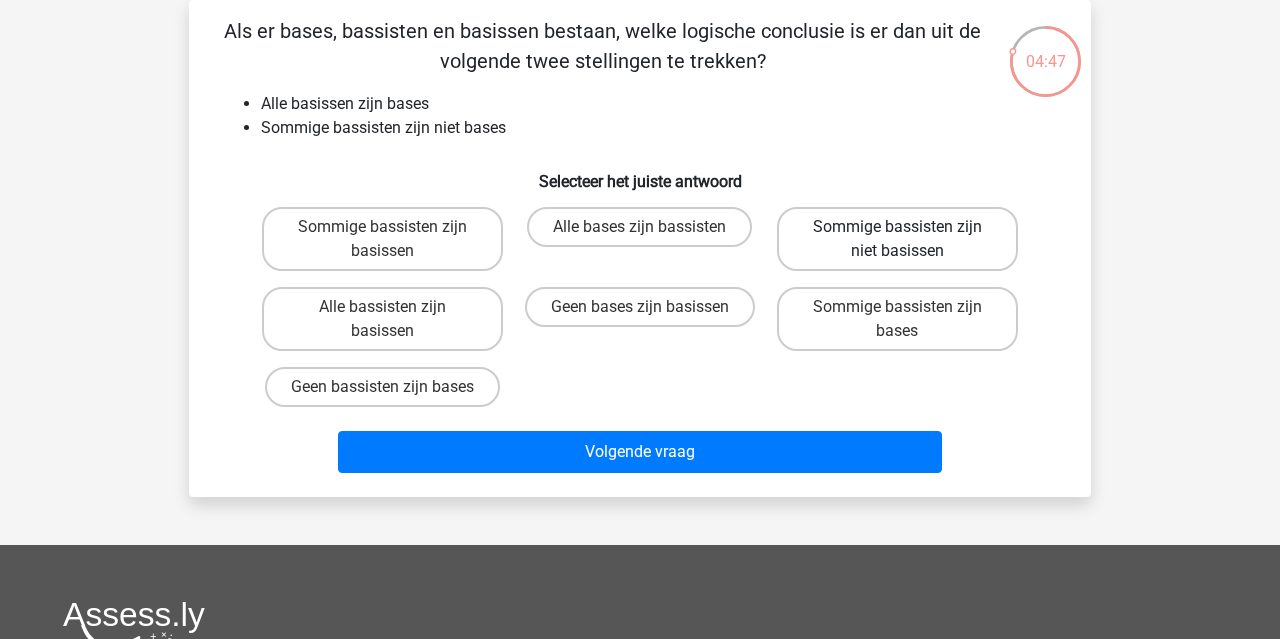 click on "Sommige bassisten zijn niet basissen" at bounding box center (897, 239) 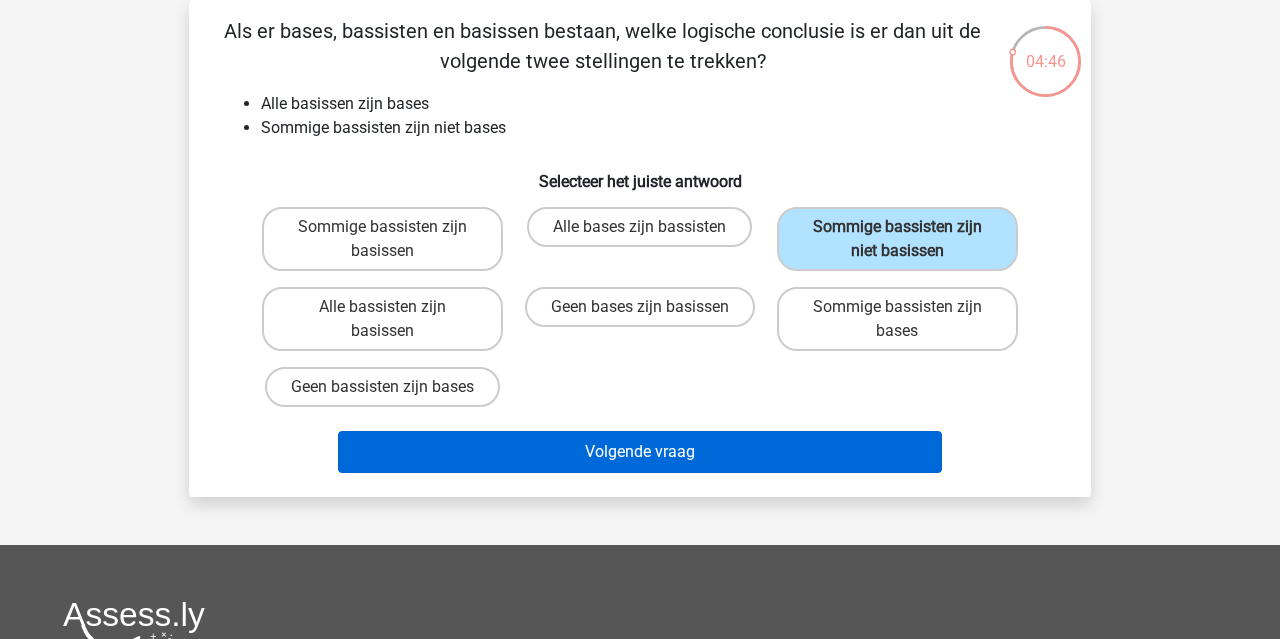 click on "Volgende vraag" at bounding box center (640, 452) 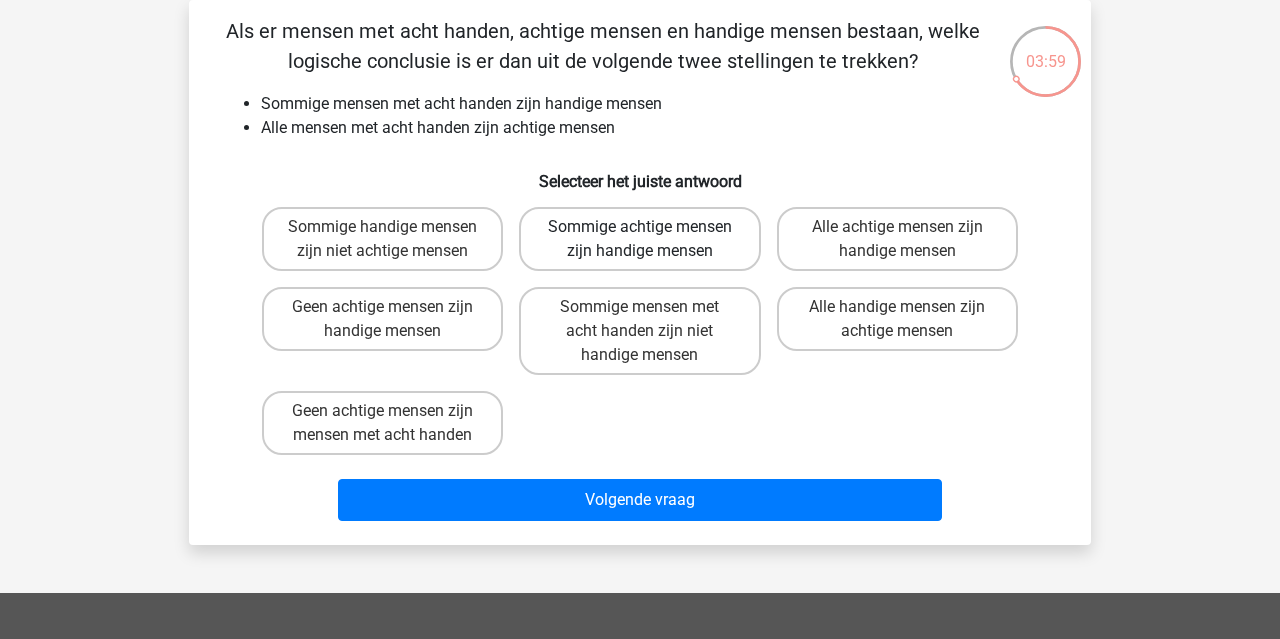 click on "Sommige achtige mensen zijn handige mensen" at bounding box center (639, 239) 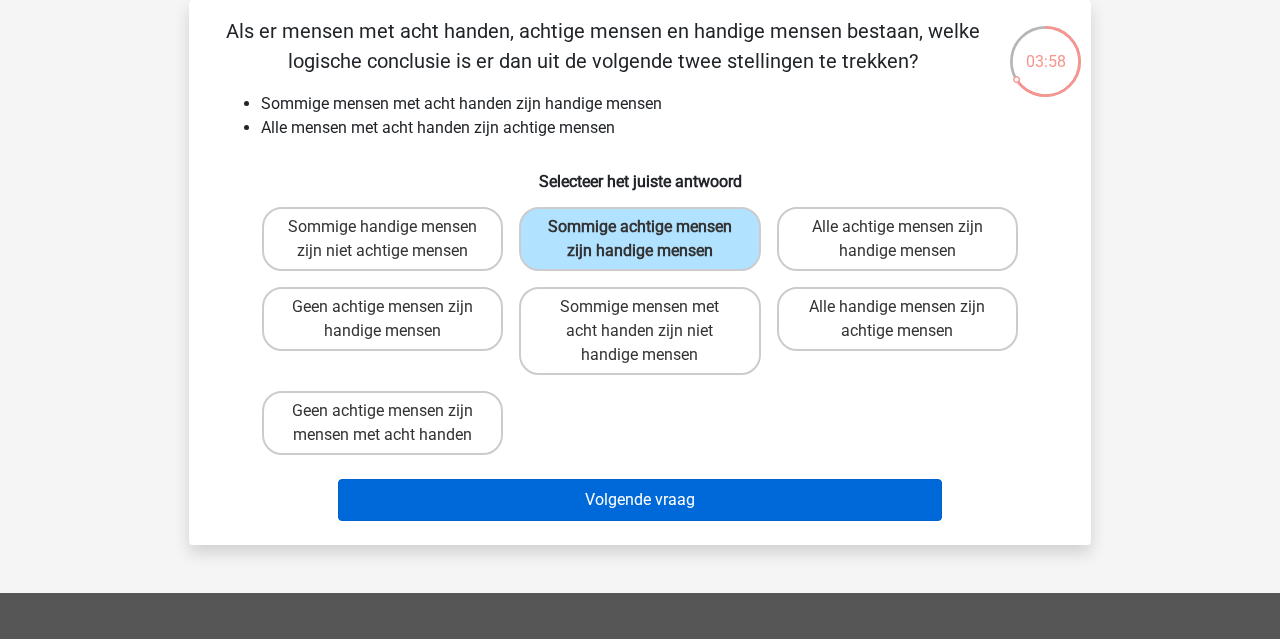 click on "Volgende vraag" at bounding box center (640, 500) 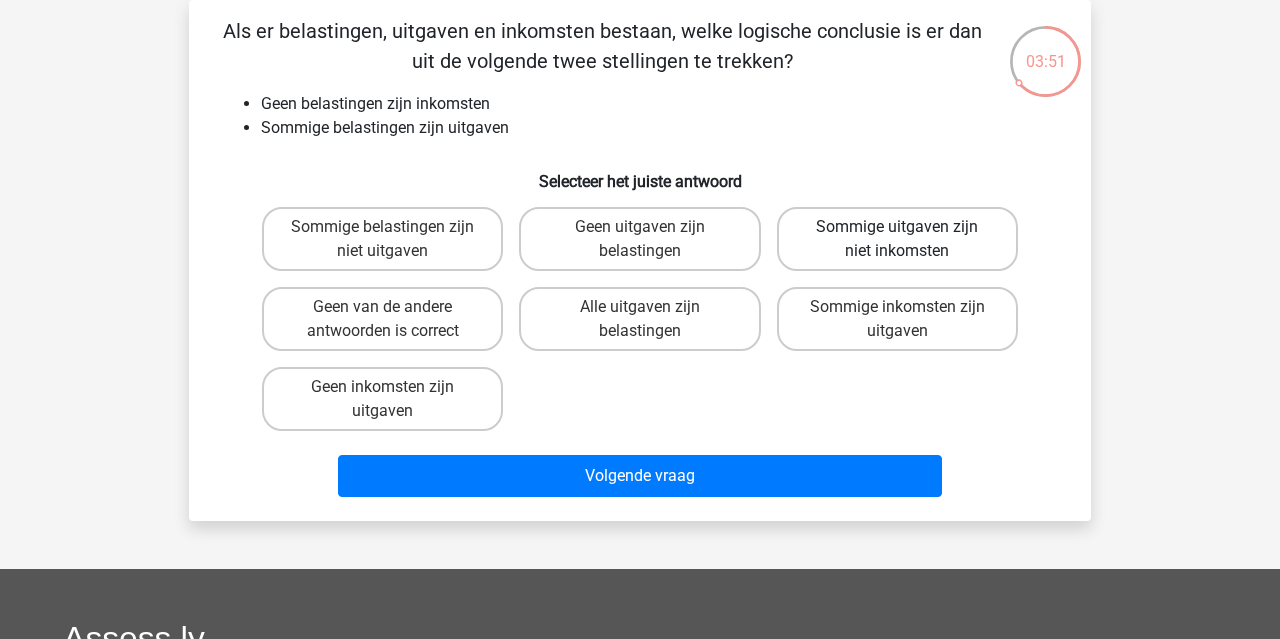 click on "Sommige uitgaven zijn niet inkomsten" at bounding box center (897, 239) 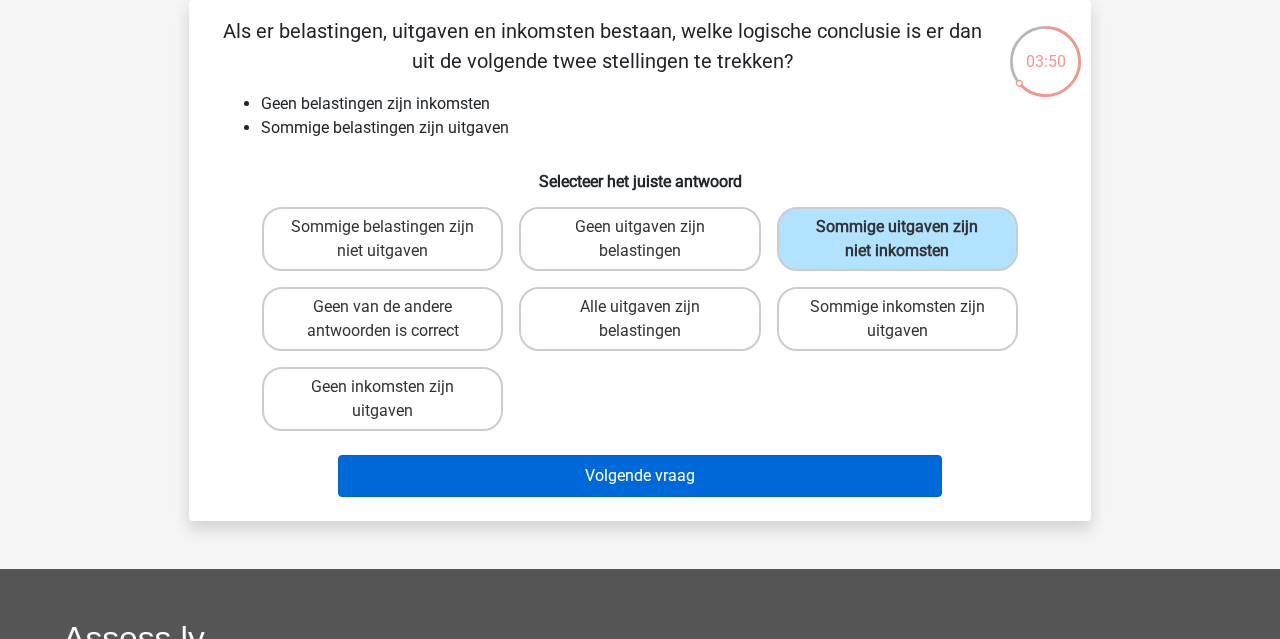 click on "Volgende vraag" at bounding box center (640, 476) 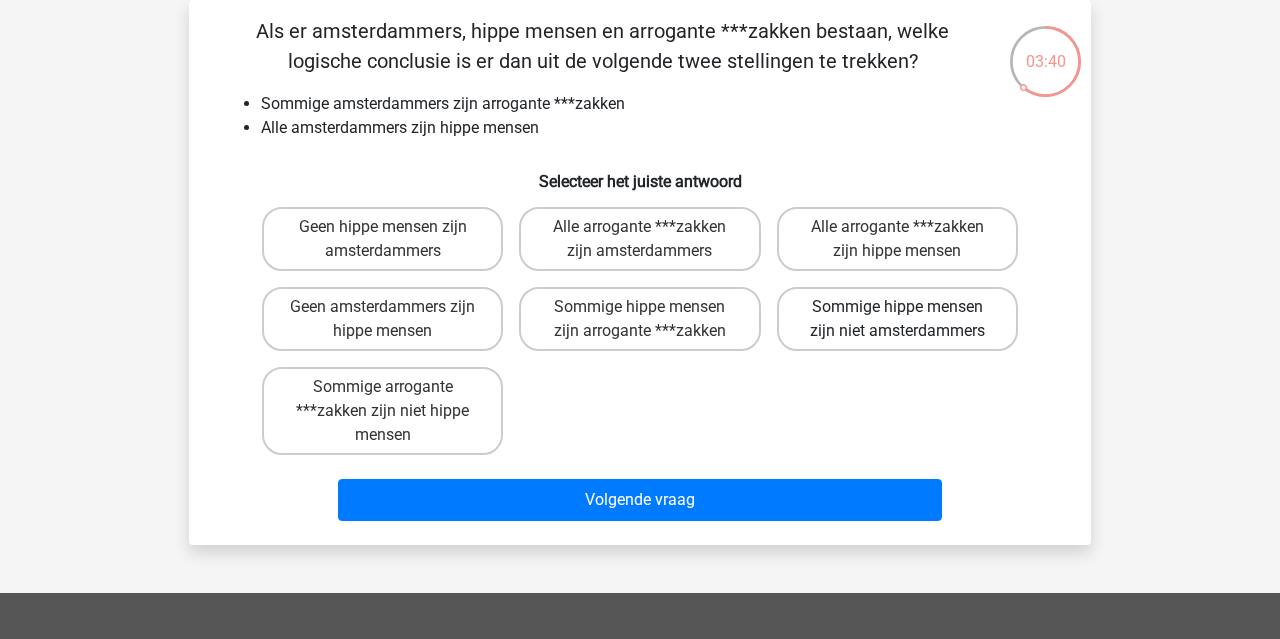 click on "Sommige hippe mensen zijn niet amsterdammers" at bounding box center [897, 319] 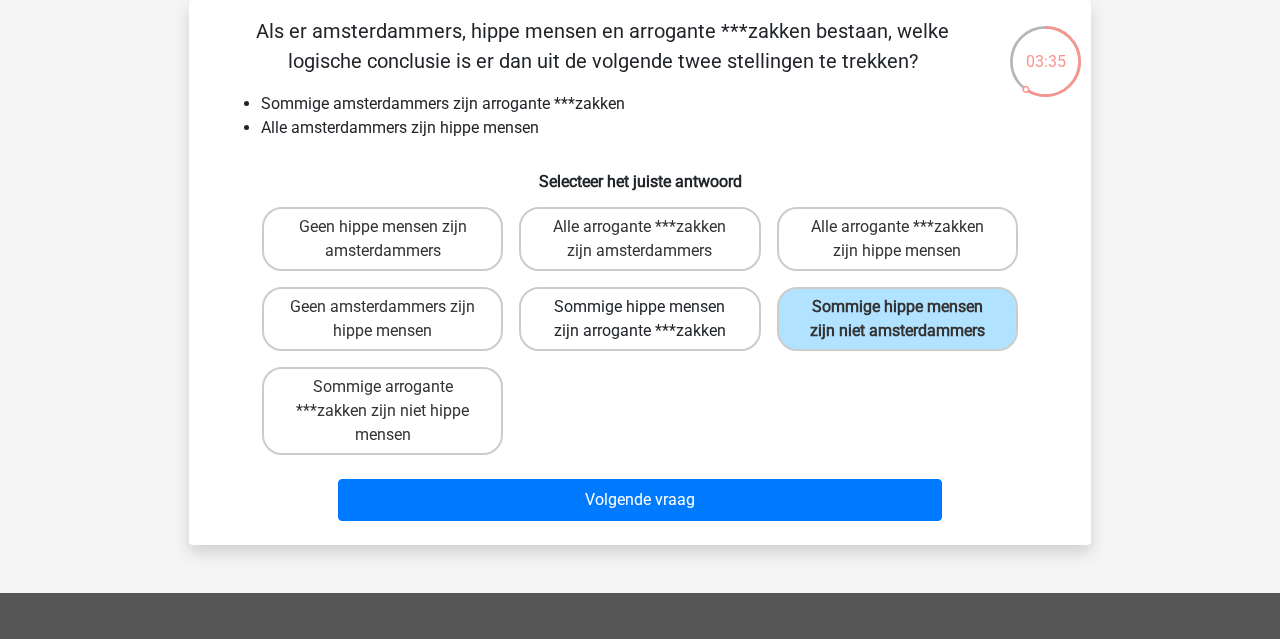 click on "Sommige hippe mensen zijn arrogante ***zakken" at bounding box center (639, 319) 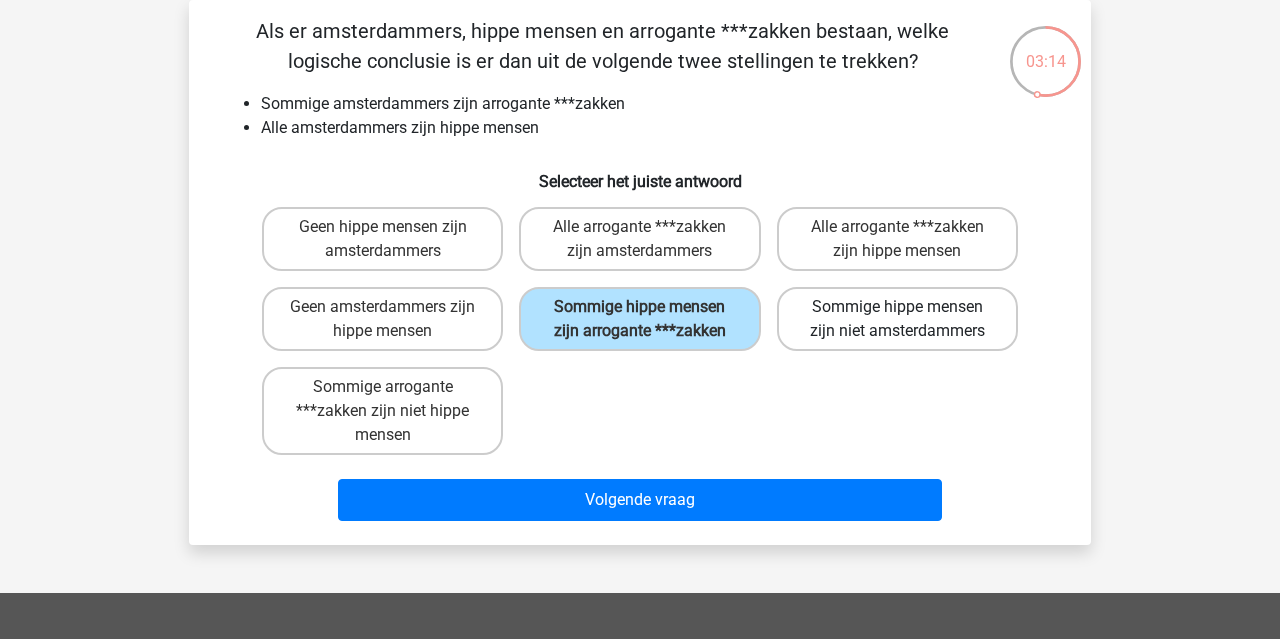 click on "Sommige hippe mensen zijn niet amsterdammers" at bounding box center (897, 319) 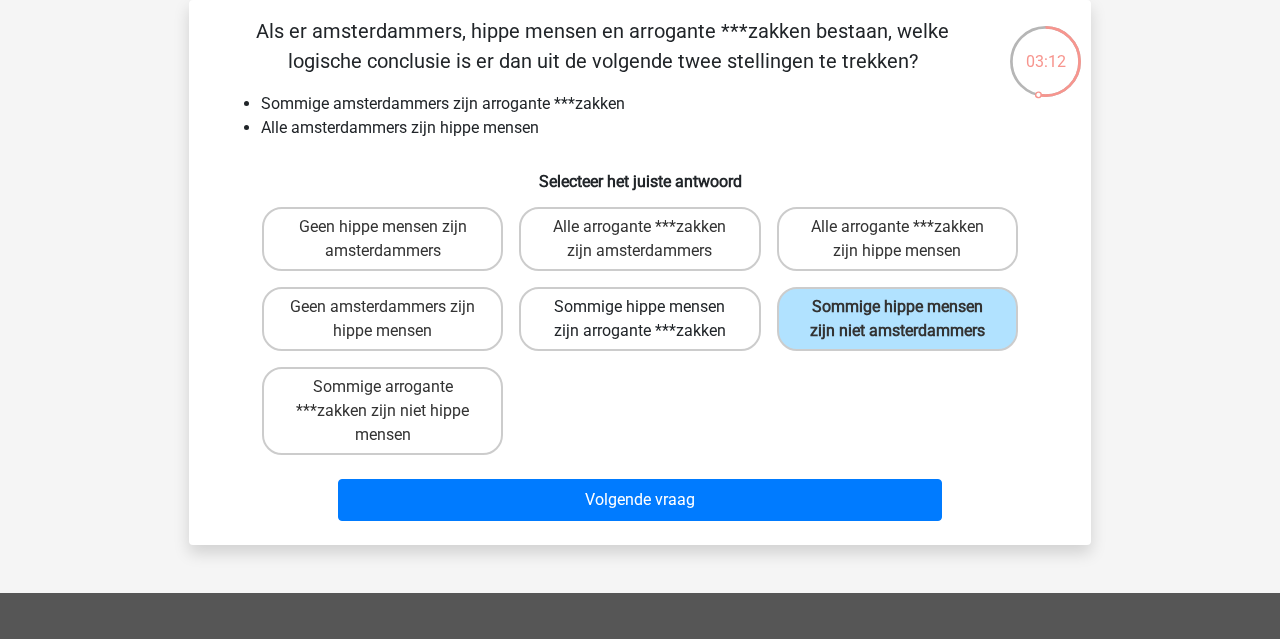 click on "Sommige hippe mensen zijn arrogante ***zakken" at bounding box center (639, 319) 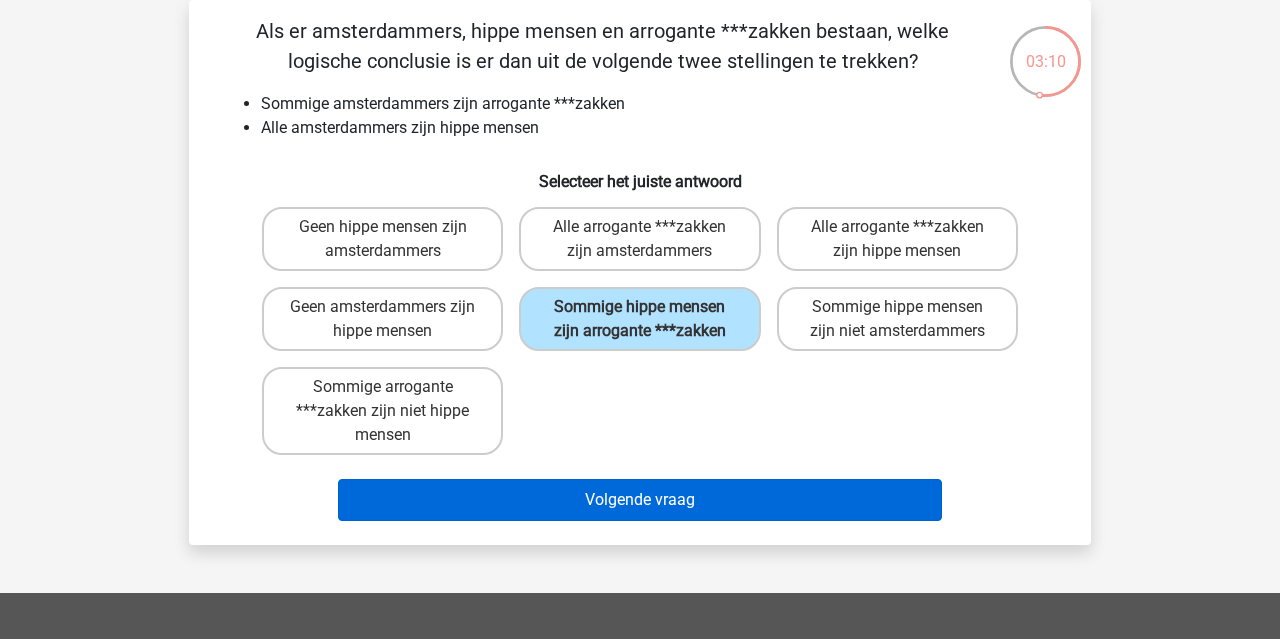 click on "Volgende vraag" at bounding box center (640, 500) 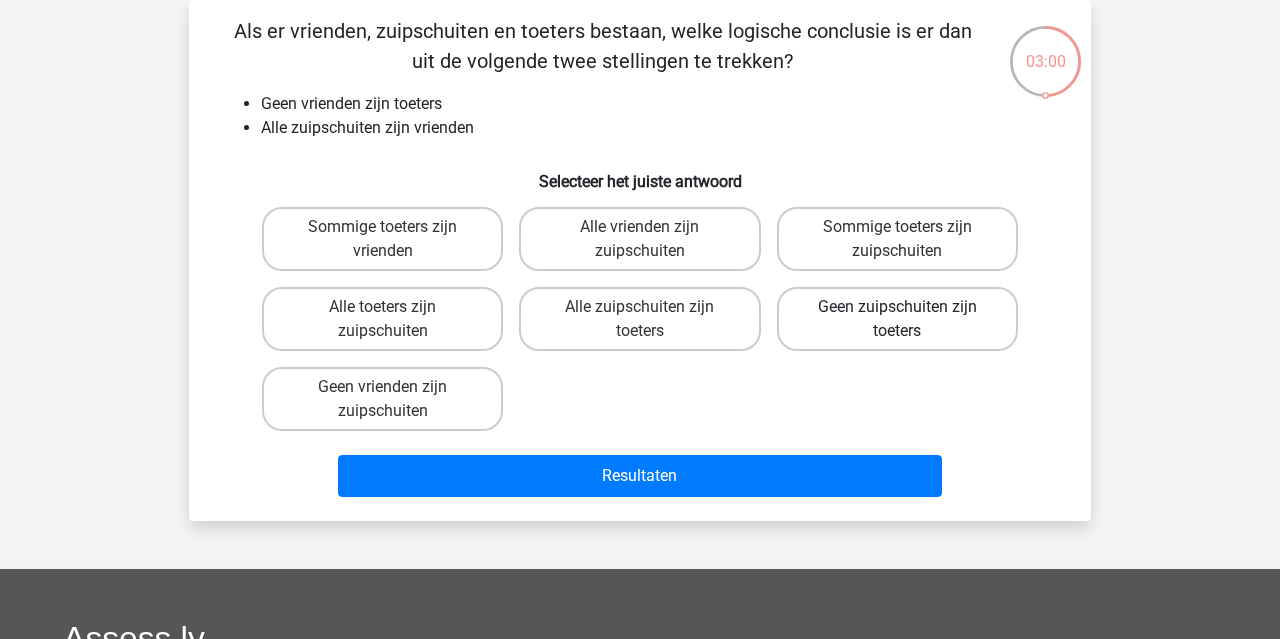 click on "Geen zuipschuiten zijn toeters" at bounding box center (897, 319) 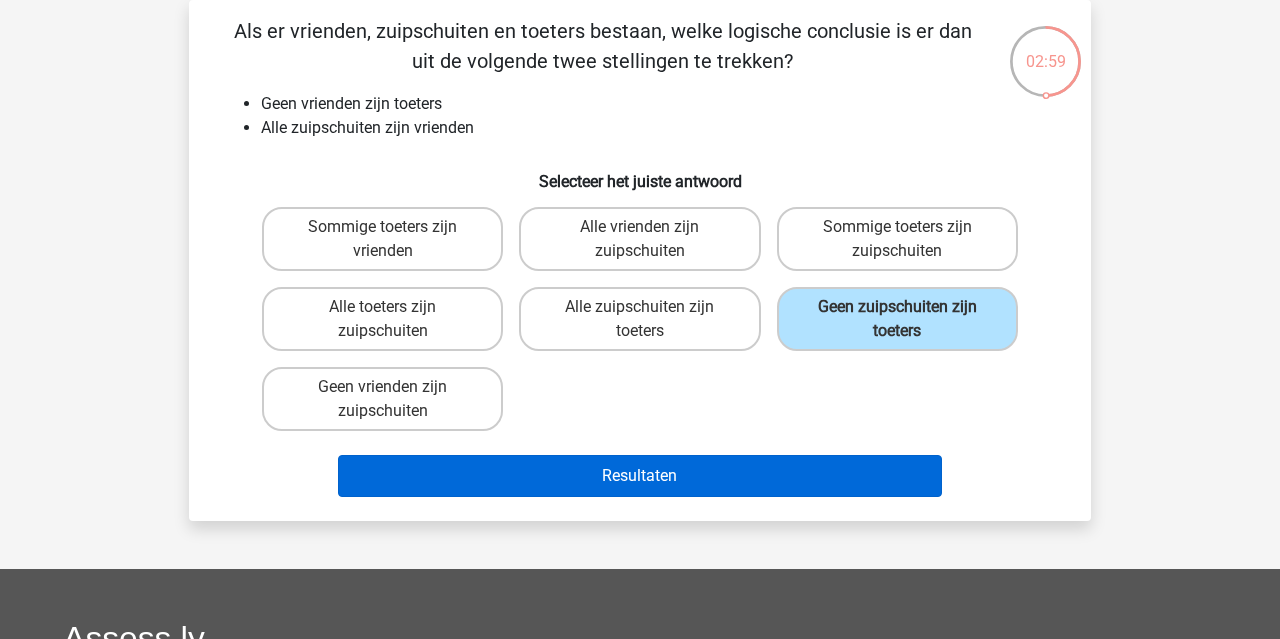 click on "Resultaten" at bounding box center (640, 476) 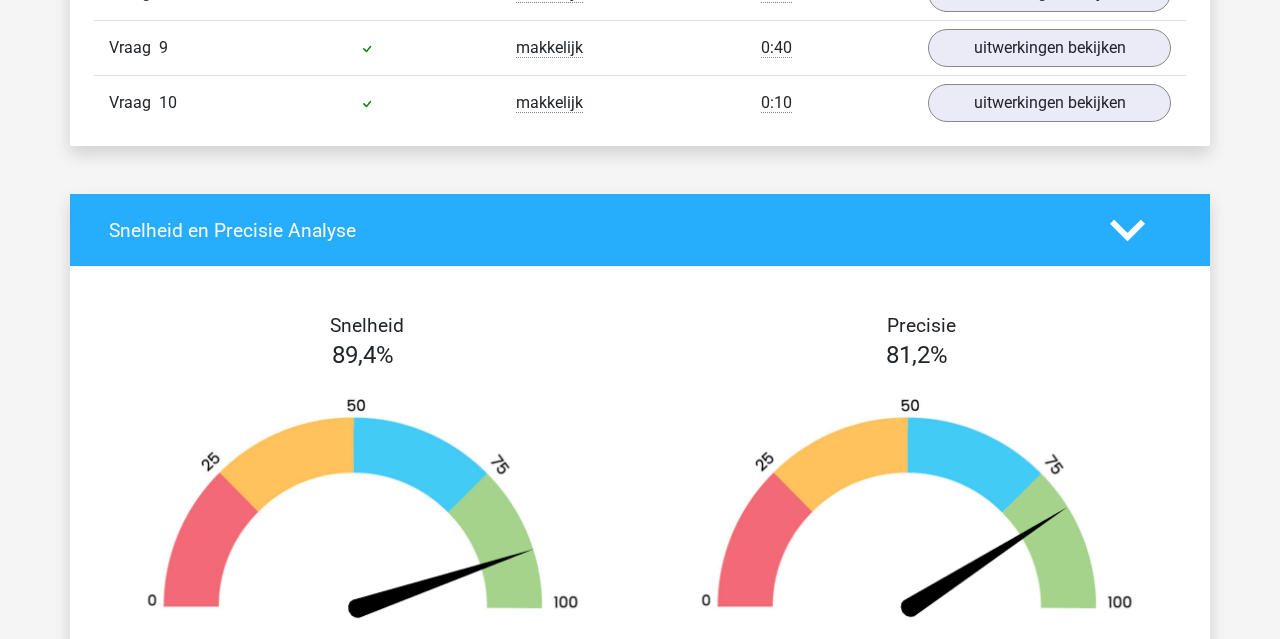 scroll, scrollTop: 1448, scrollLeft: 0, axis: vertical 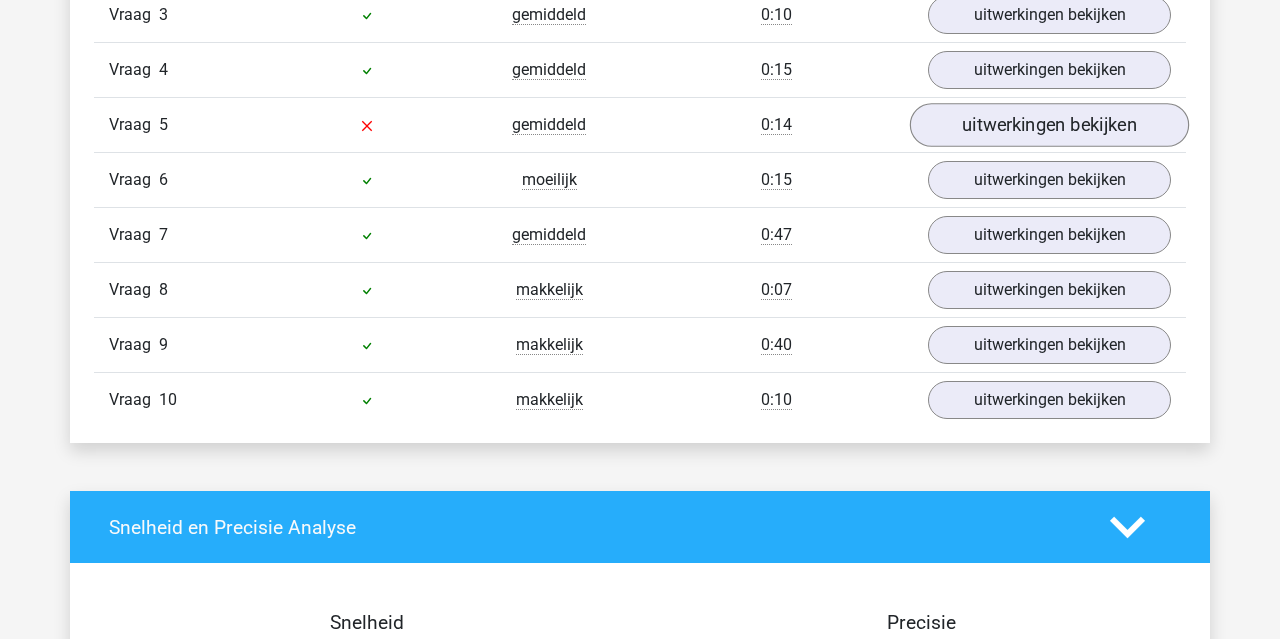 click on "uitwerkingen bekijken" at bounding box center (1049, 125) 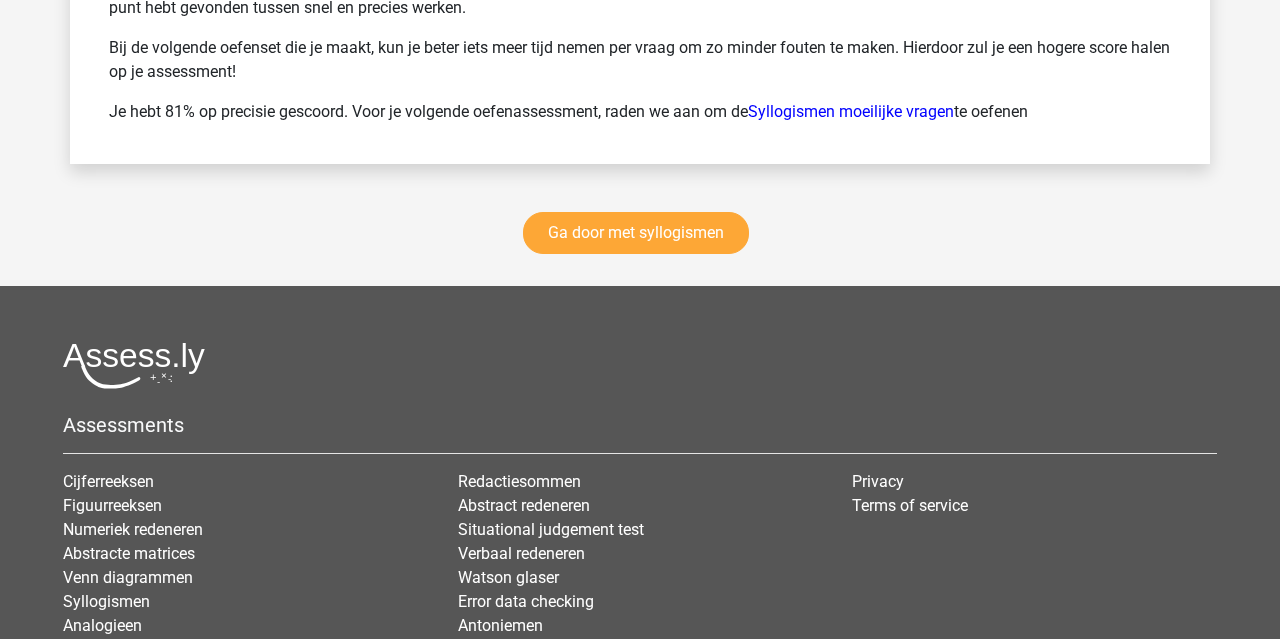 scroll, scrollTop: 3699, scrollLeft: 0, axis: vertical 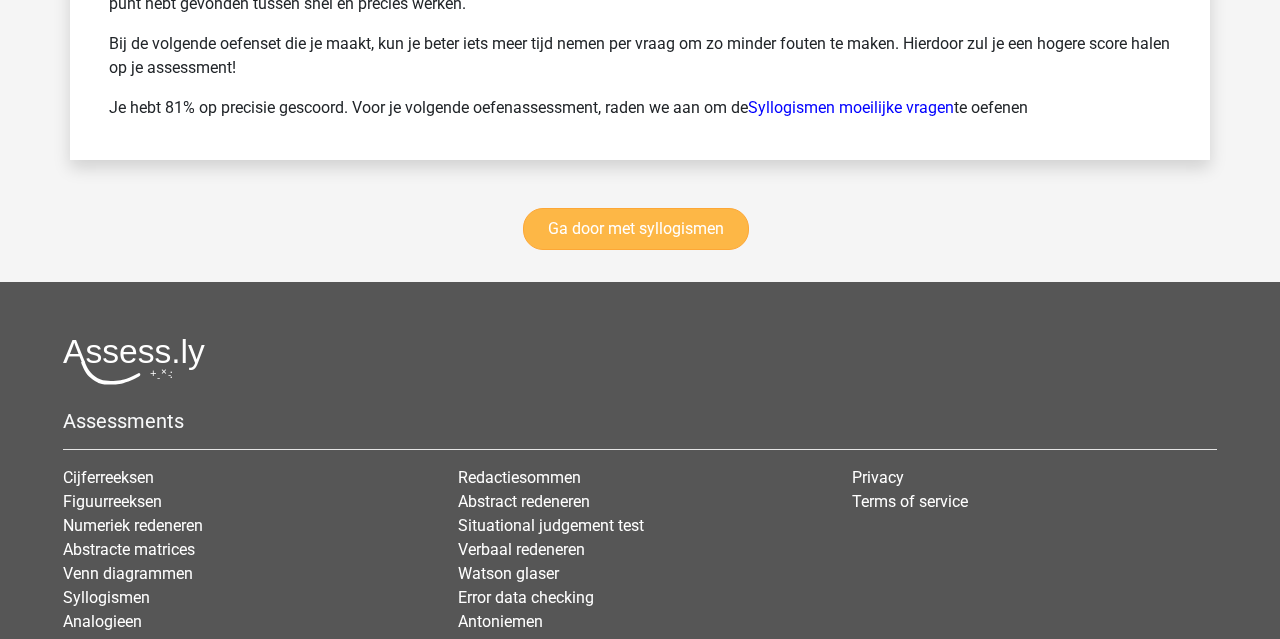 click on "Ga door met syllogismen" at bounding box center (636, 229) 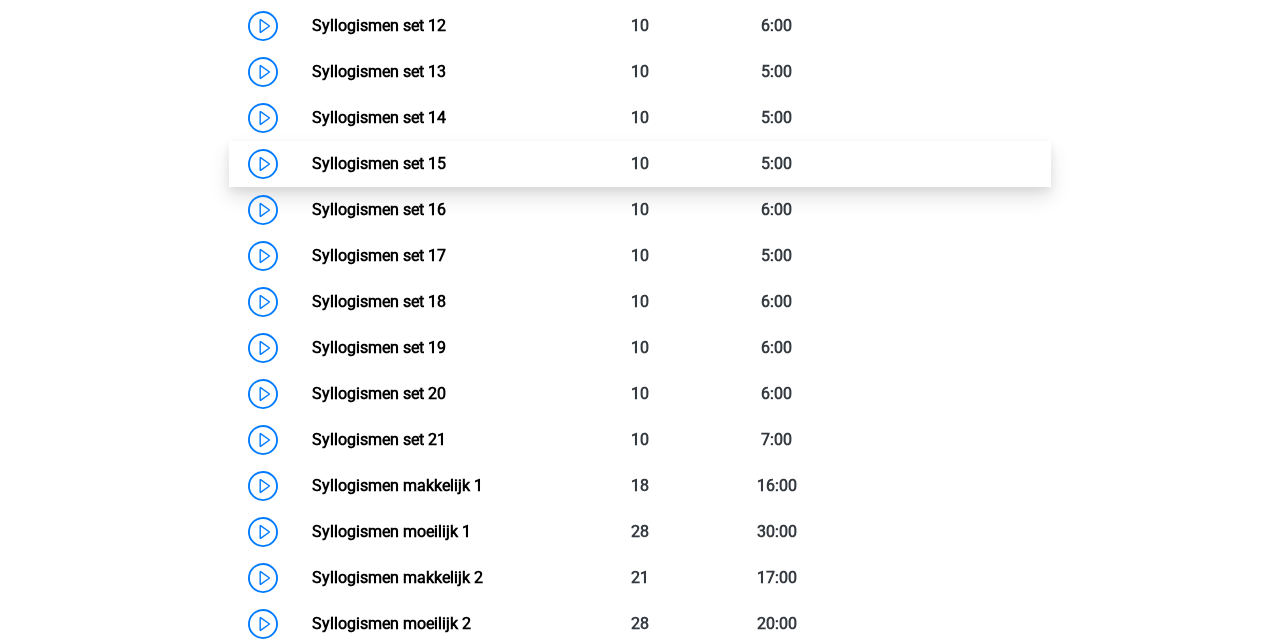 scroll, scrollTop: 1540, scrollLeft: 0, axis: vertical 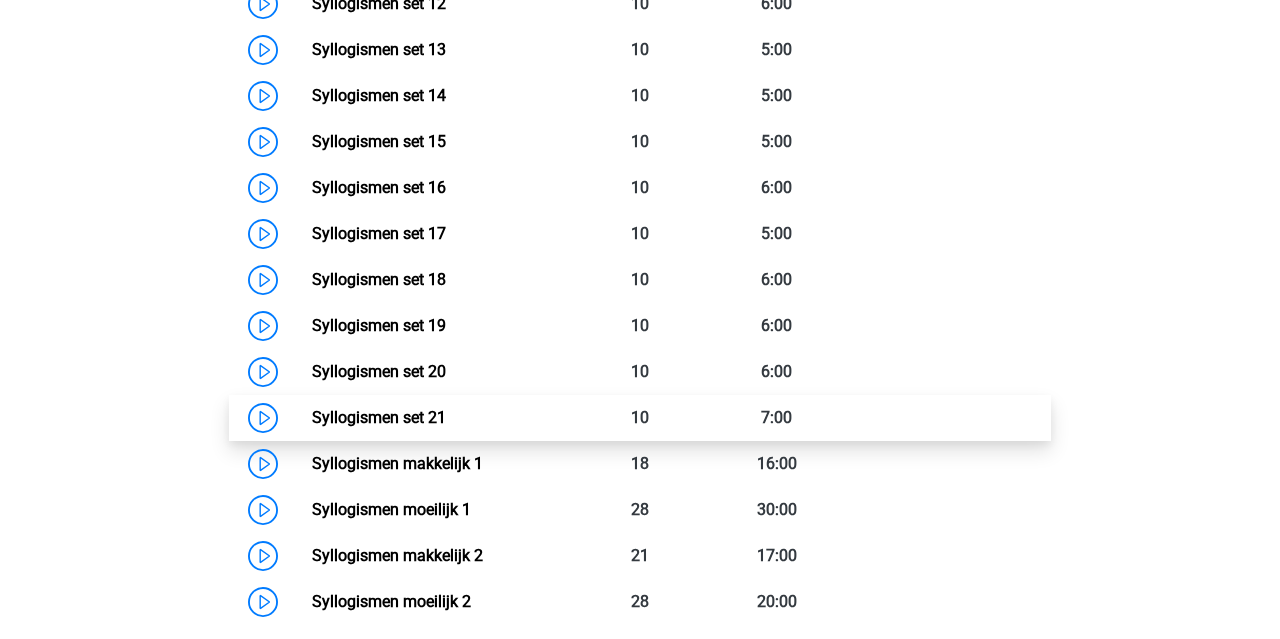 click on "Syllogismen
set 21" at bounding box center (379, 417) 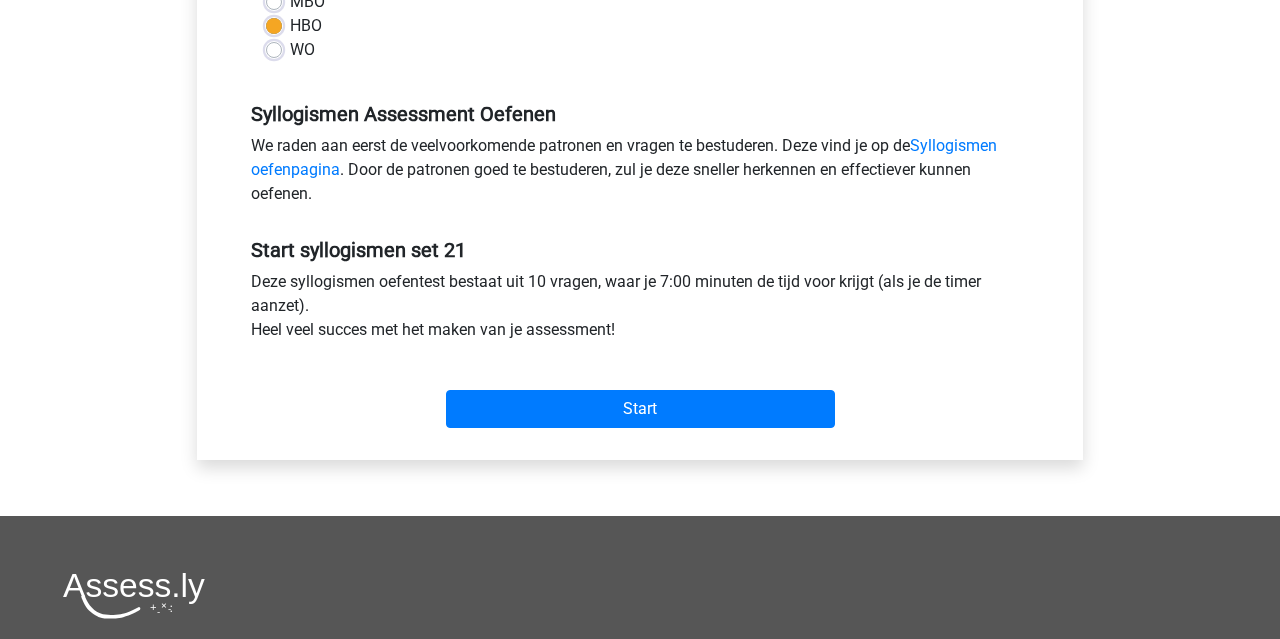 scroll, scrollTop: 534, scrollLeft: 0, axis: vertical 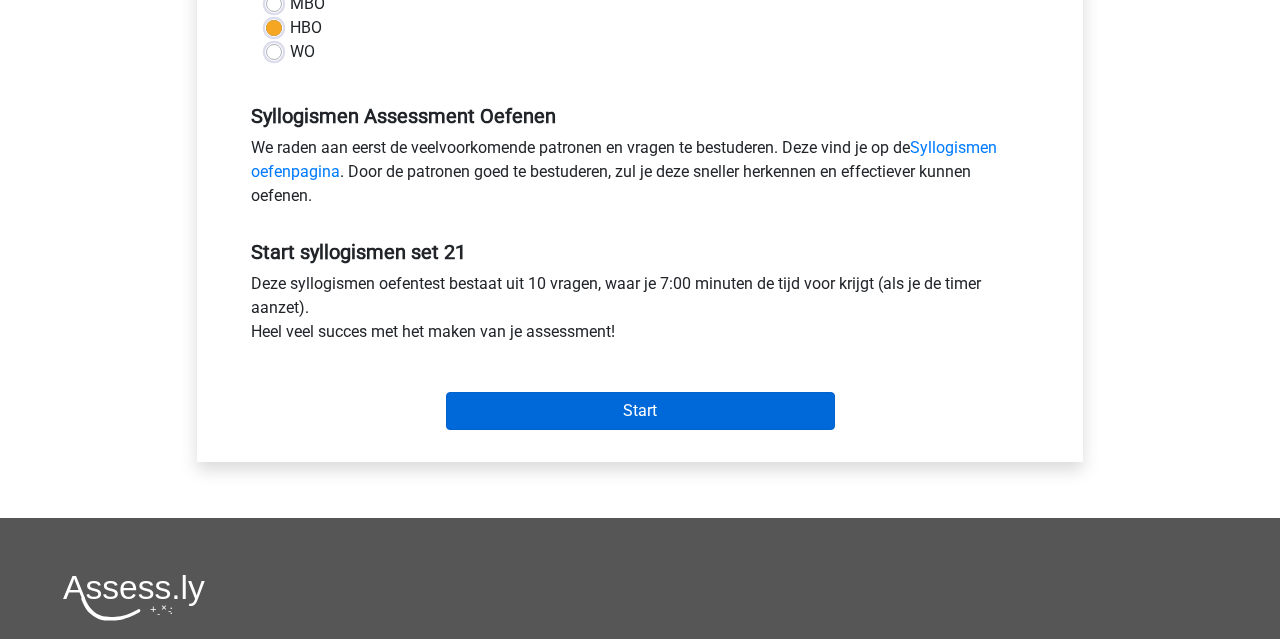 click on "Start" at bounding box center [640, 411] 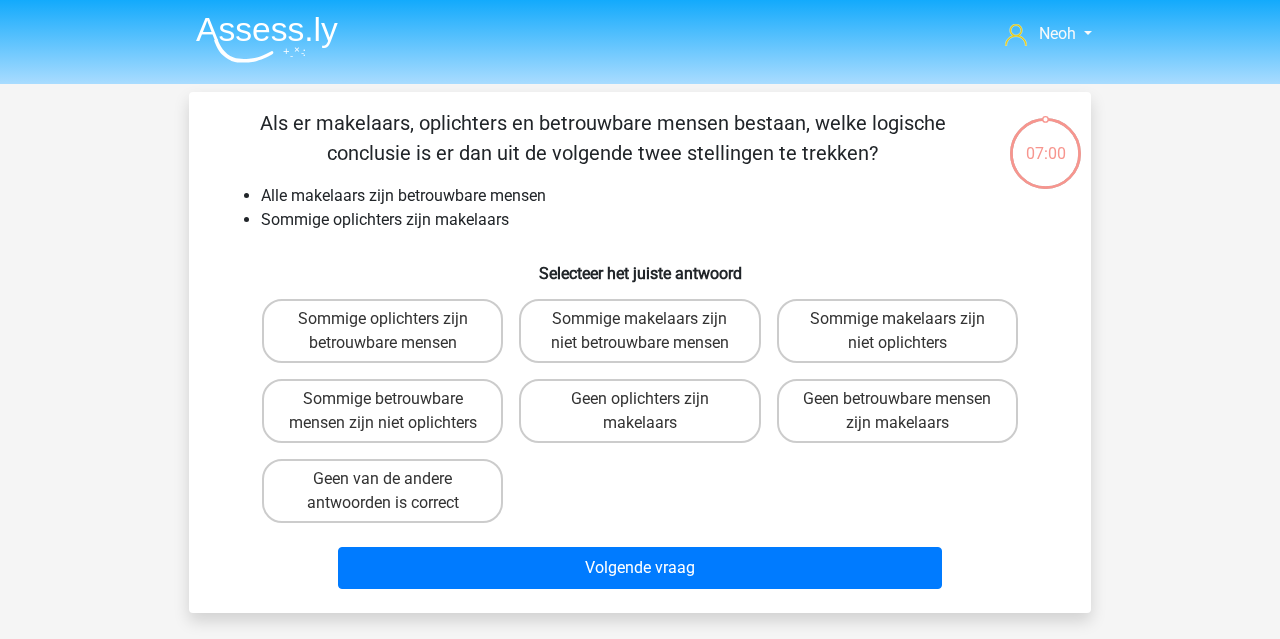 scroll, scrollTop: 0, scrollLeft: 0, axis: both 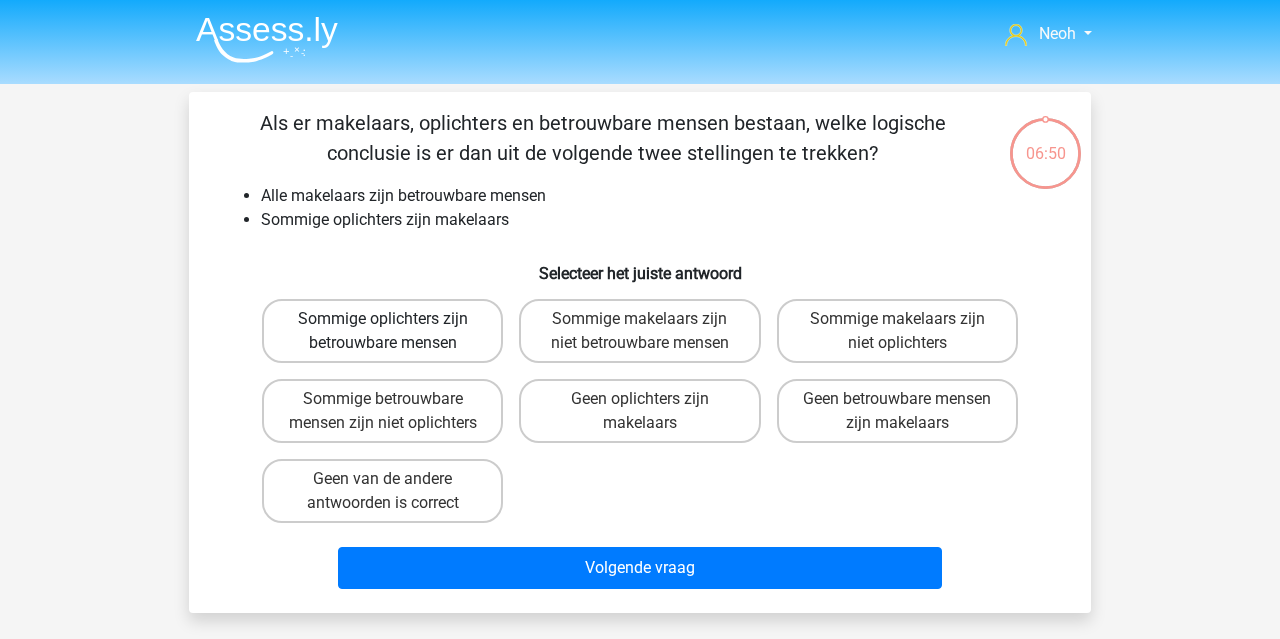 click on "Sommige oplichters zijn betrouwbare mensen" at bounding box center (382, 331) 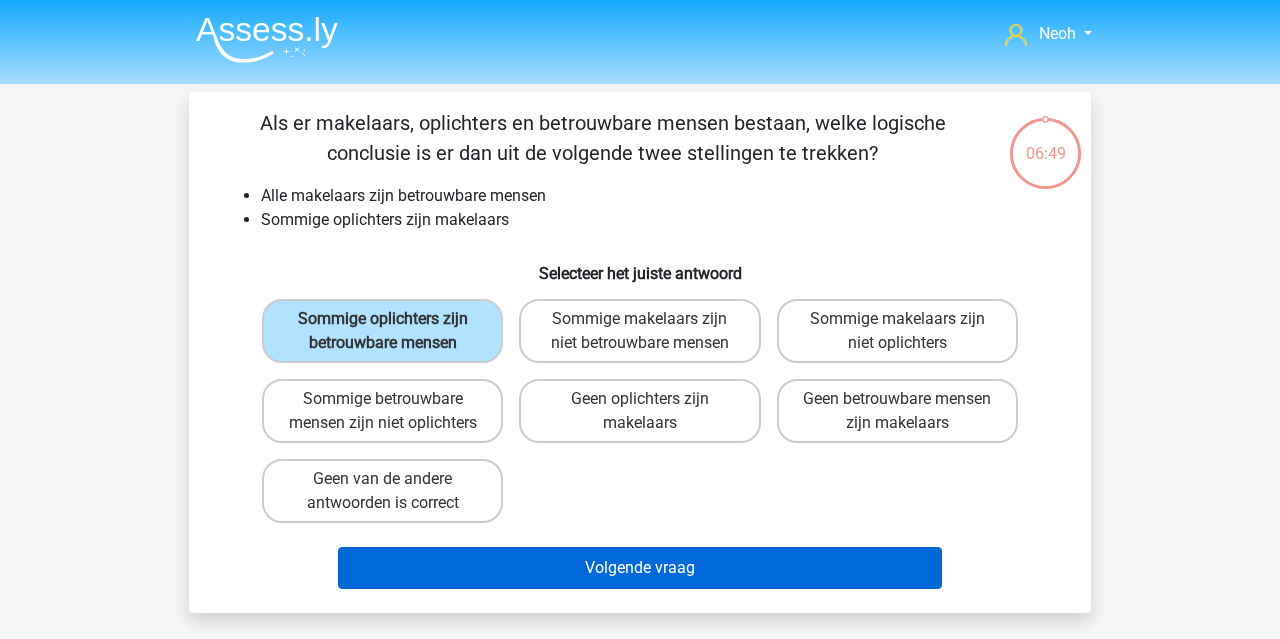 click on "Volgende vraag" at bounding box center (640, 568) 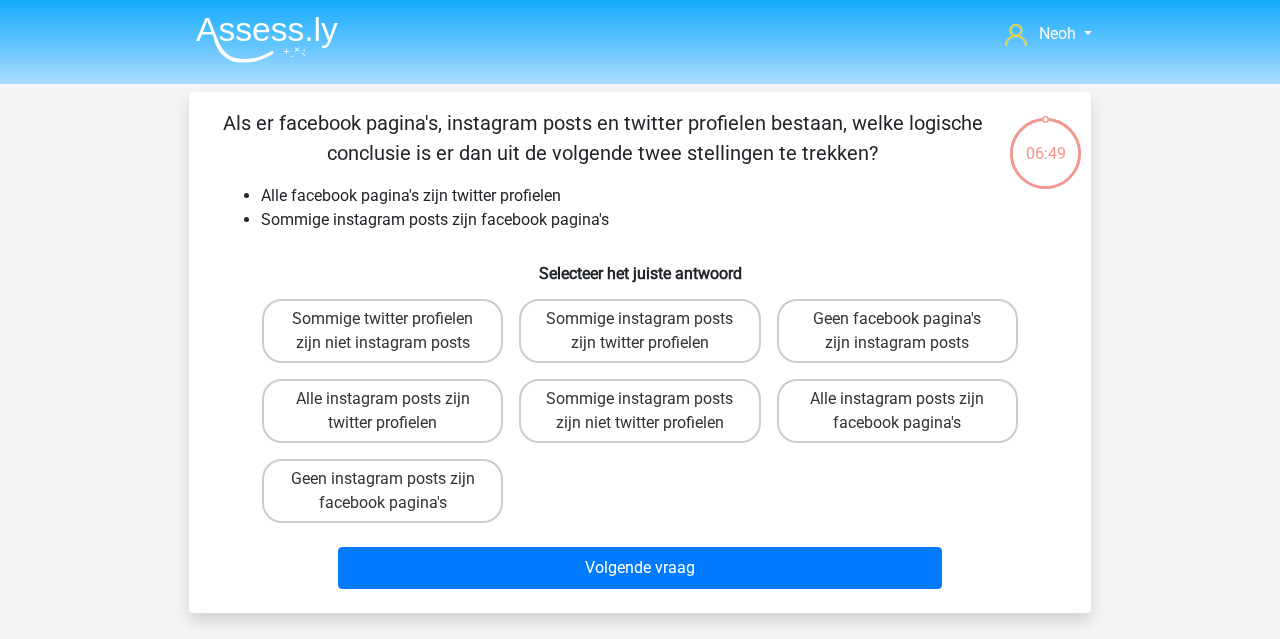 scroll, scrollTop: 92, scrollLeft: 0, axis: vertical 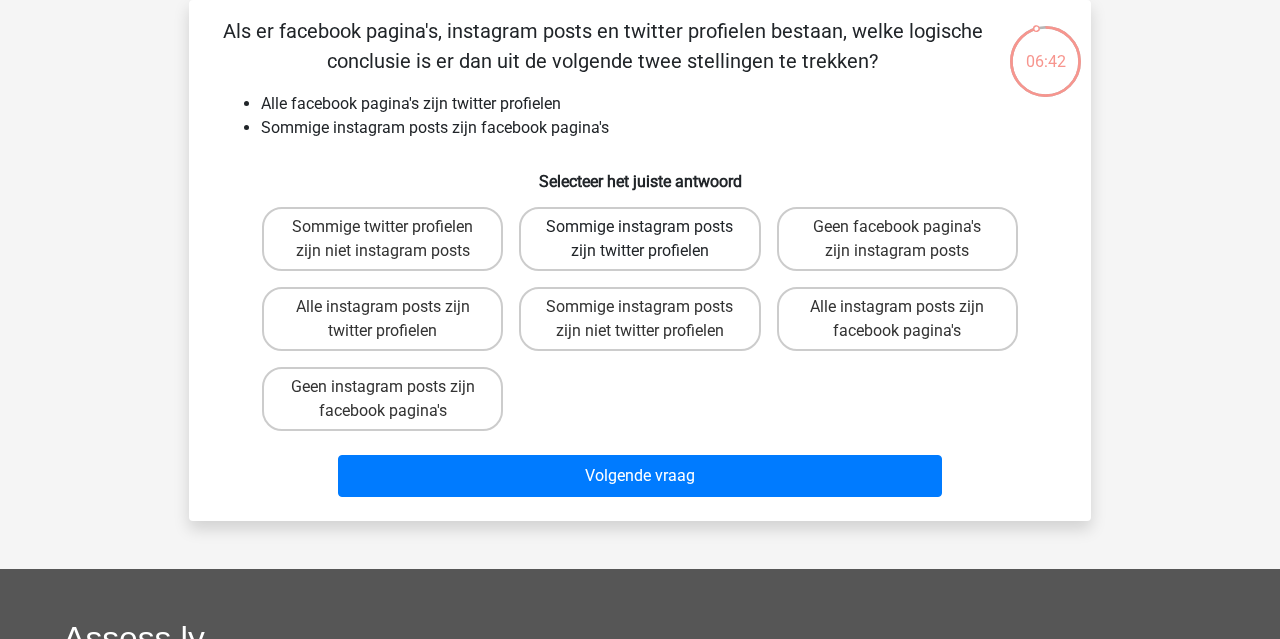 click on "Sommige instagram posts zijn twitter profielen" at bounding box center [639, 239] 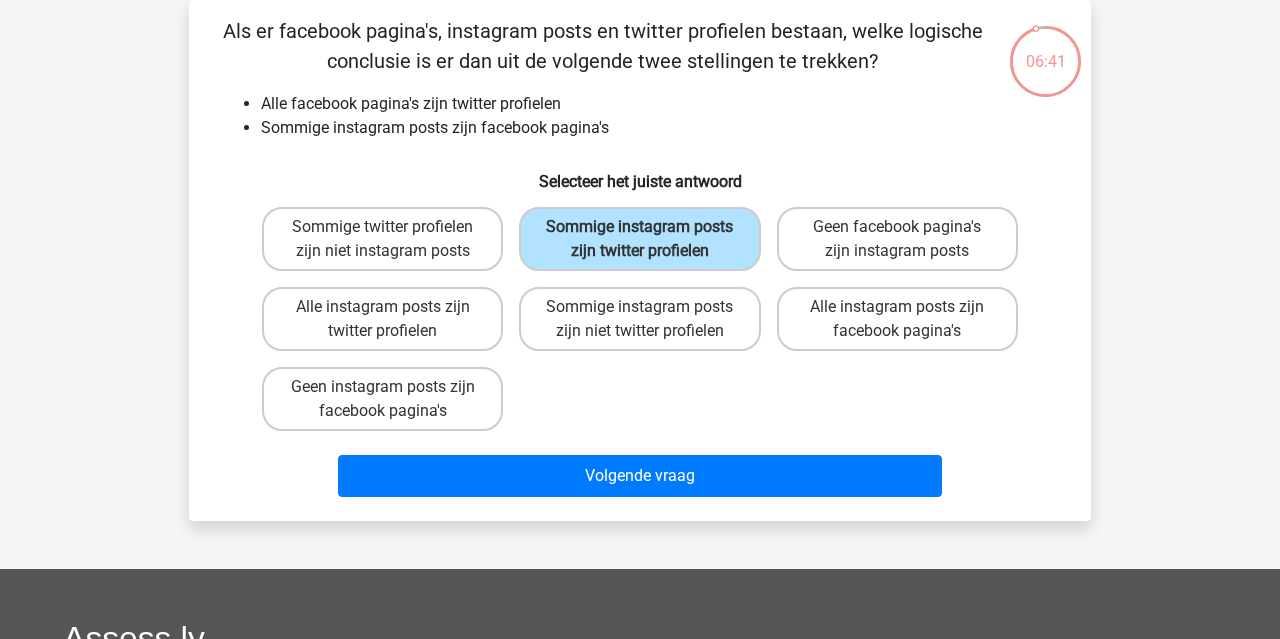 click on "Als er facebook pagina's, instagram posts en twitter profielen bestaan, welke logische conclusie is er dan uit de volgende twee stellingen te trekken? Alle facebook pagina's zijn twitter profielen Sommige instagram posts zijn facebook pagina's
Selecteer het juiste antwoord
Sommige twitter profielen zijn niet instagram posts
Sommige instagram posts zijn twitter profielen" at bounding box center (640, 260) 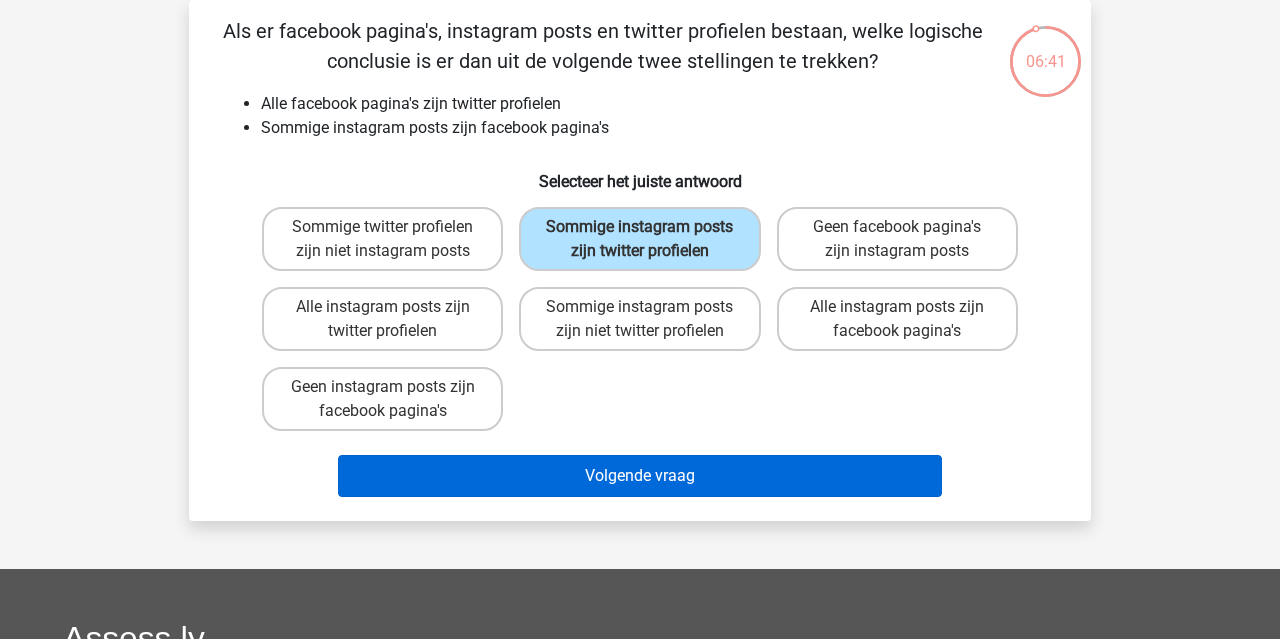 click on "Volgende vraag" at bounding box center [640, 476] 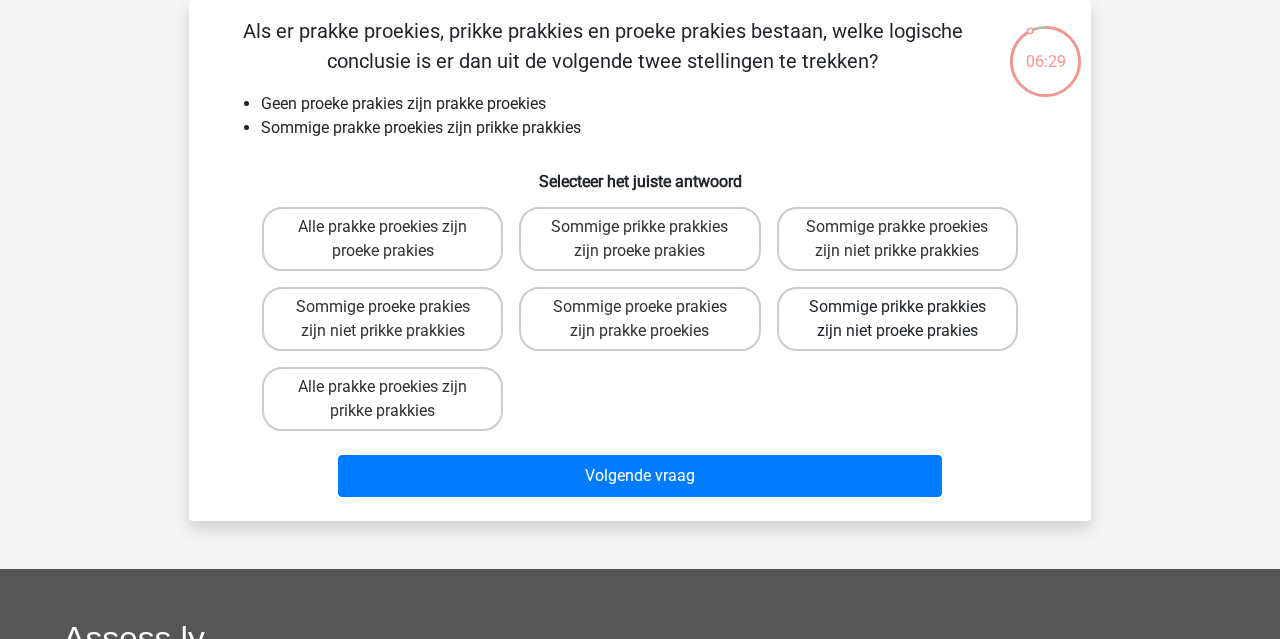 click on "Sommige prikke prakkies zijn niet proeke prakies" at bounding box center (897, 319) 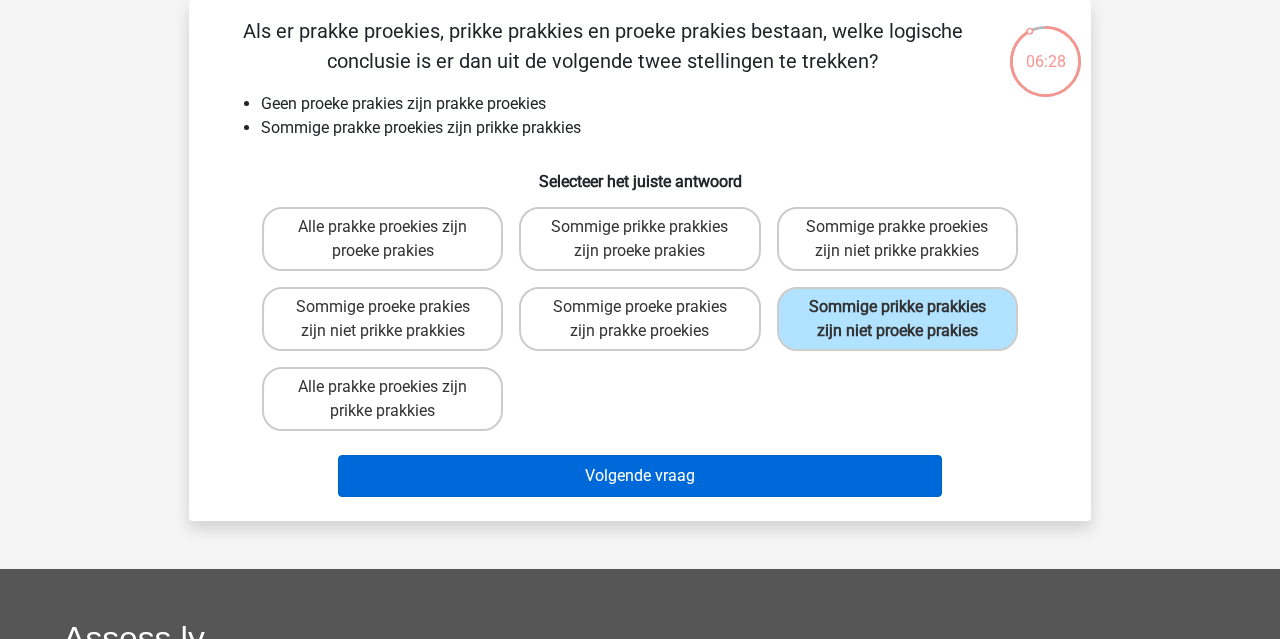 click on "Volgende vraag" at bounding box center [640, 476] 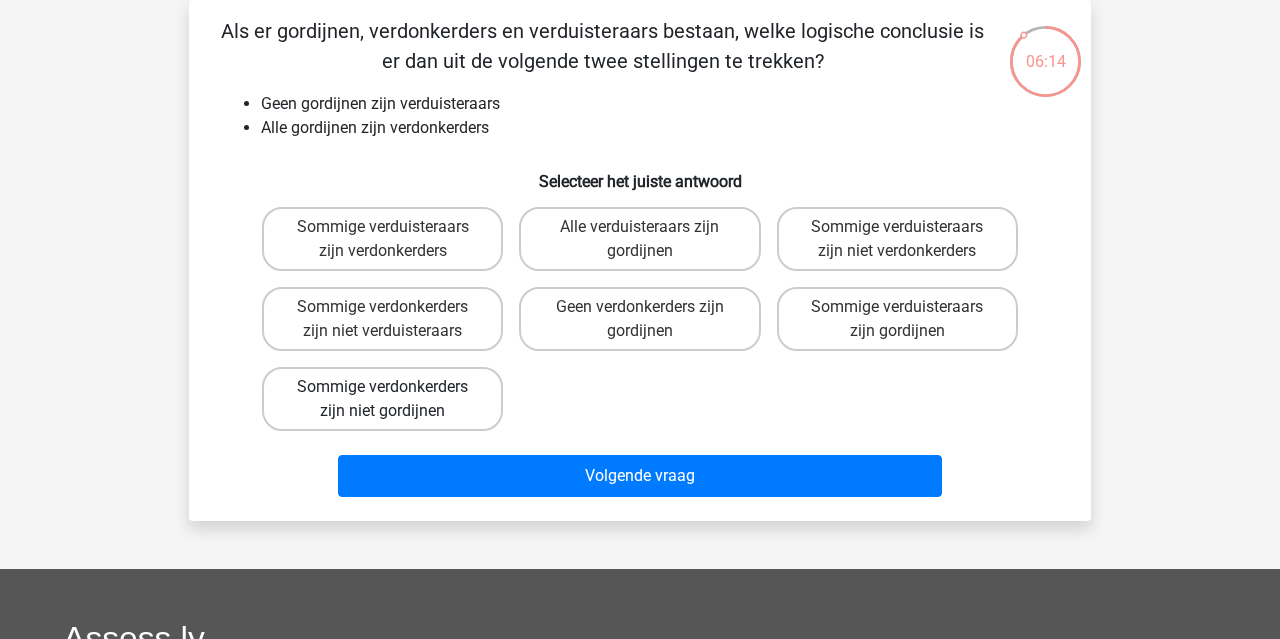 click on "Sommige verdonkerders zijn niet gordijnen" at bounding box center (382, 399) 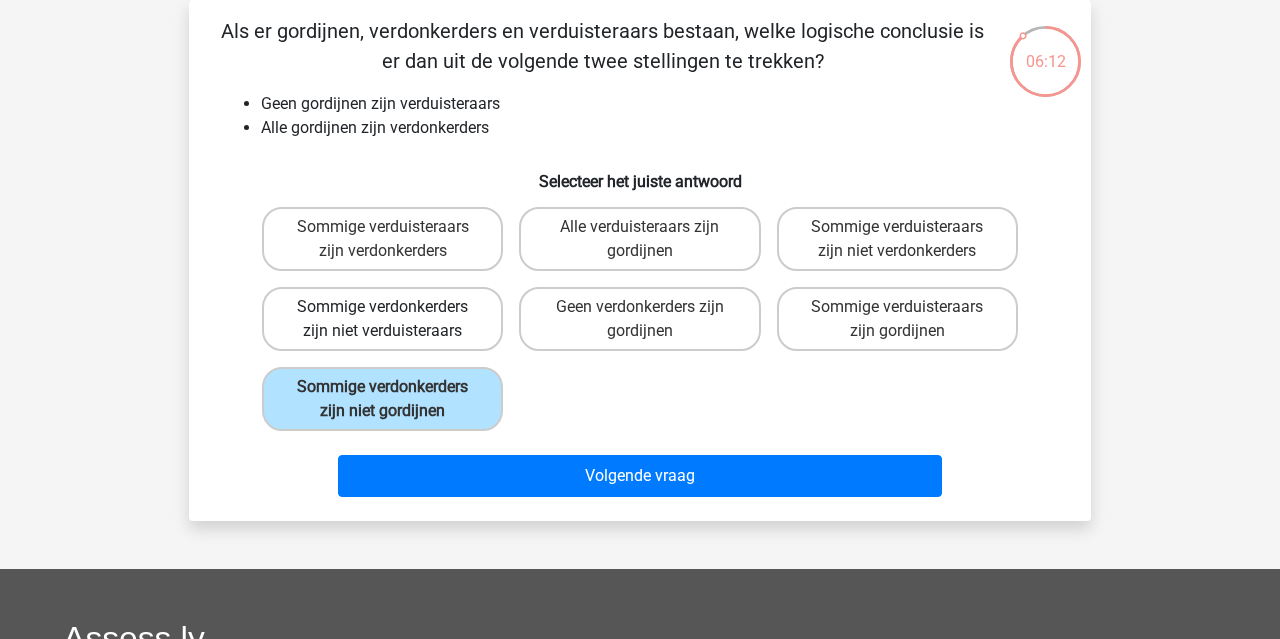 click on "Sommige verdonkerders zijn niet verduisteraars" at bounding box center [382, 319] 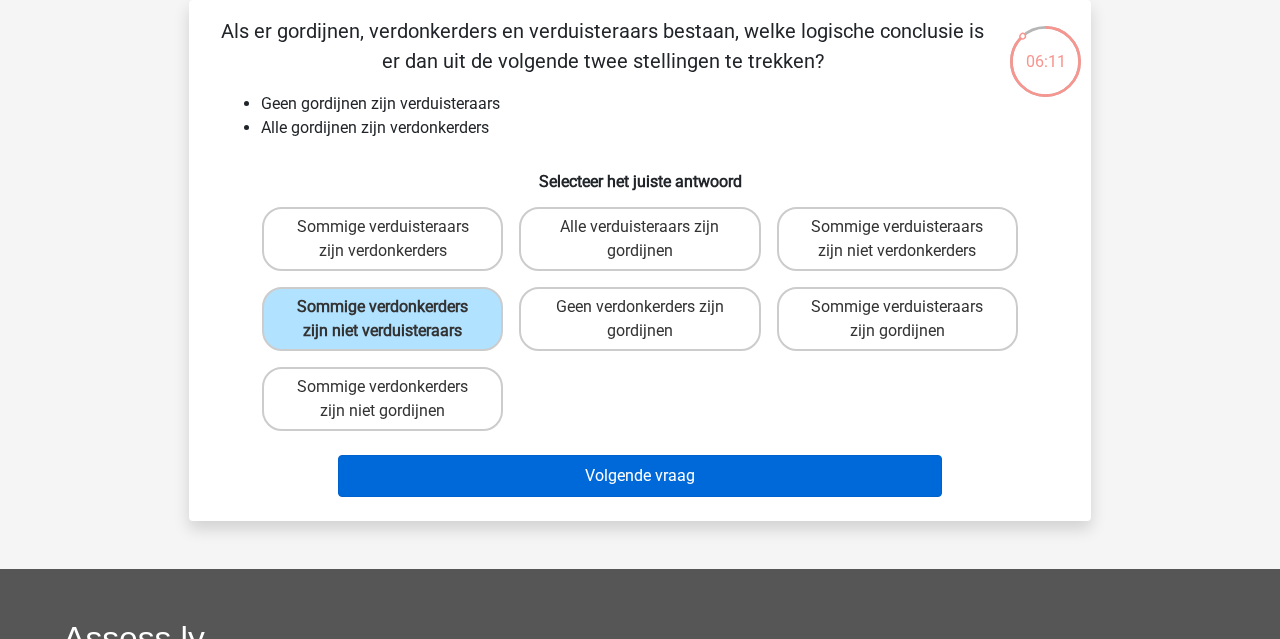 click on "Volgende vraag" at bounding box center [640, 476] 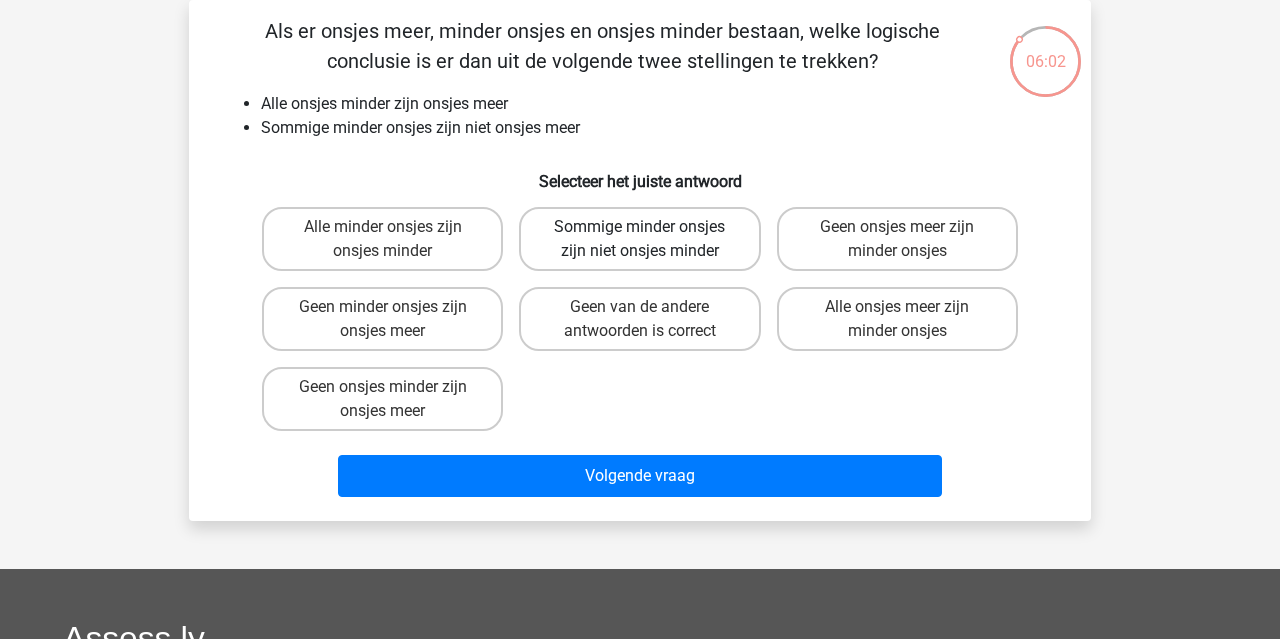 click on "Sommige minder onsjes zijn niet onsjes minder" at bounding box center [639, 239] 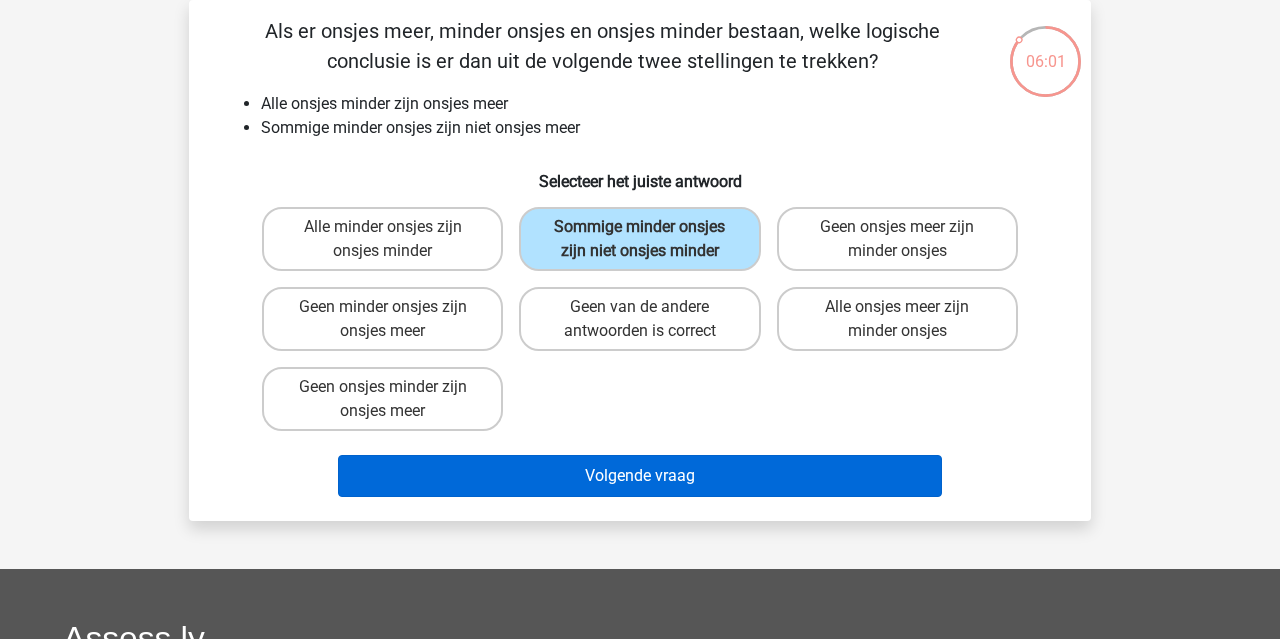 click on "Volgende vraag" at bounding box center (640, 476) 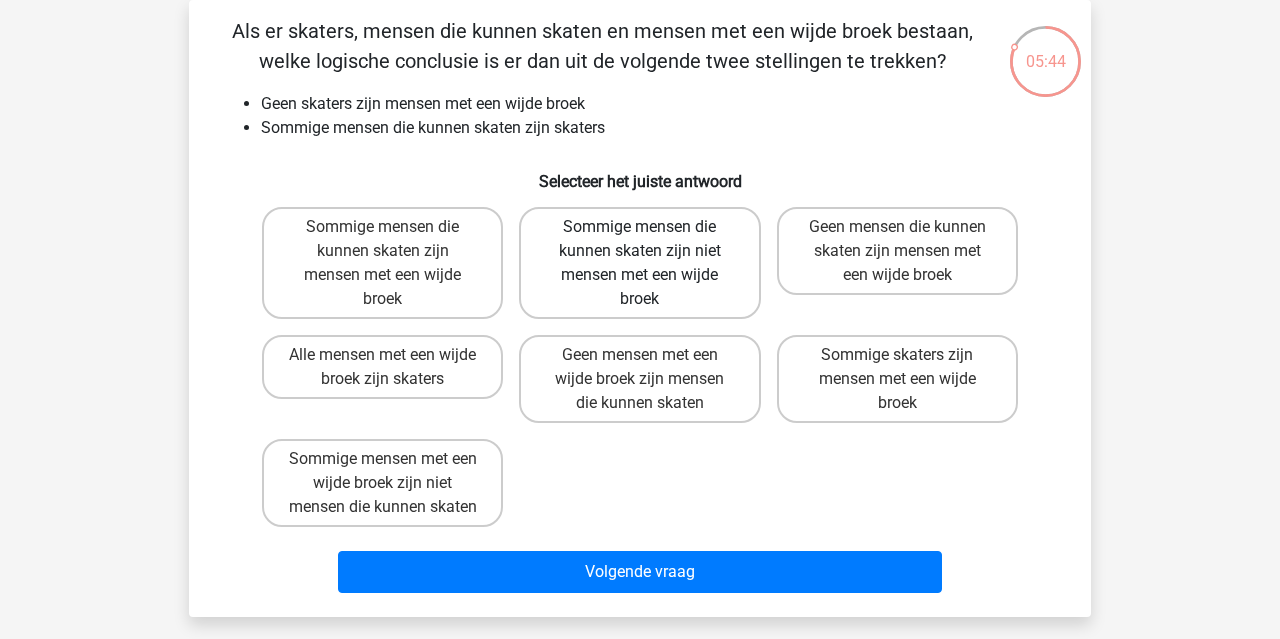 click on "Sommige mensen die kunnen skaten zijn niet mensen met een wijde broek" at bounding box center (639, 263) 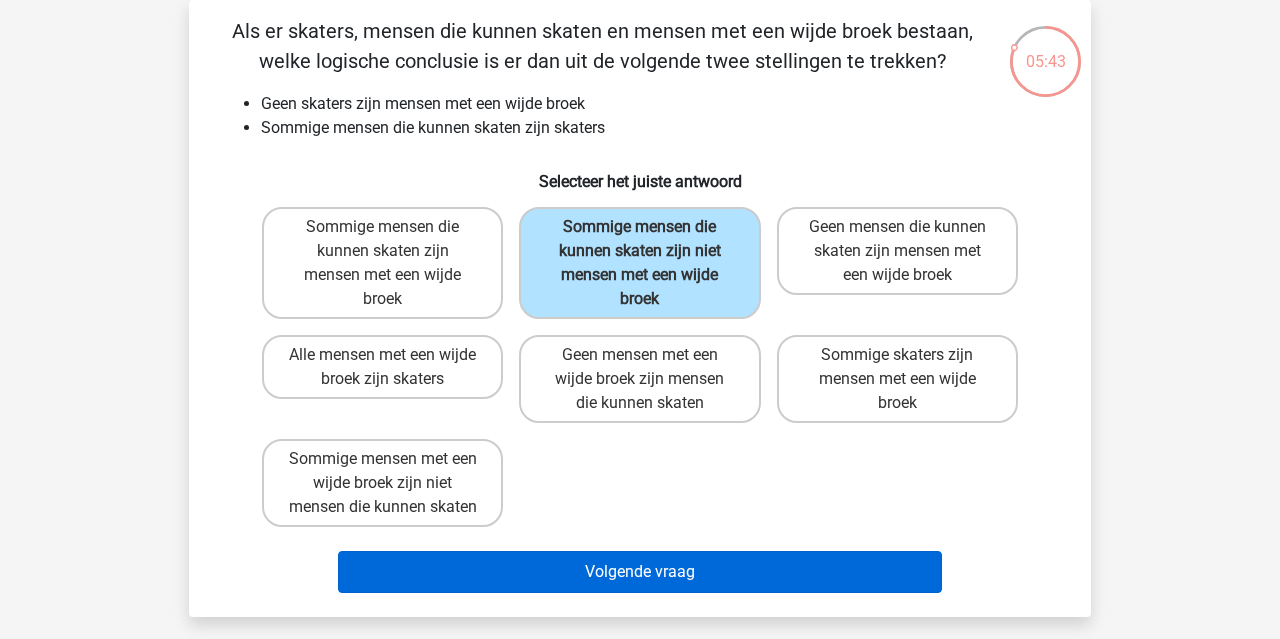 click on "Volgende vraag" at bounding box center [640, 572] 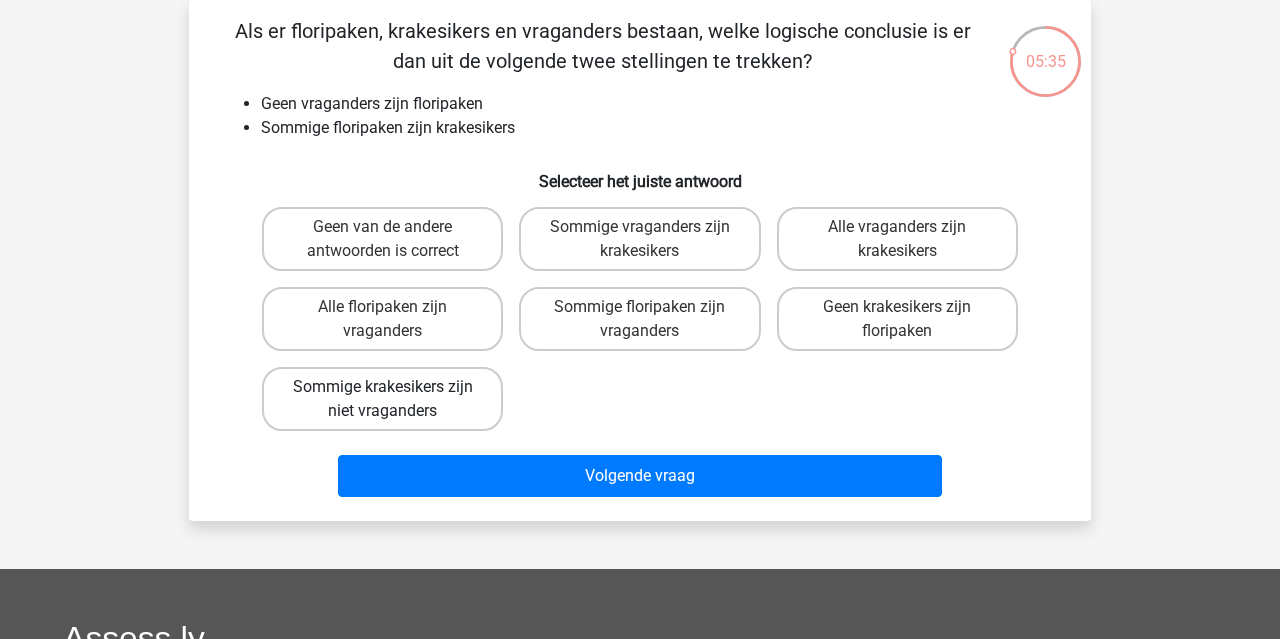 click on "Sommige krakesikers zijn niet vraganders" at bounding box center (382, 399) 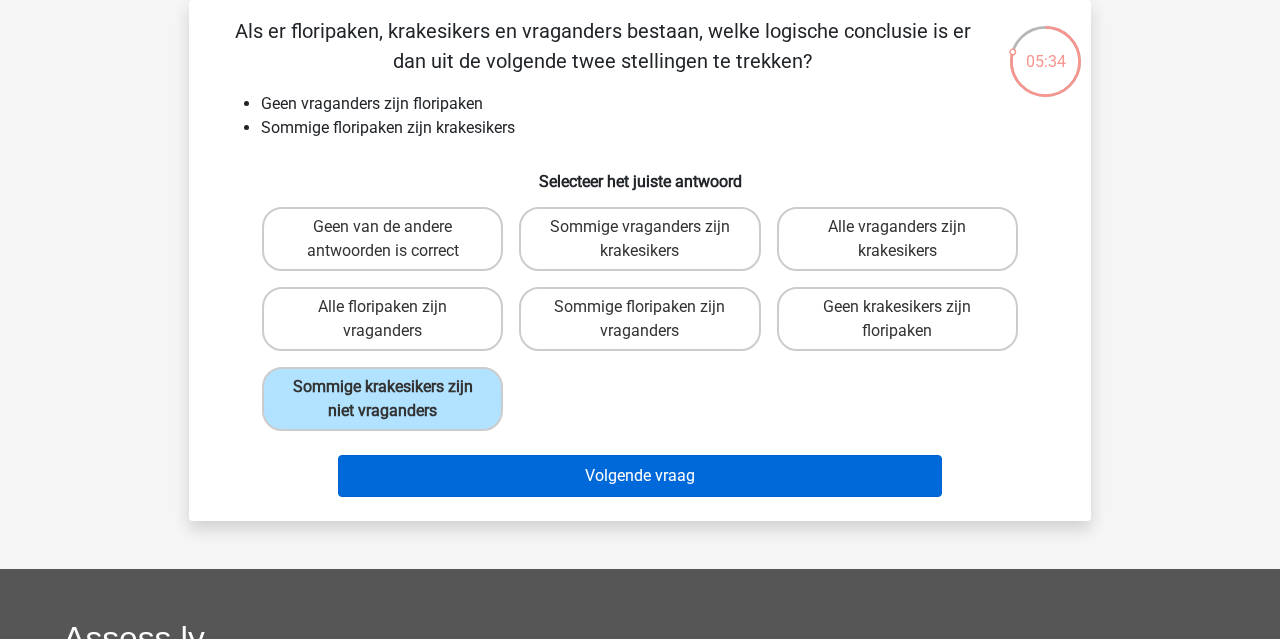 click on "Volgende vraag" at bounding box center (640, 476) 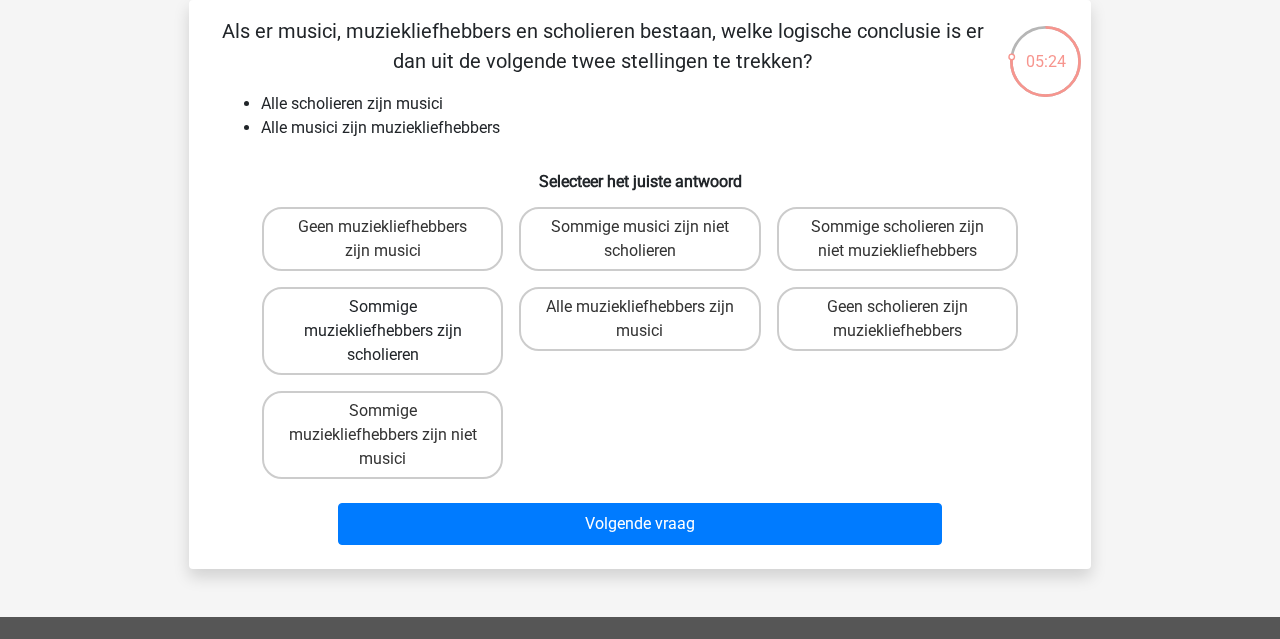 click on "Sommige muziekliefhebbers zijn scholieren" at bounding box center (382, 331) 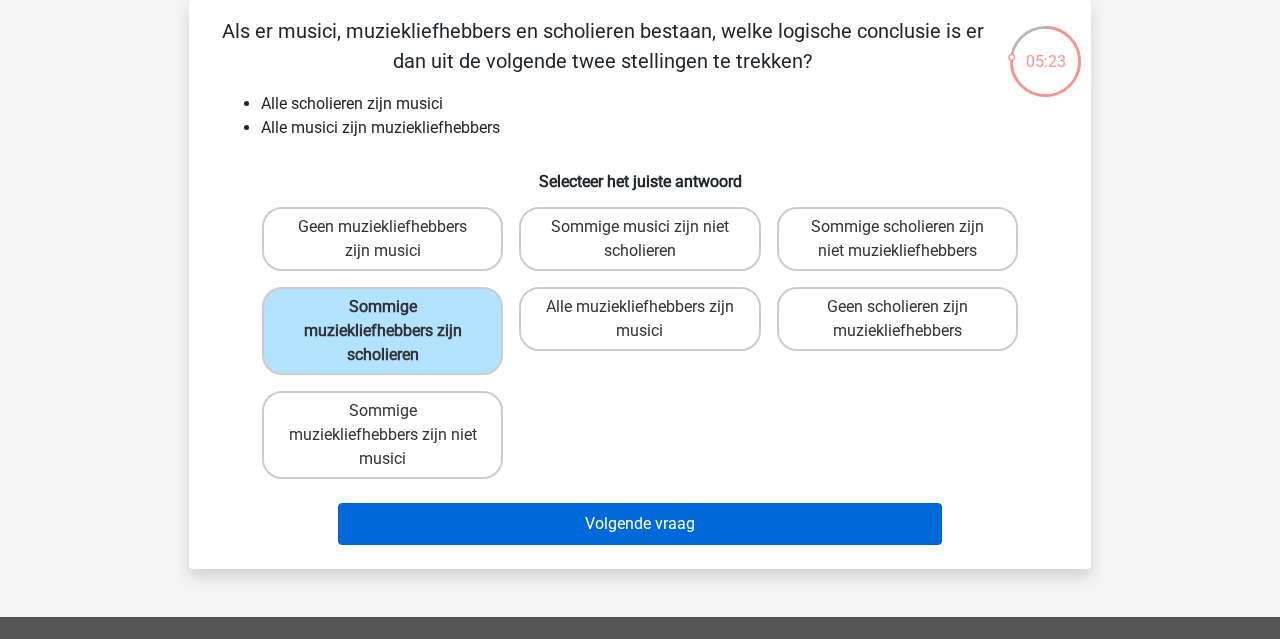 click on "Volgende vraag" at bounding box center (640, 524) 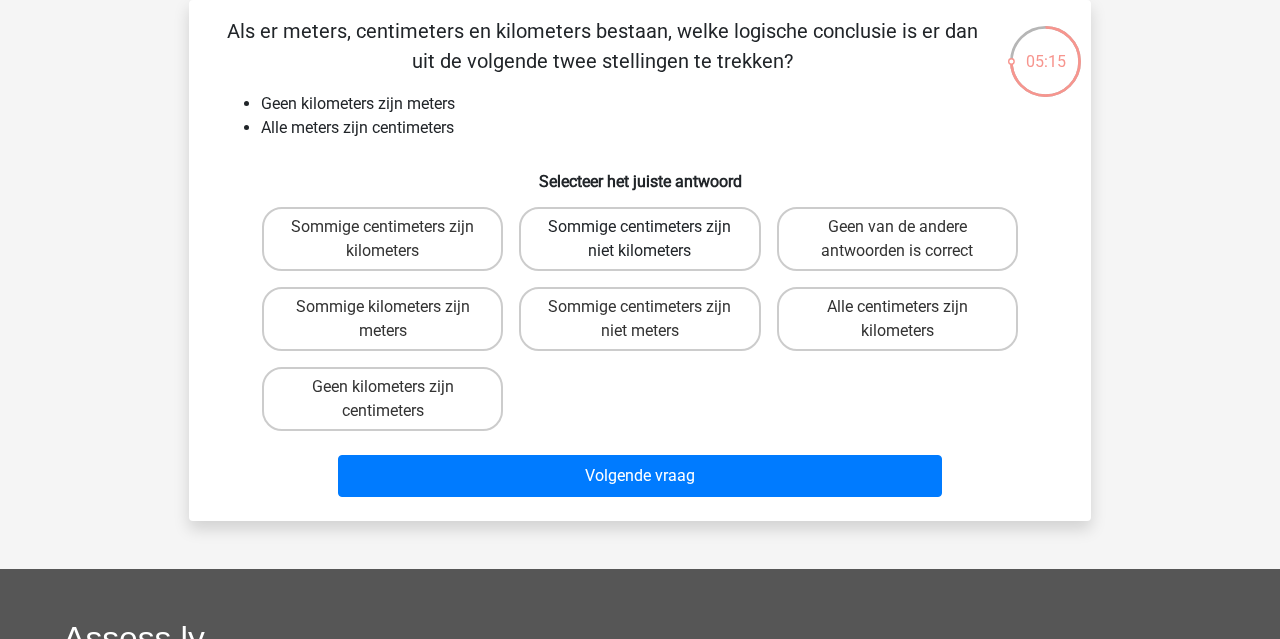 click on "Sommige centimeters zijn niet kilometers" at bounding box center [639, 239] 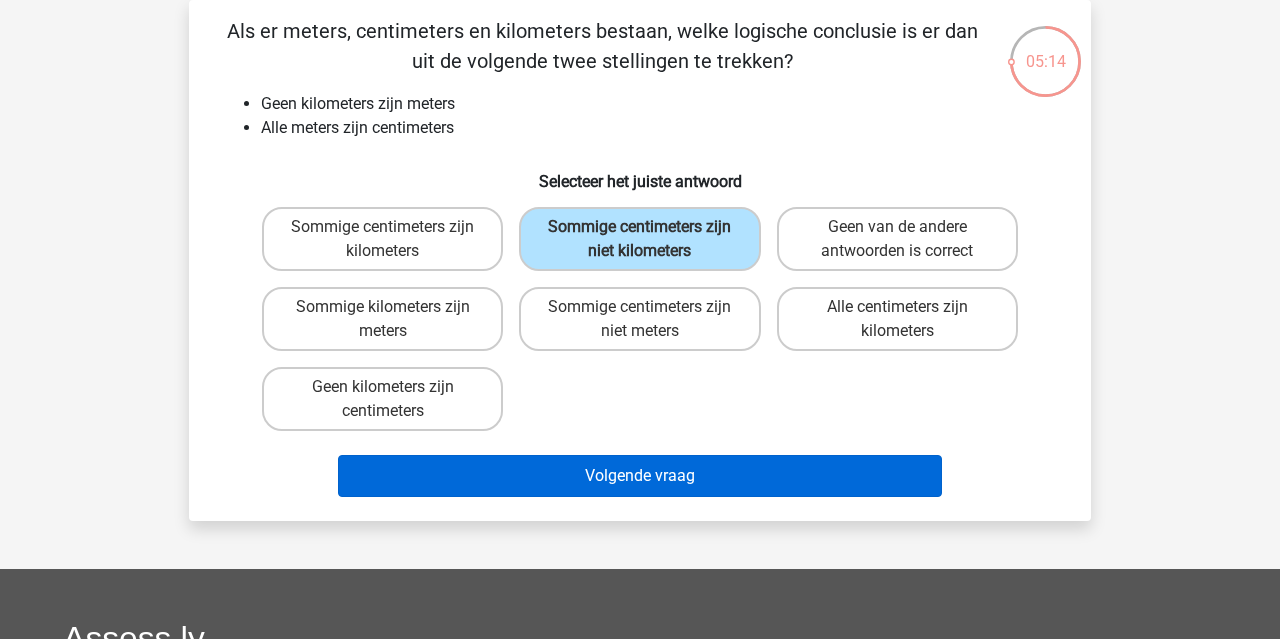 click on "Volgende vraag" at bounding box center [640, 476] 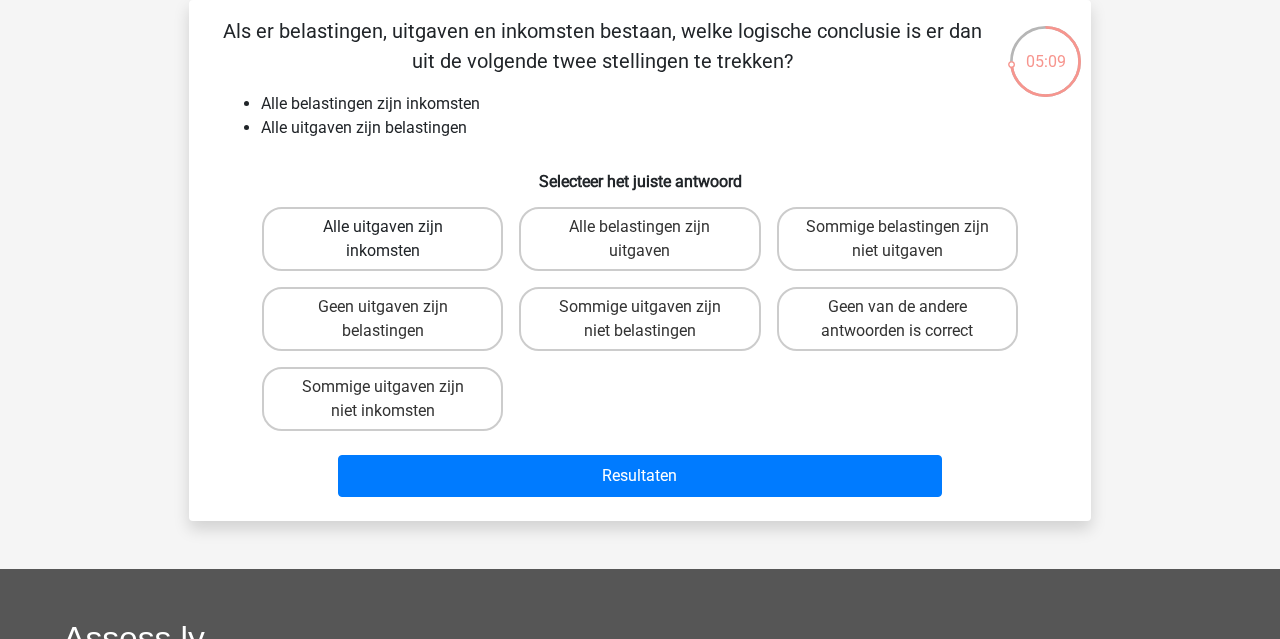 click on "Alle uitgaven zijn inkomsten" at bounding box center (382, 239) 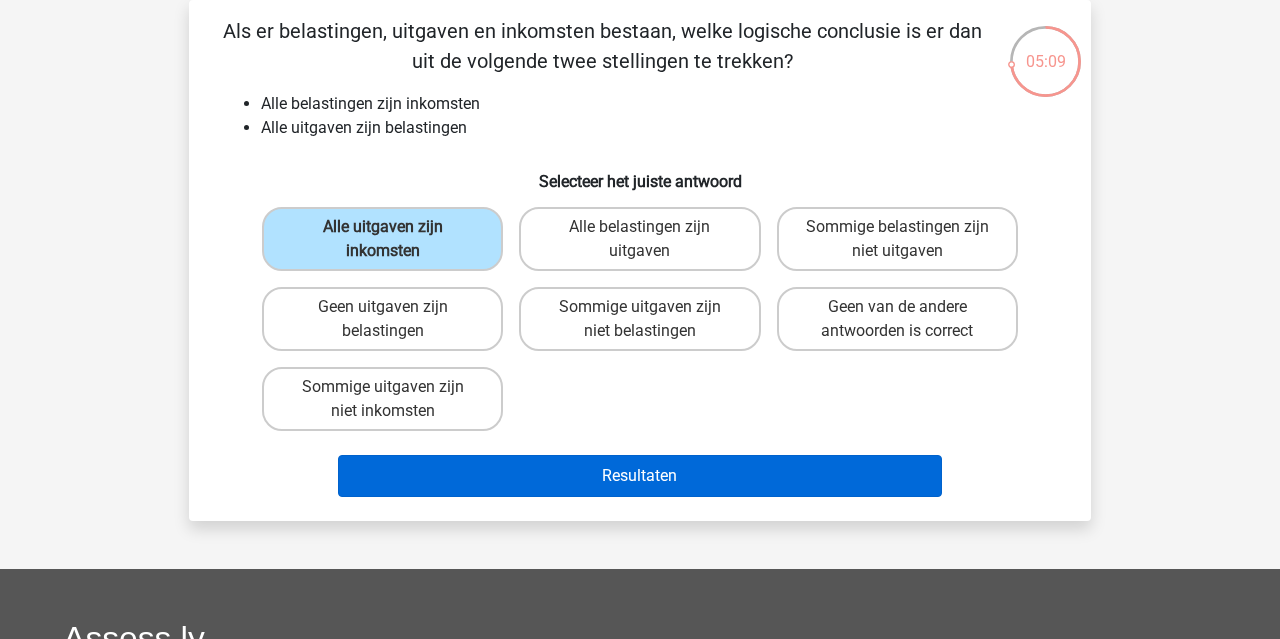 click on "Resultaten" at bounding box center (640, 476) 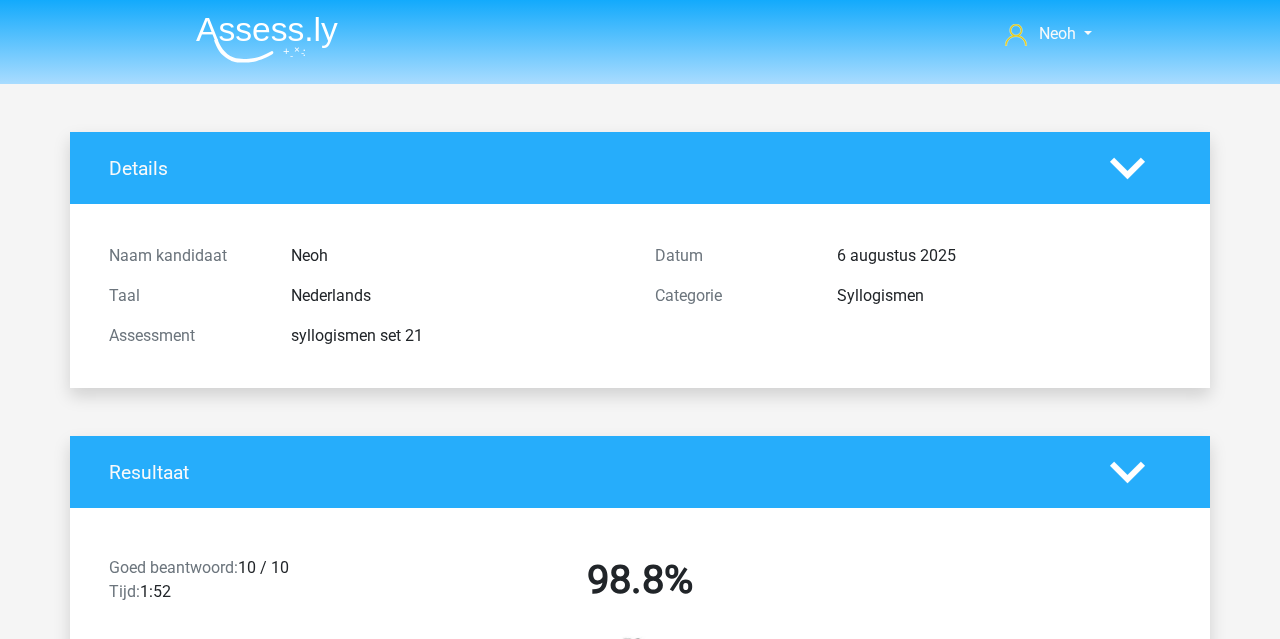 scroll, scrollTop: 0, scrollLeft: 0, axis: both 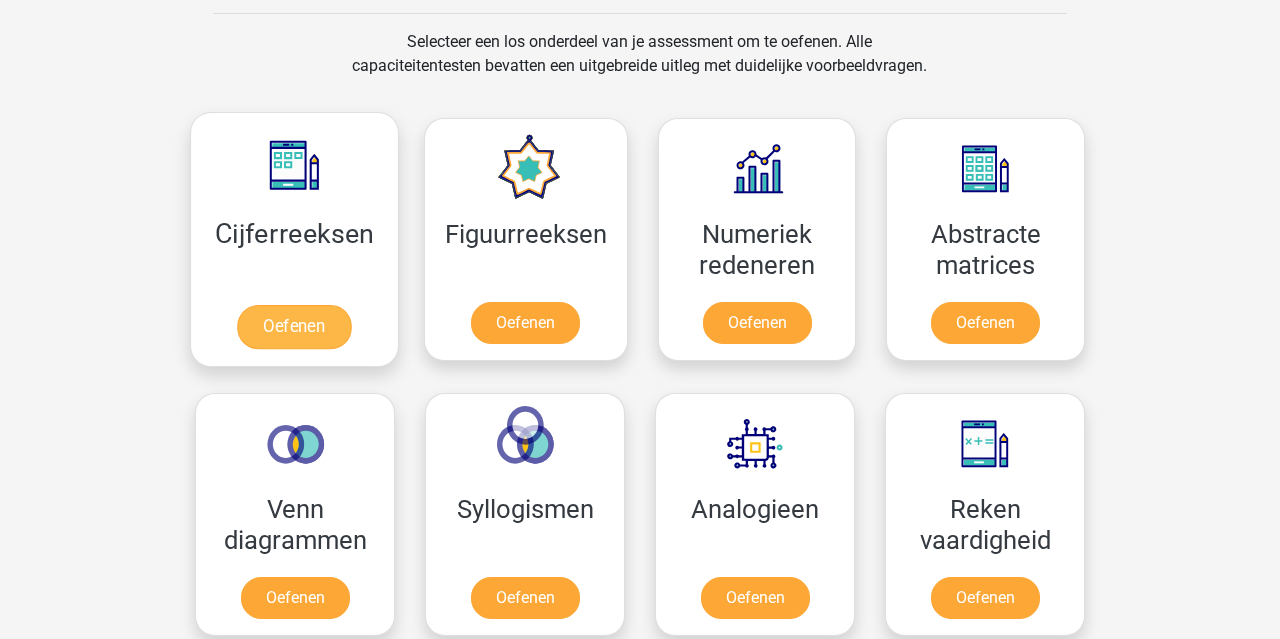 click on "Oefenen" at bounding box center [294, 327] 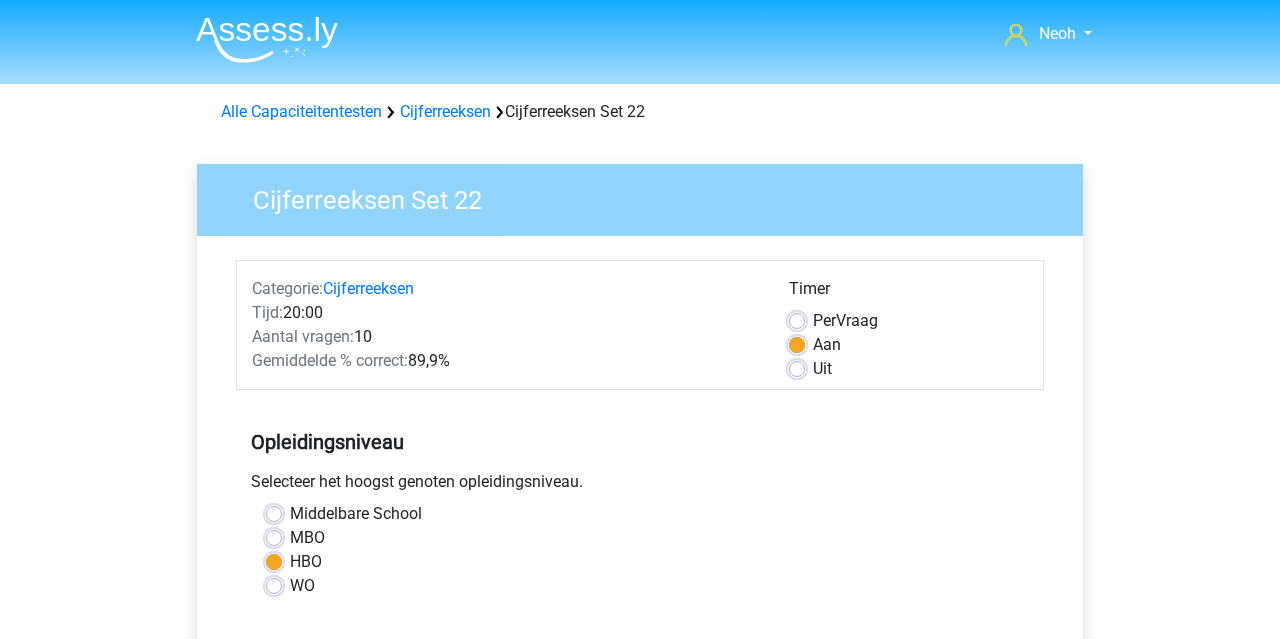 scroll, scrollTop: 684, scrollLeft: 0, axis: vertical 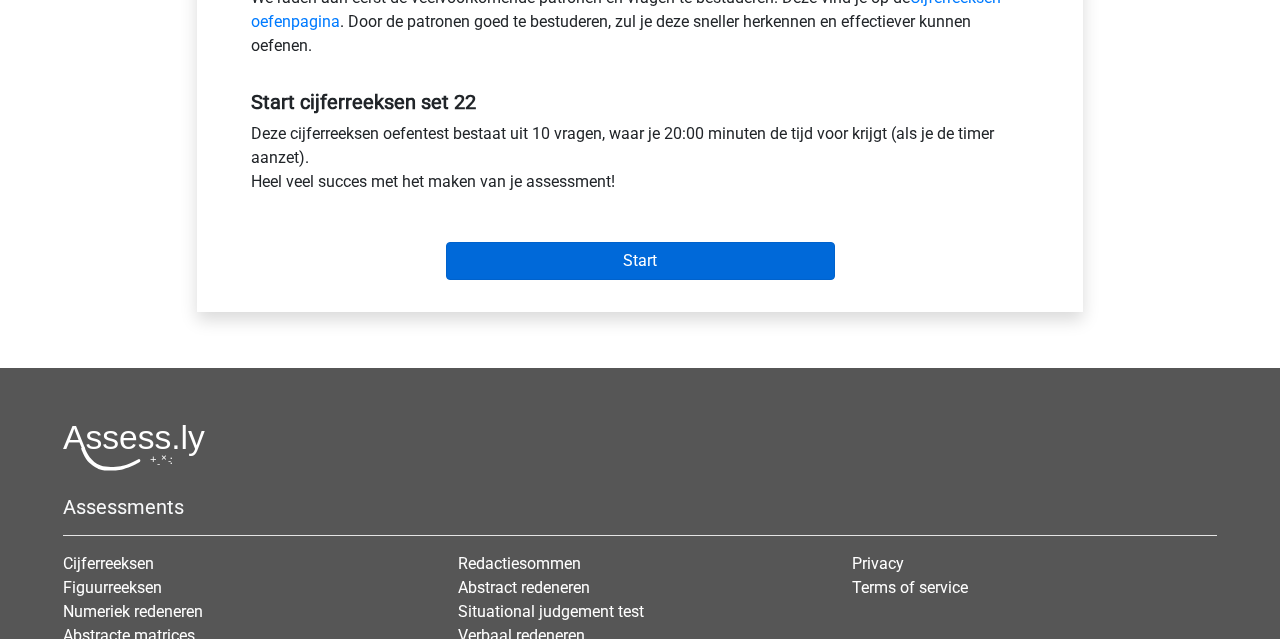 click on "Start" at bounding box center (640, 261) 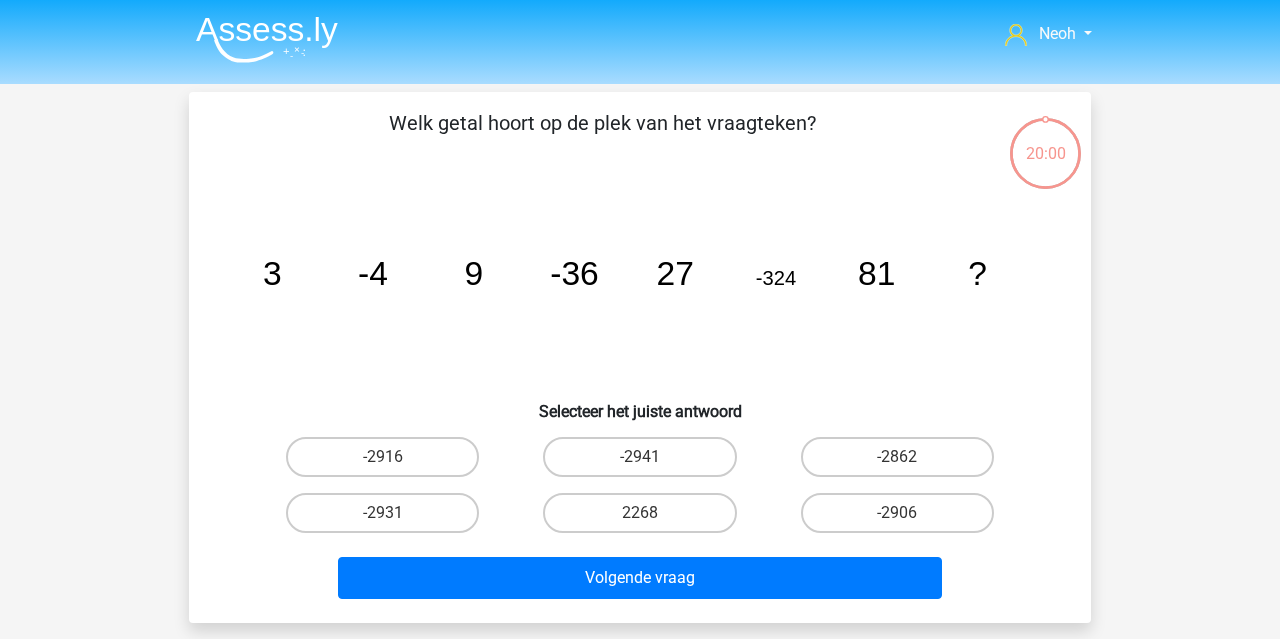 scroll, scrollTop: 0, scrollLeft: 0, axis: both 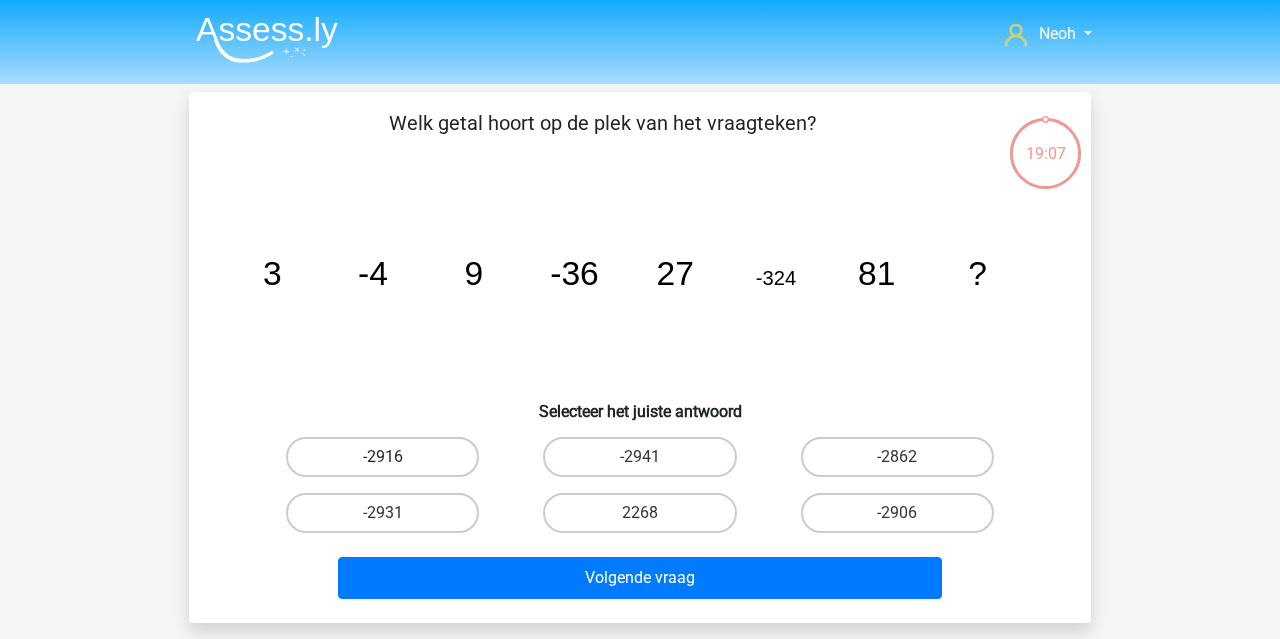 click on "-2916" at bounding box center (382, 457) 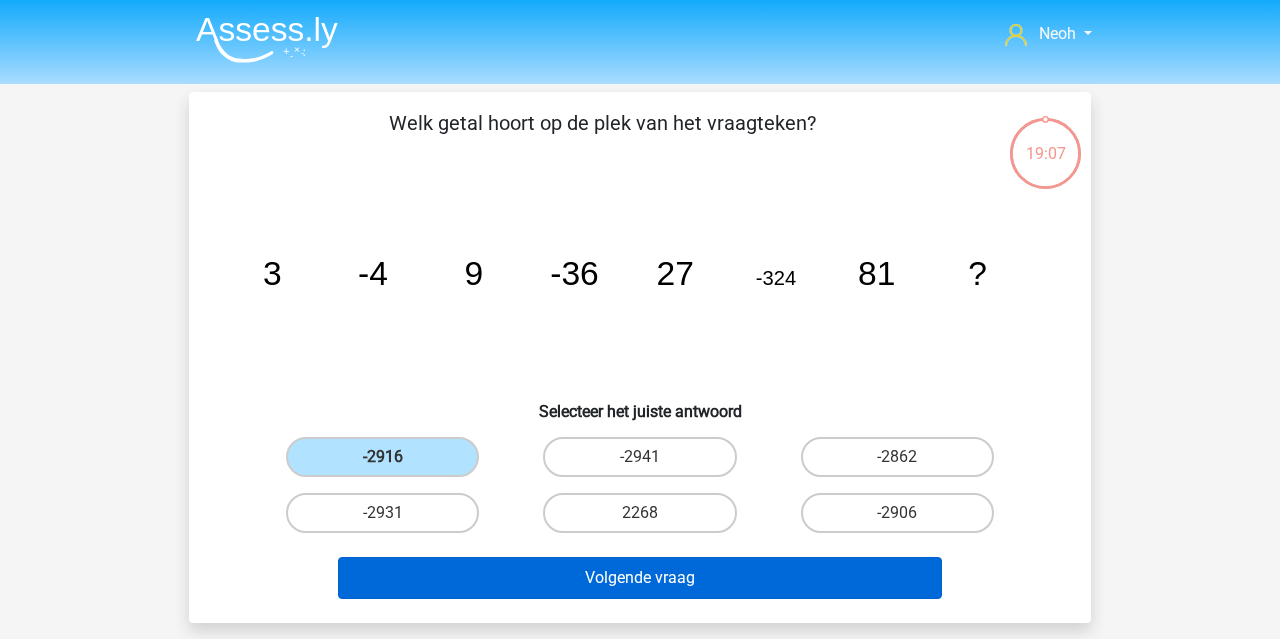 click on "Volgende vraag" at bounding box center [640, 578] 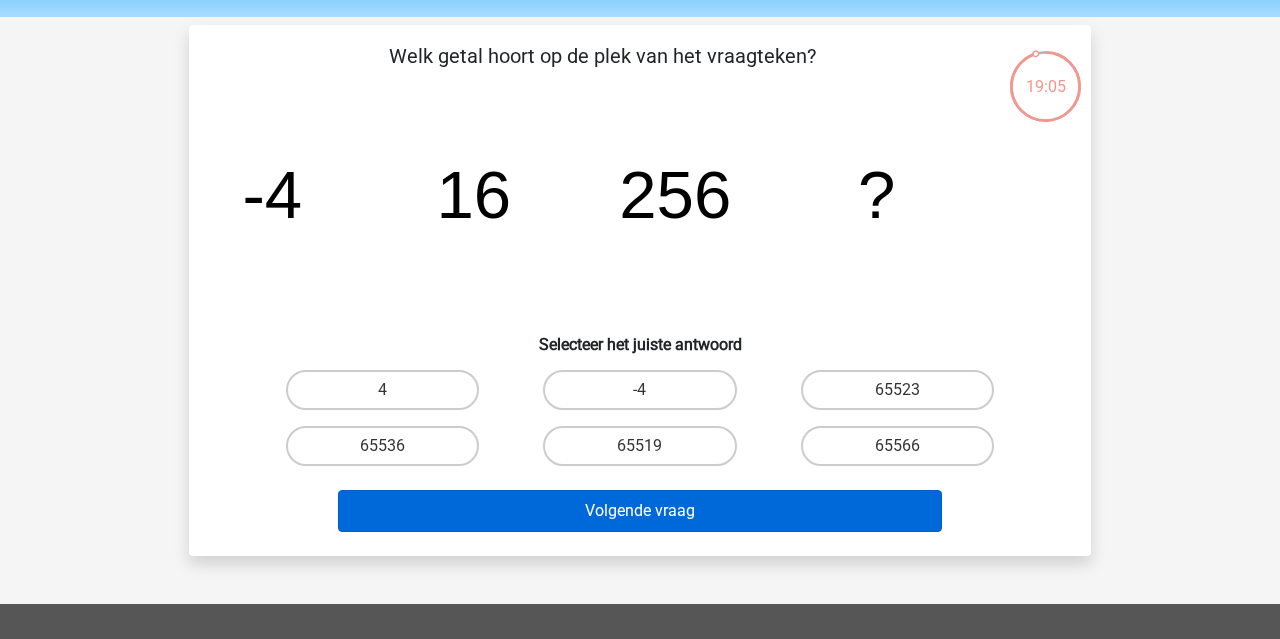 scroll, scrollTop: 64, scrollLeft: 0, axis: vertical 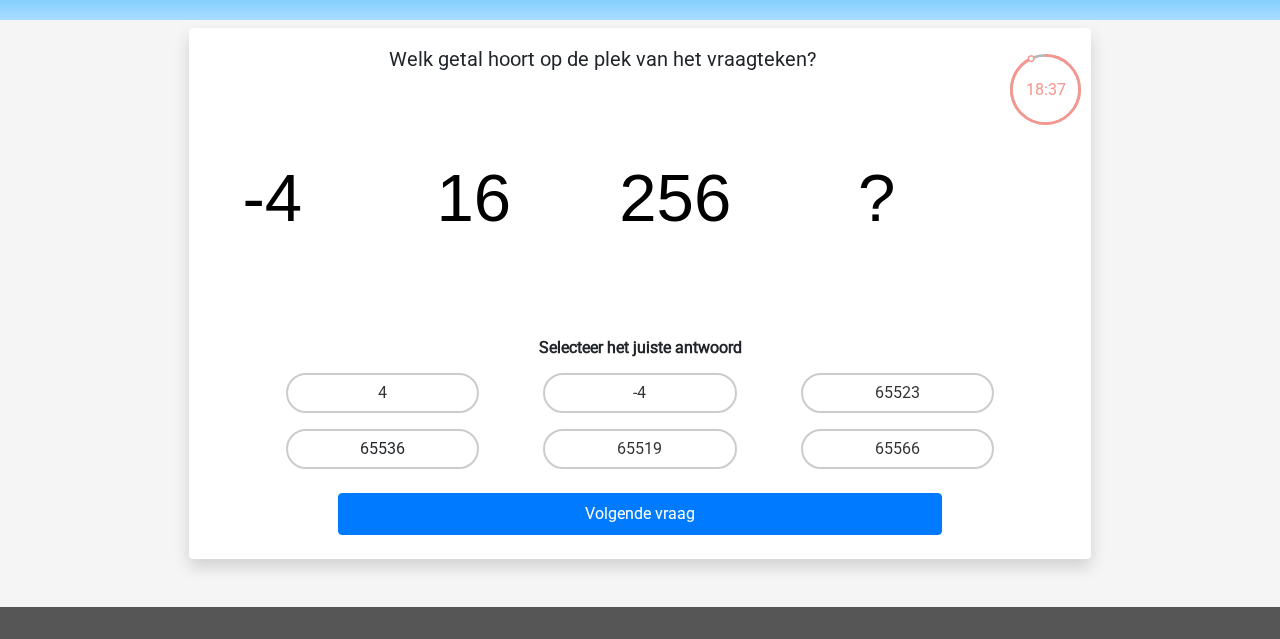 click on "65536" at bounding box center [382, 449] 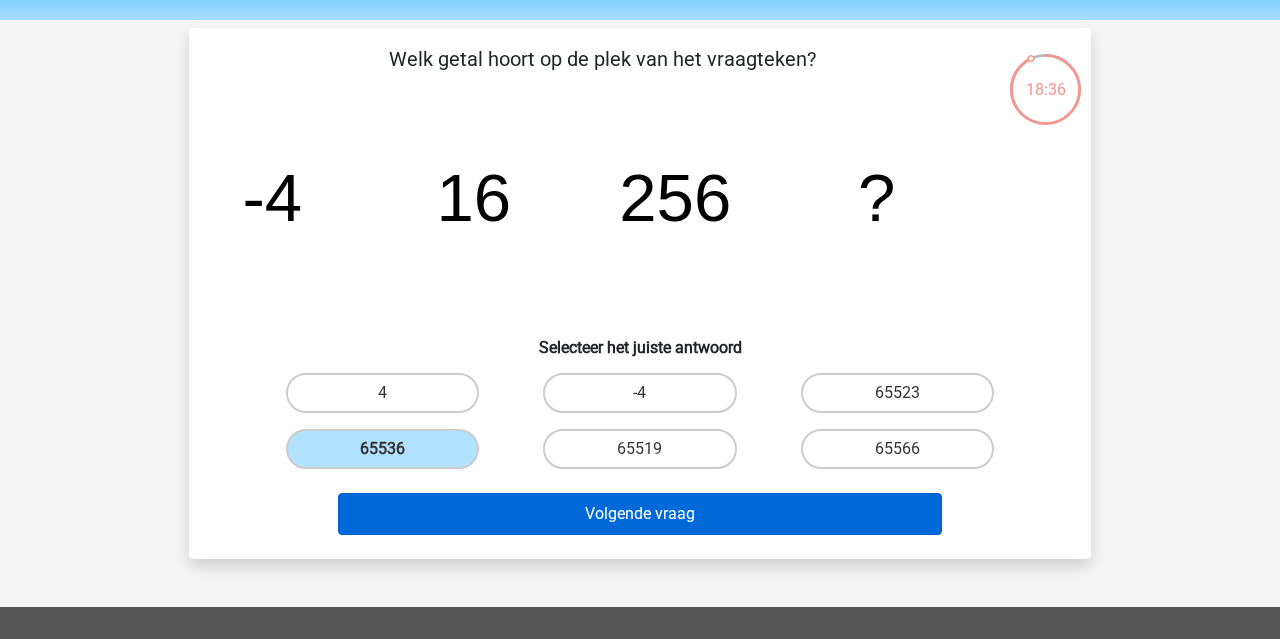 click on "Volgende vraag" at bounding box center (640, 514) 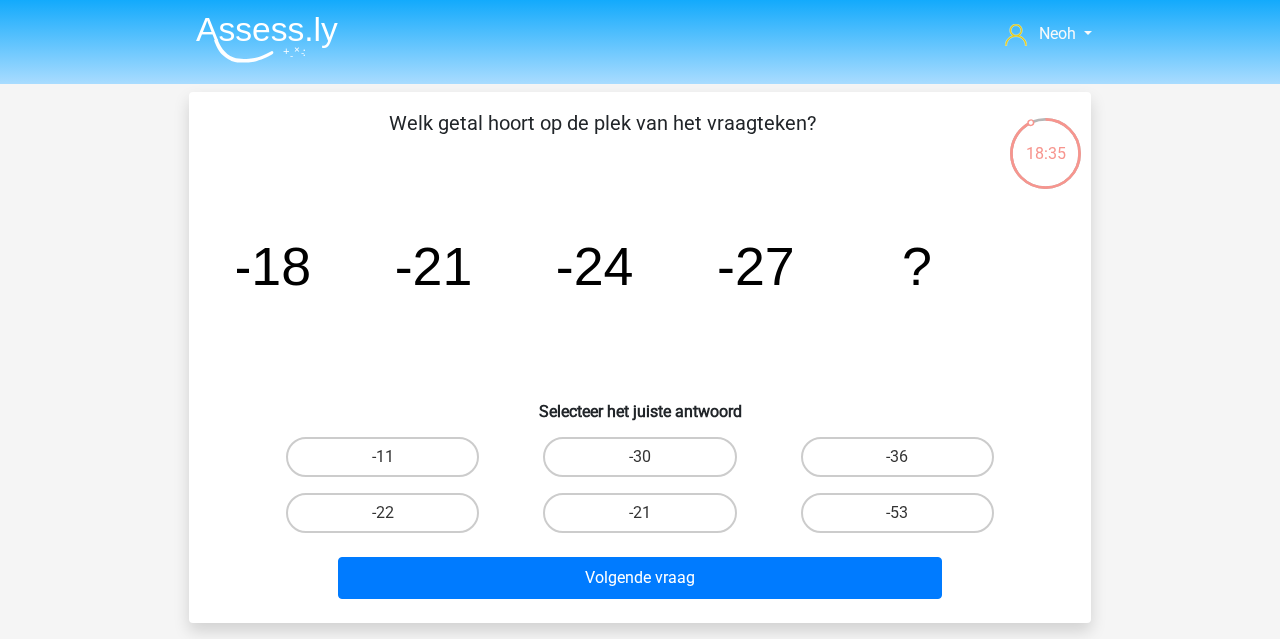scroll, scrollTop: 0, scrollLeft: 0, axis: both 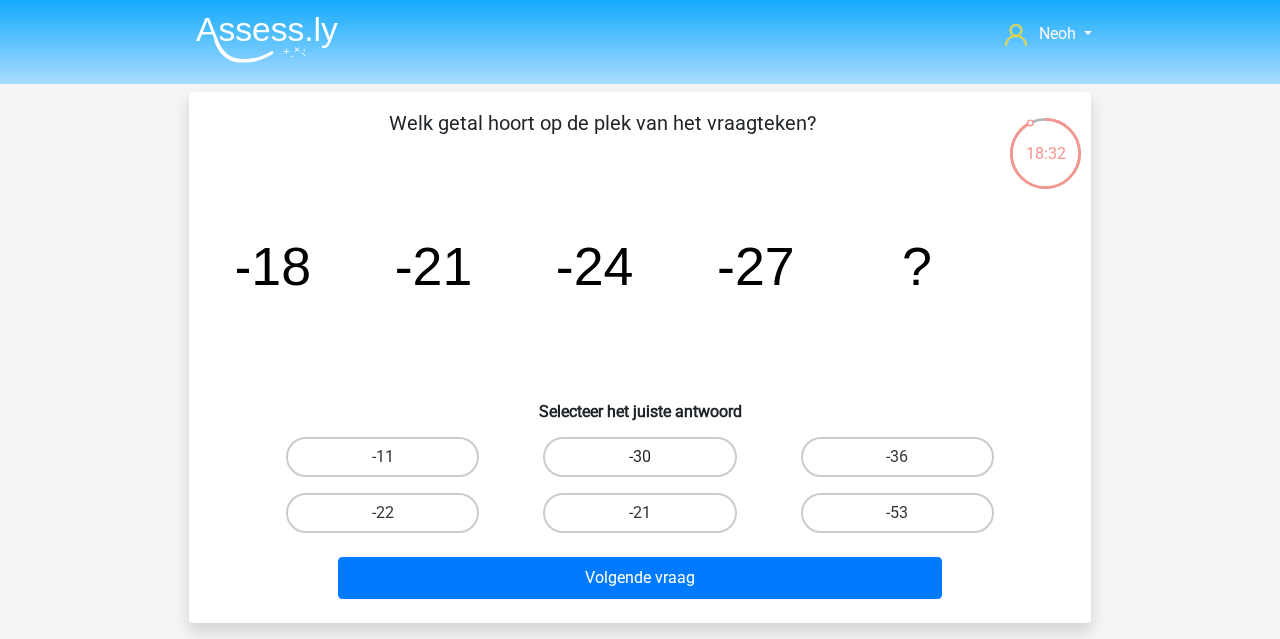 click on "-30" at bounding box center [639, 457] 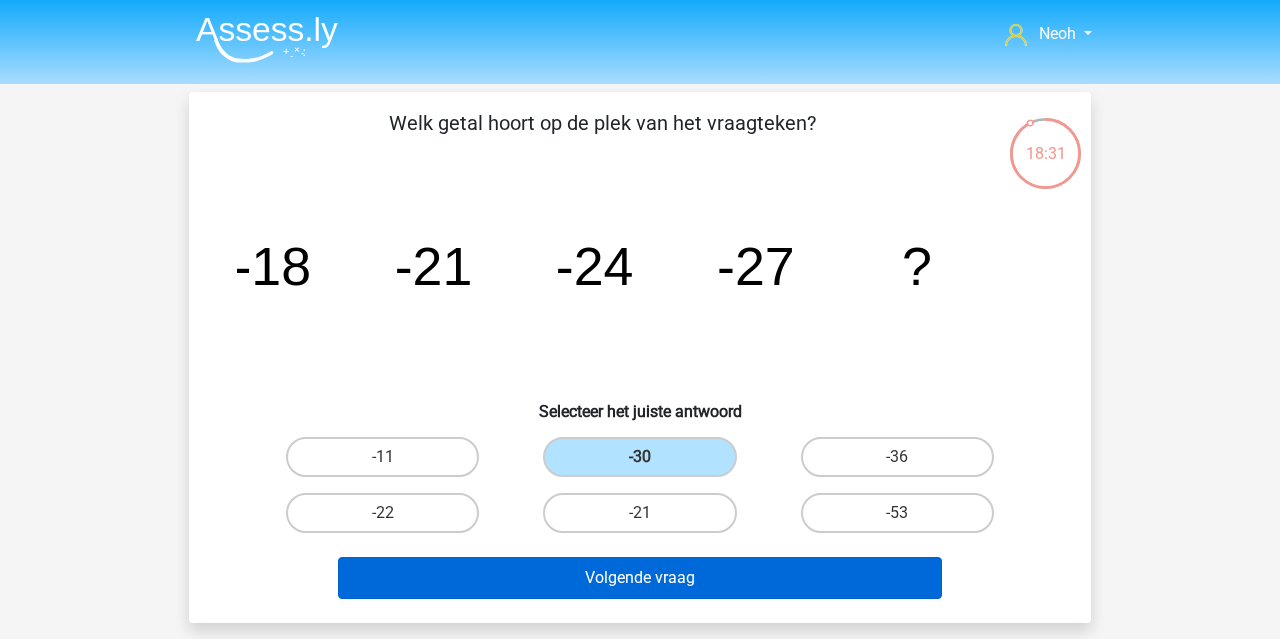 click on "Volgende vraag" at bounding box center [640, 578] 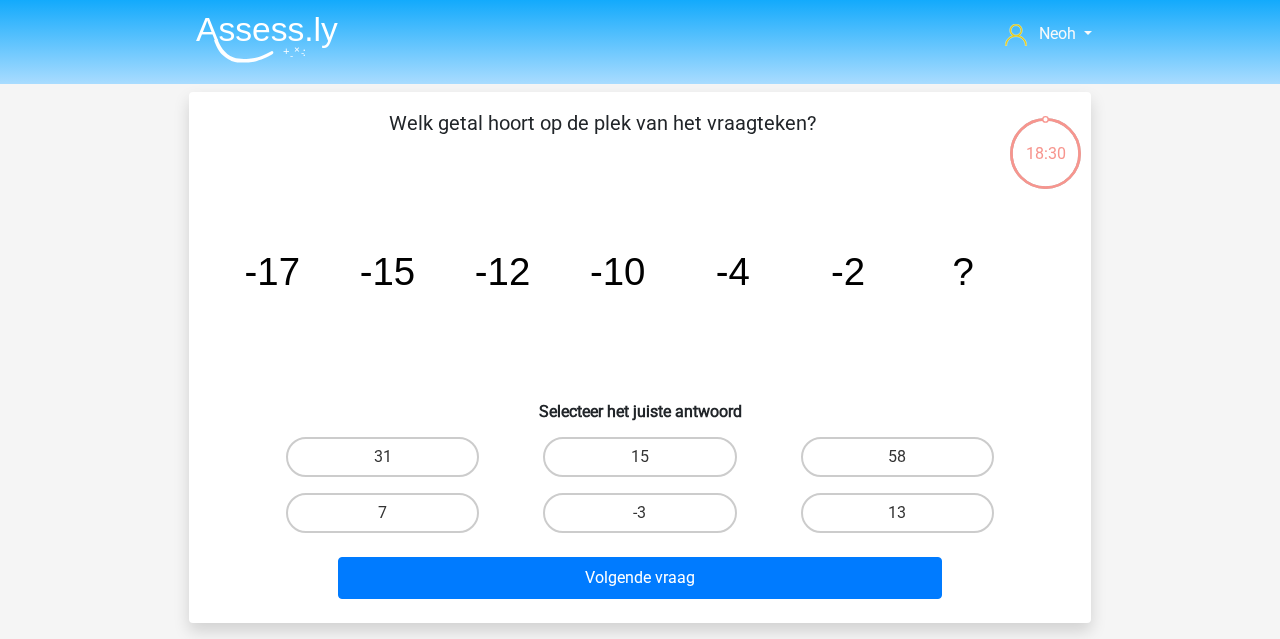 scroll, scrollTop: 92, scrollLeft: 0, axis: vertical 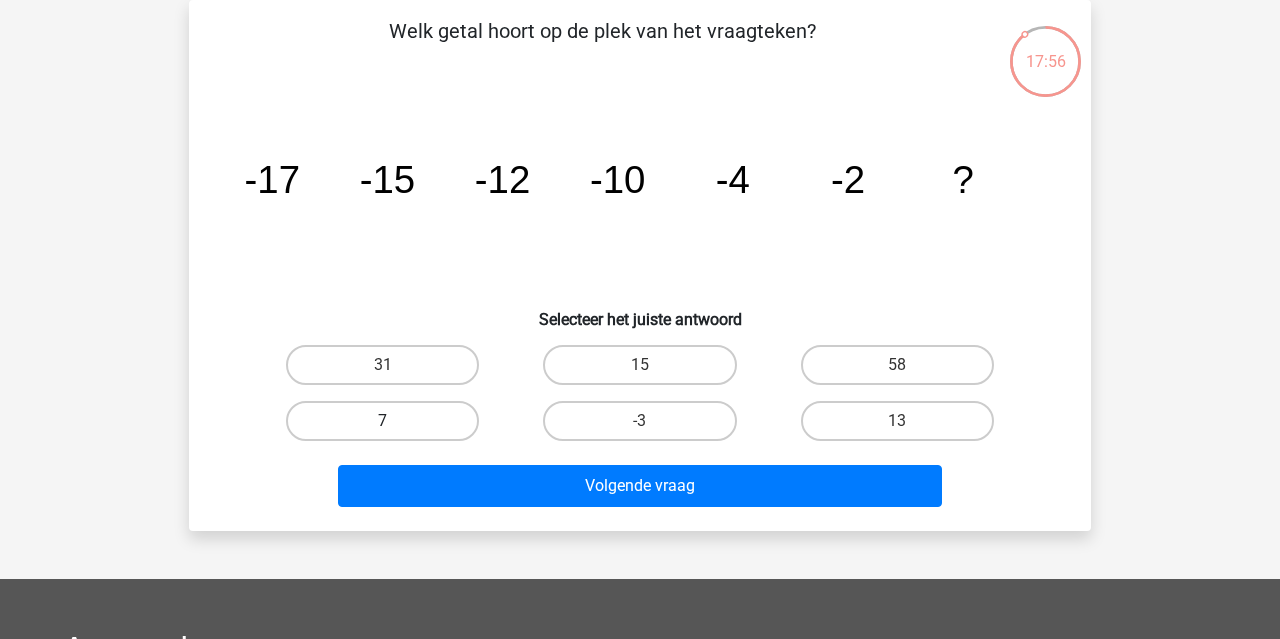 click on "7" at bounding box center (382, 421) 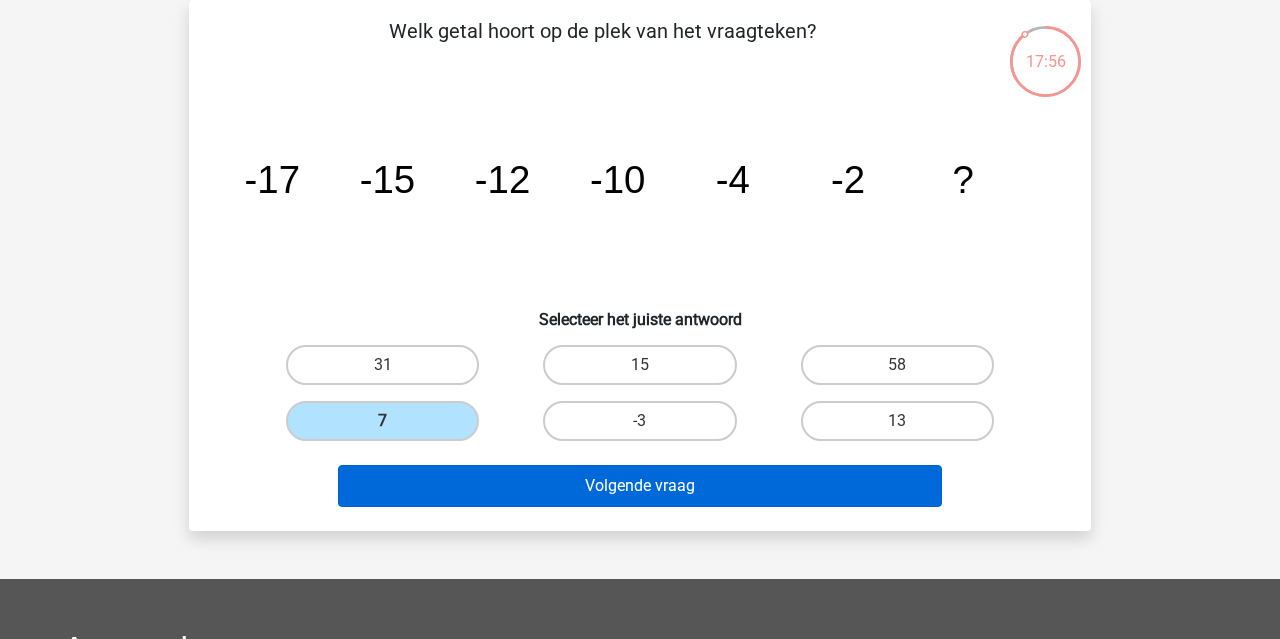 click on "Volgende vraag" at bounding box center [640, 486] 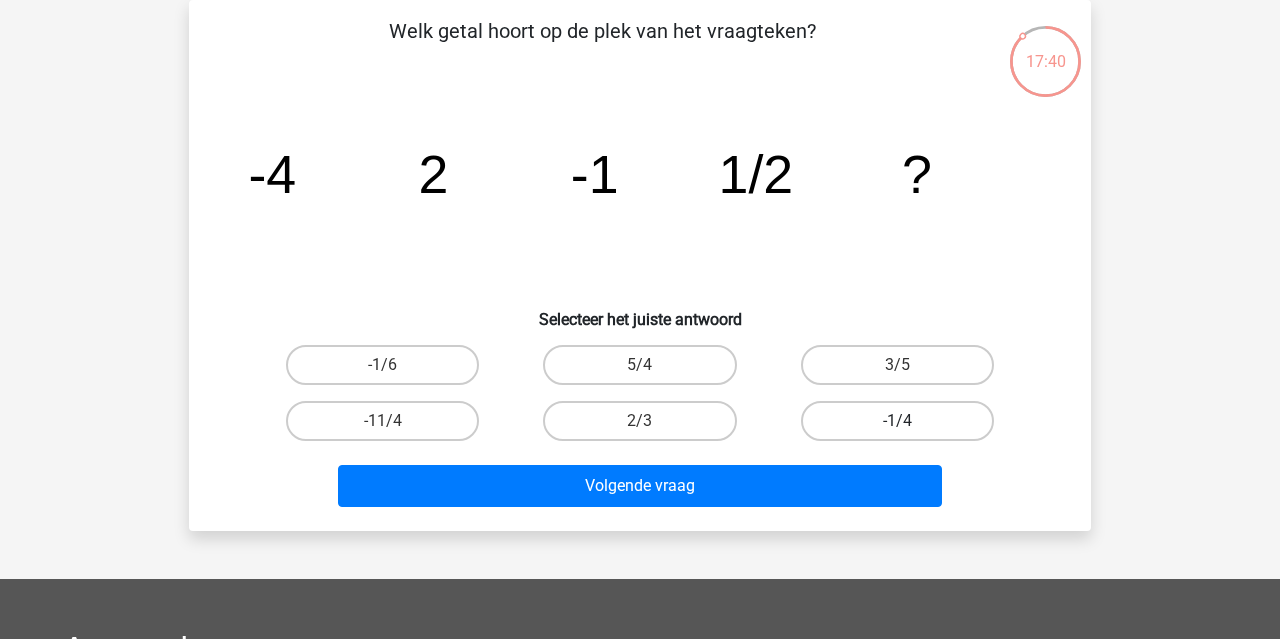 click on "-1/4" at bounding box center [897, 421] 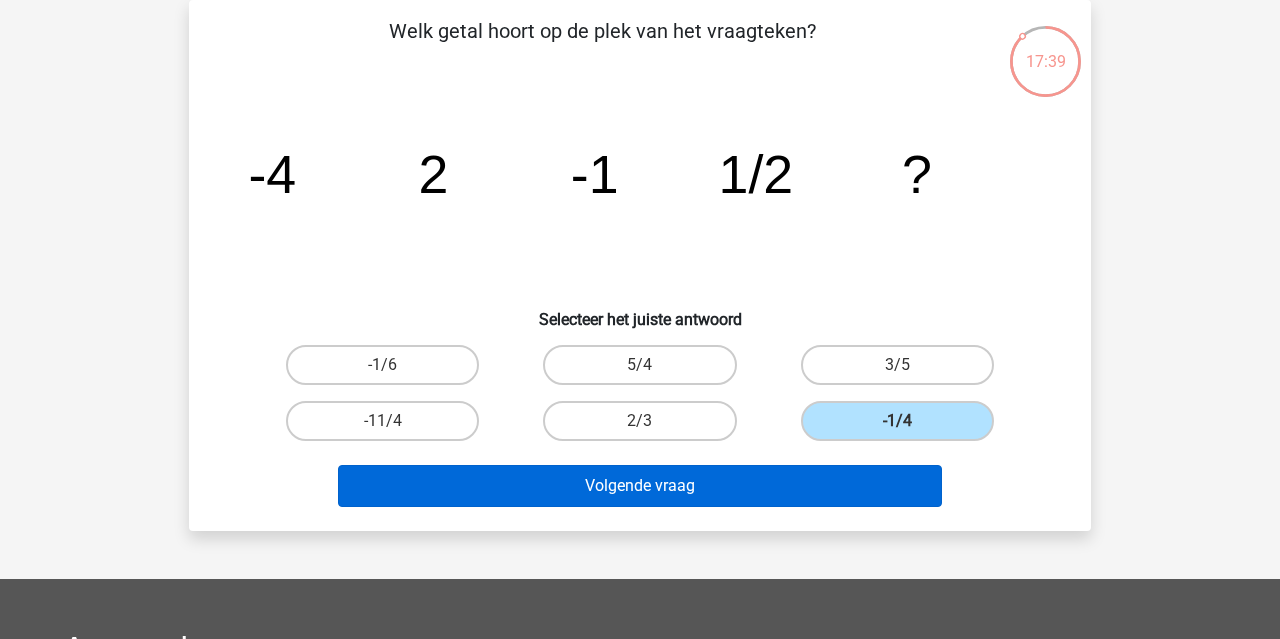 click on "Volgende vraag" at bounding box center [640, 486] 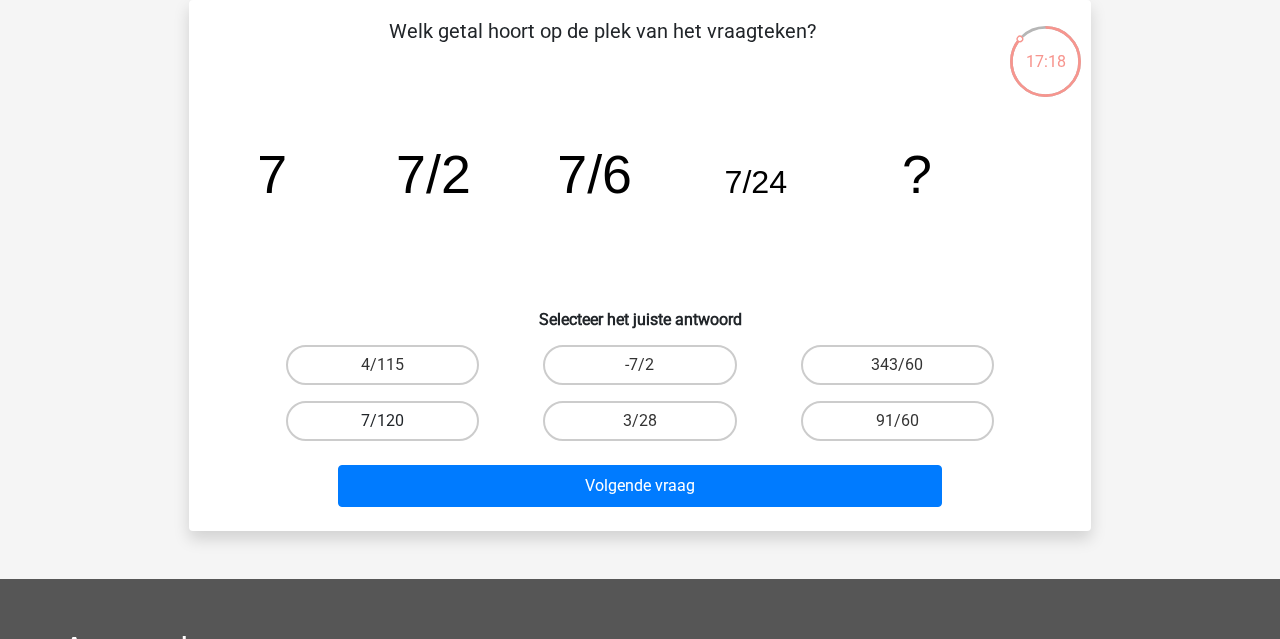 click on "7/120" at bounding box center [382, 421] 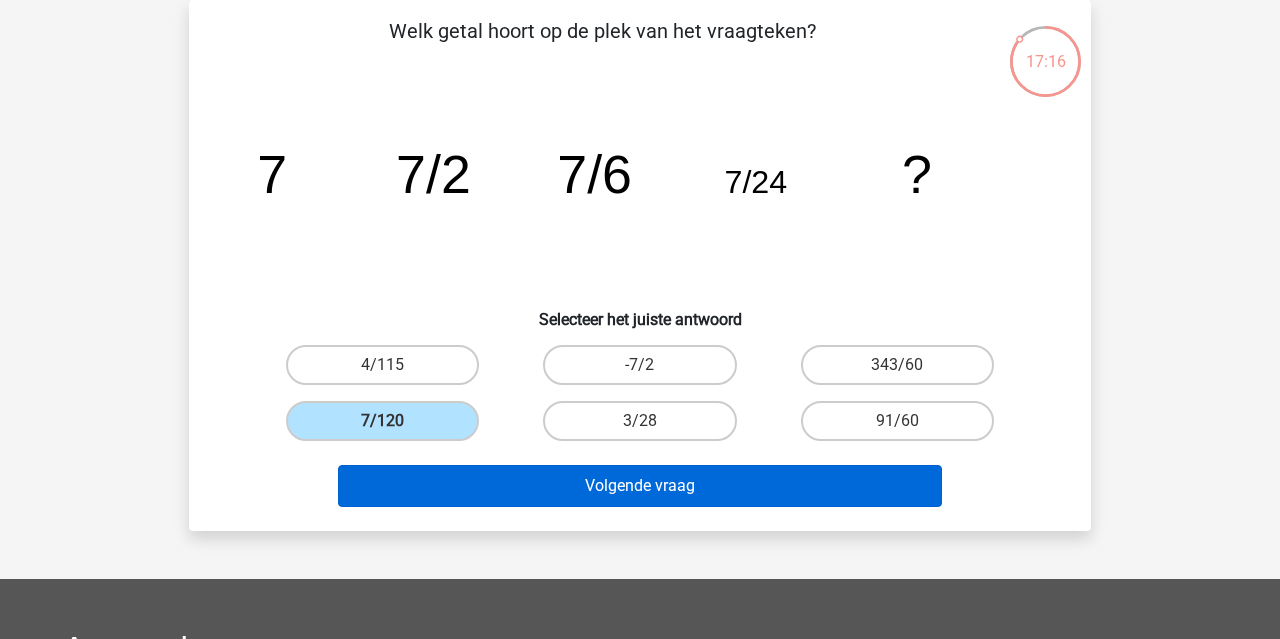 click on "Volgende vraag" at bounding box center [640, 486] 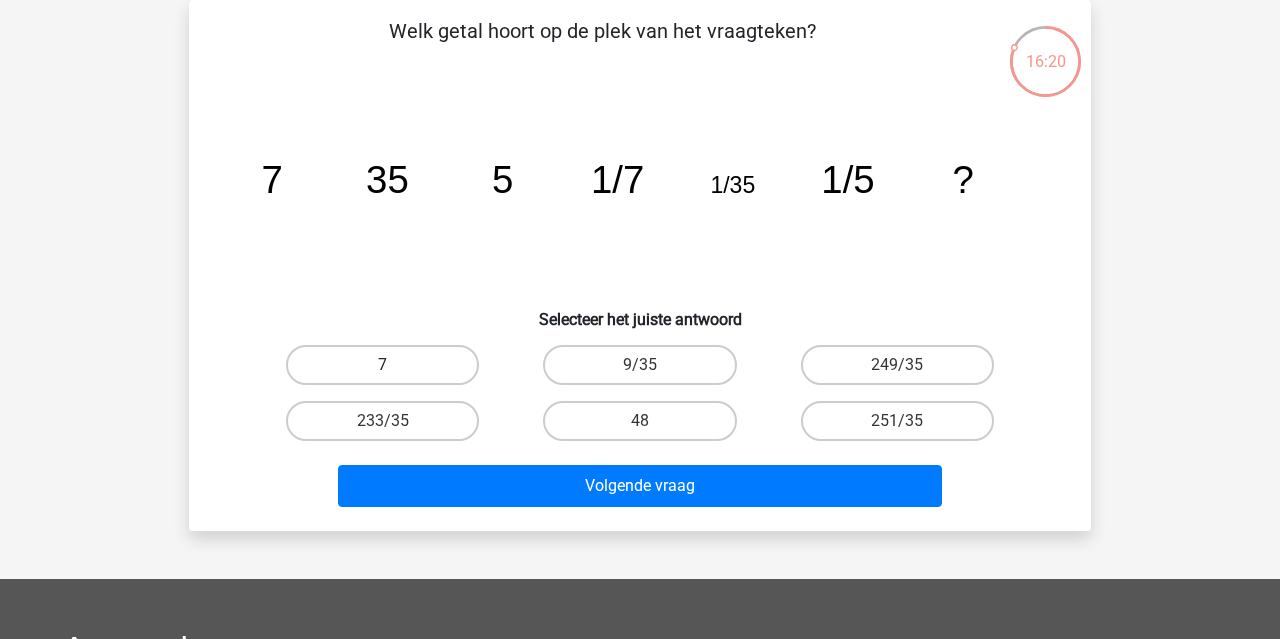 click on "7" at bounding box center (382, 365) 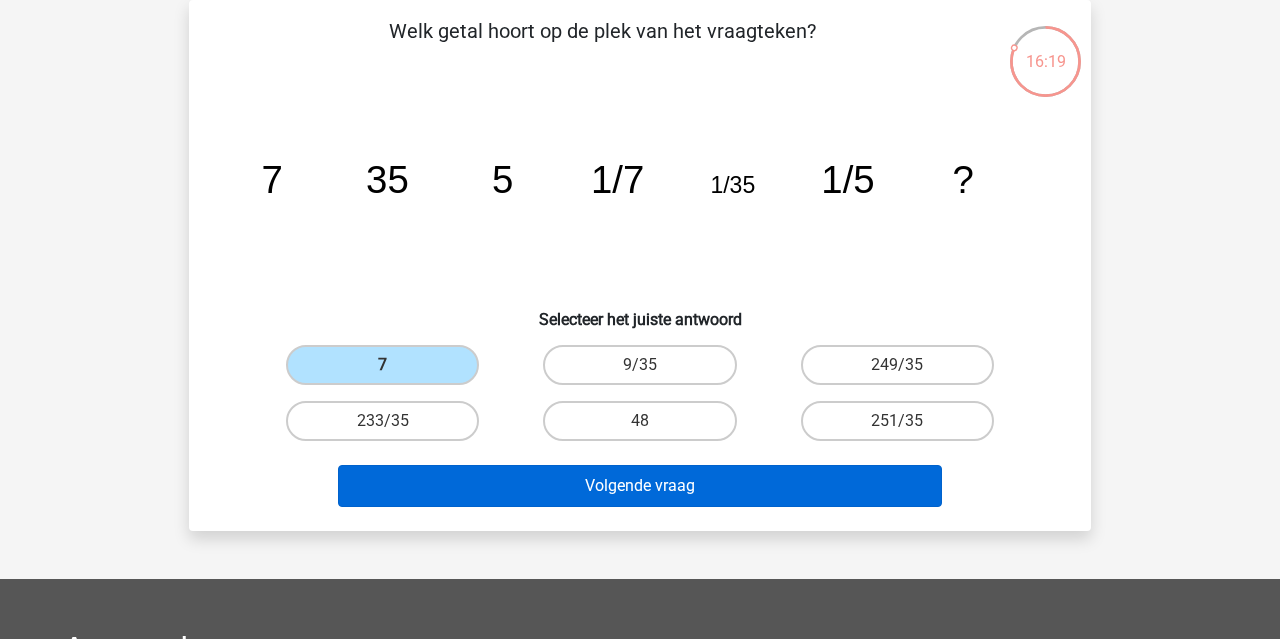 click on "Volgende vraag" at bounding box center [640, 486] 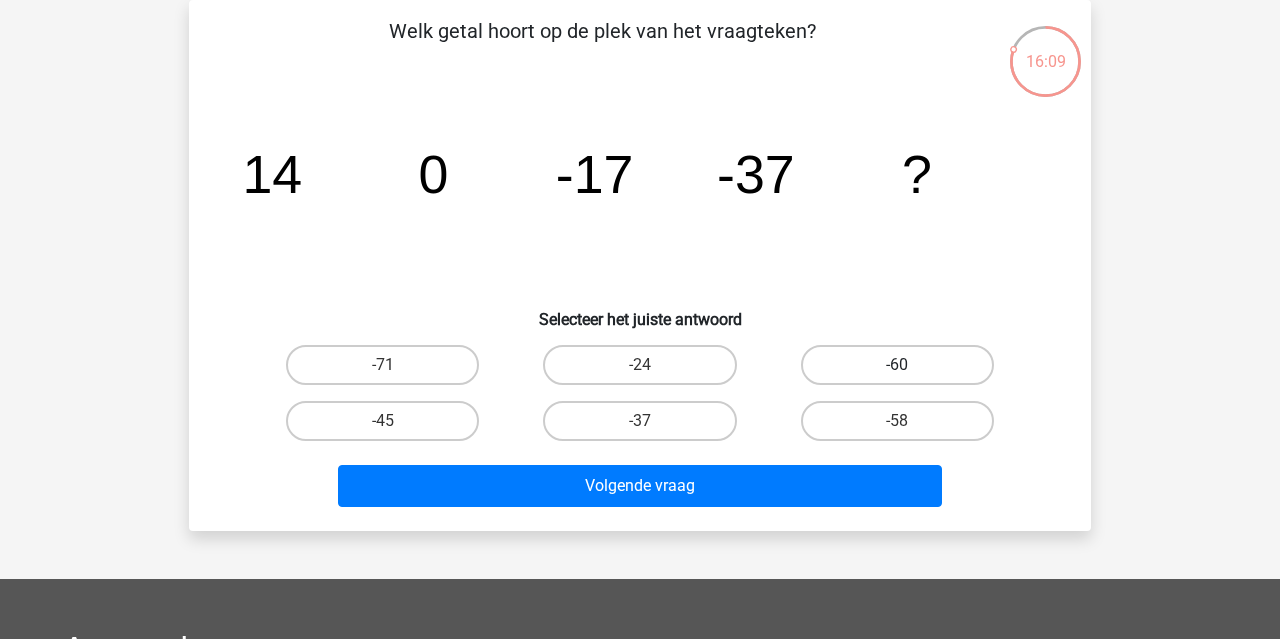 click on "-60" at bounding box center (897, 365) 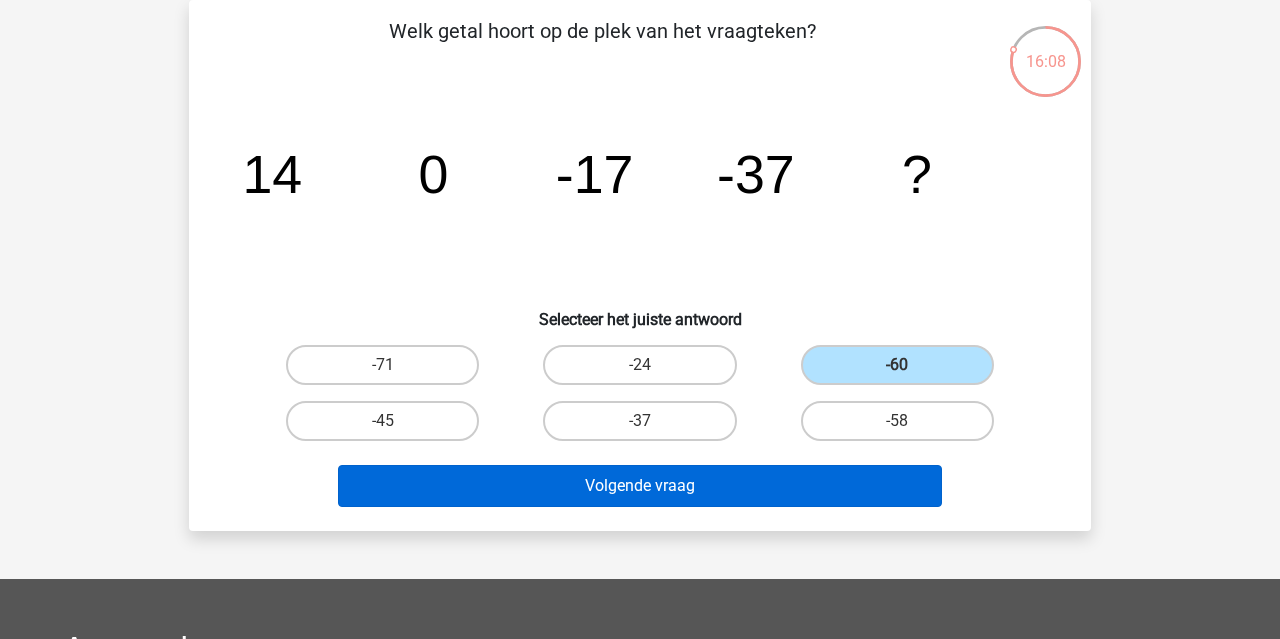 click on "Volgende vraag" at bounding box center (640, 486) 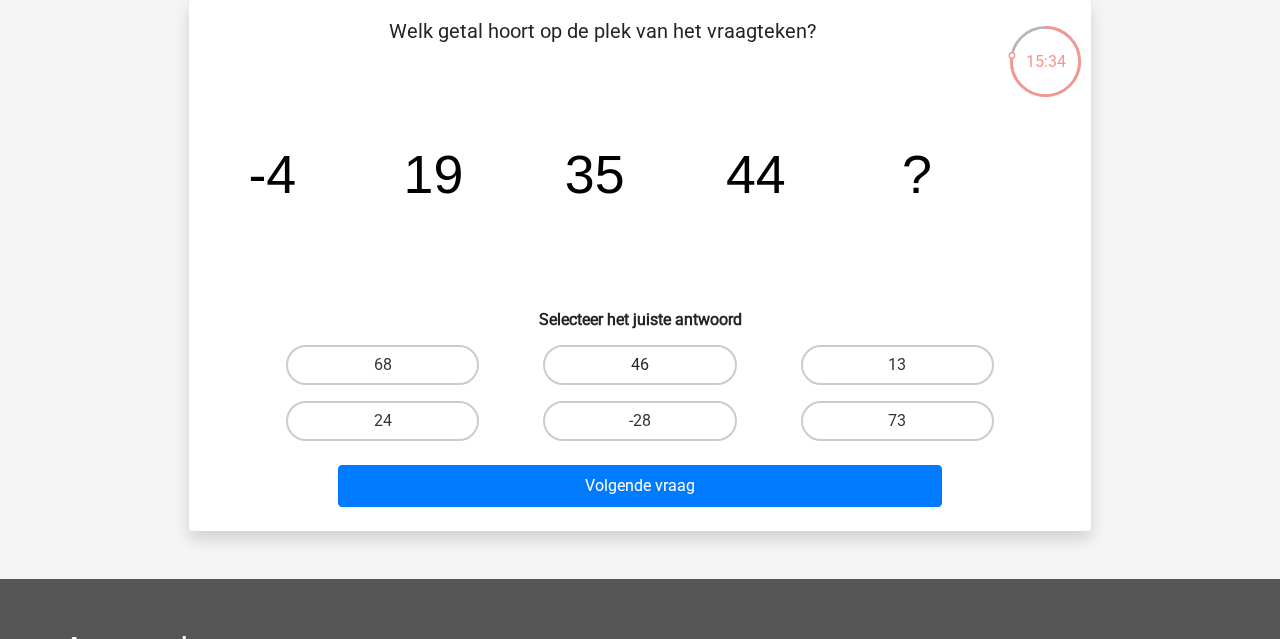 click on "46" at bounding box center (639, 365) 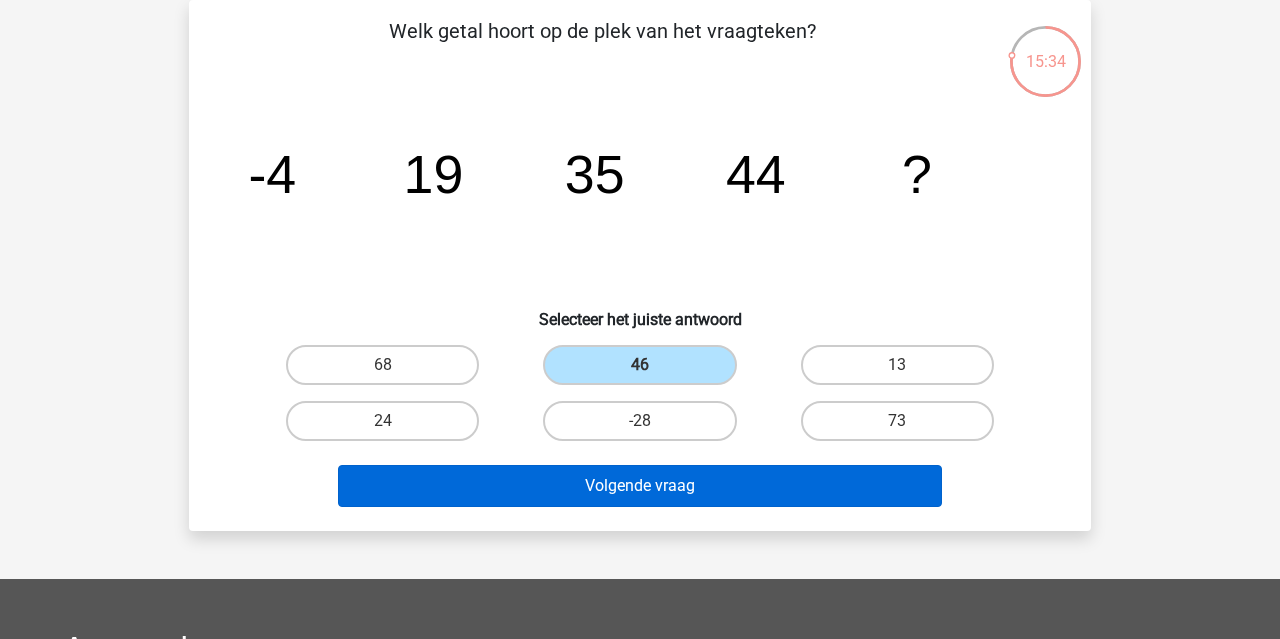 click on "Volgende vraag" at bounding box center (640, 486) 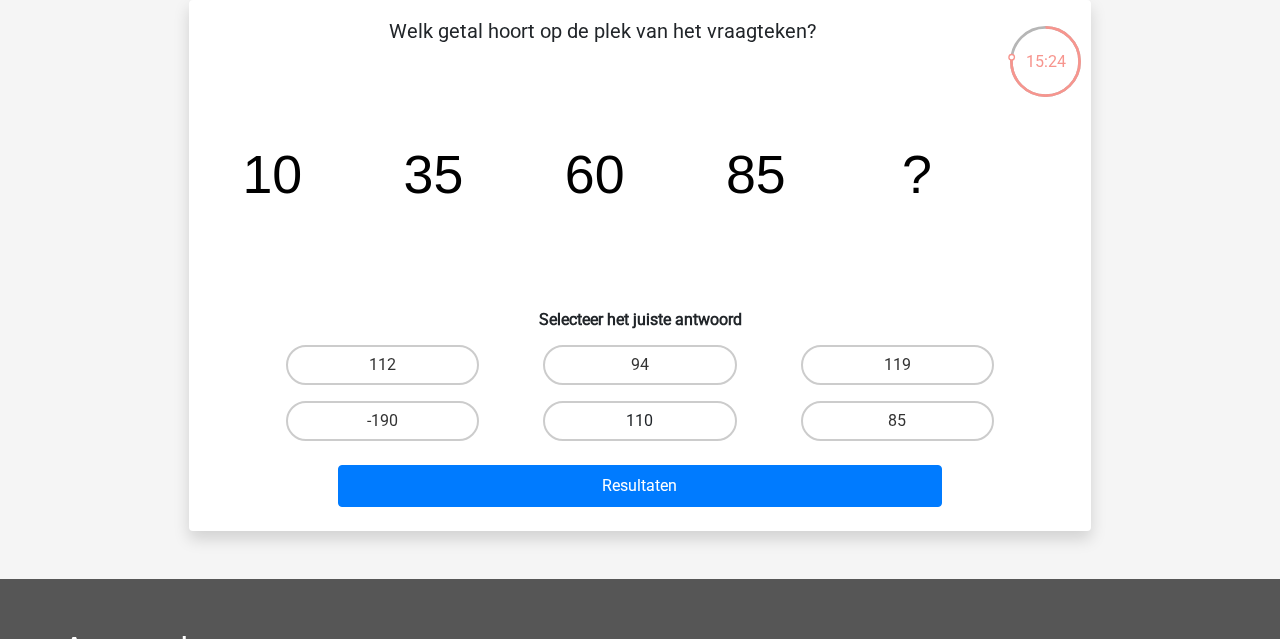 click on "110" at bounding box center (639, 421) 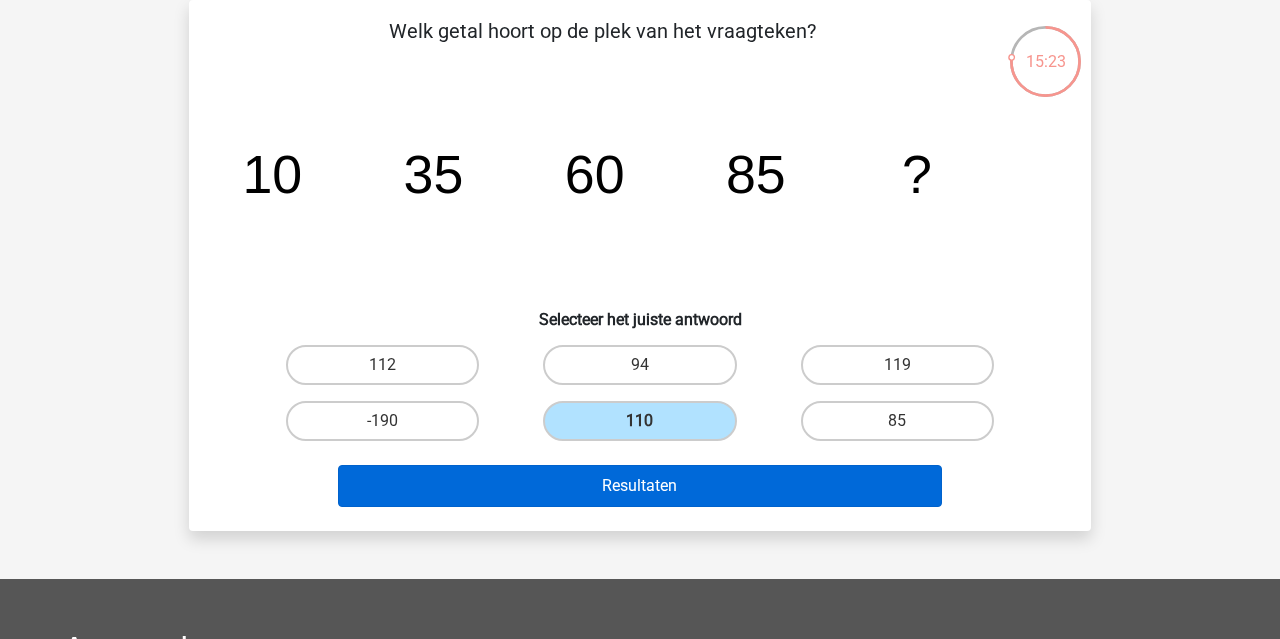 click on "Resultaten" at bounding box center [640, 486] 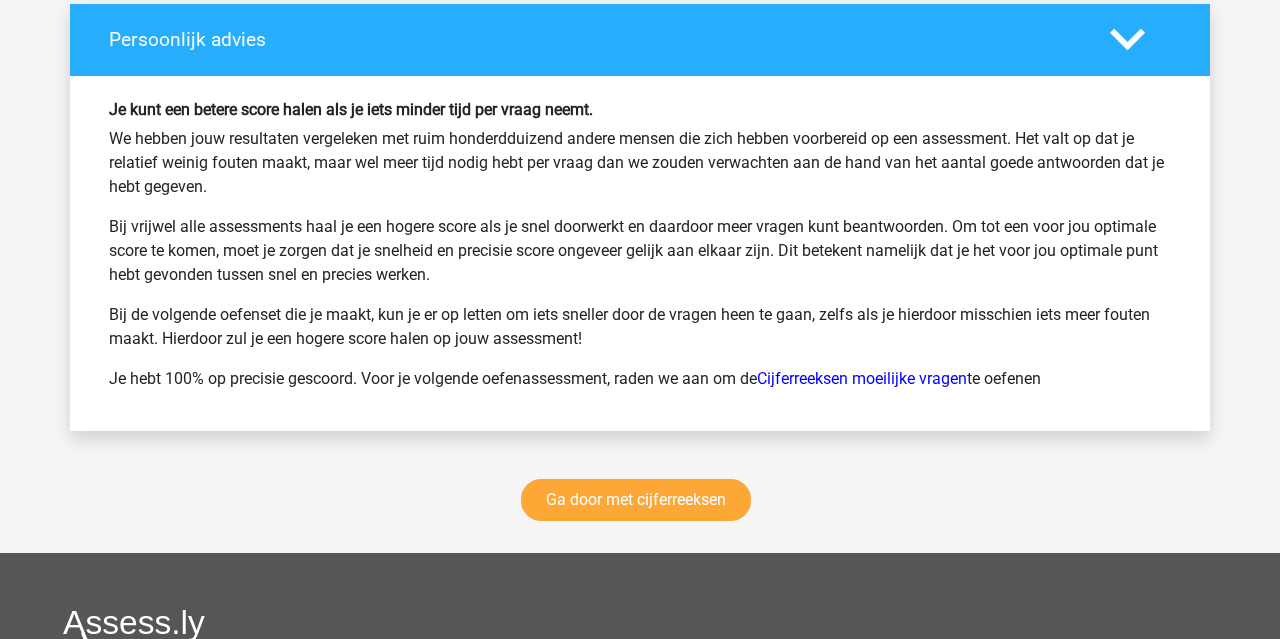 scroll, scrollTop: 2971, scrollLeft: 0, axis: vertical 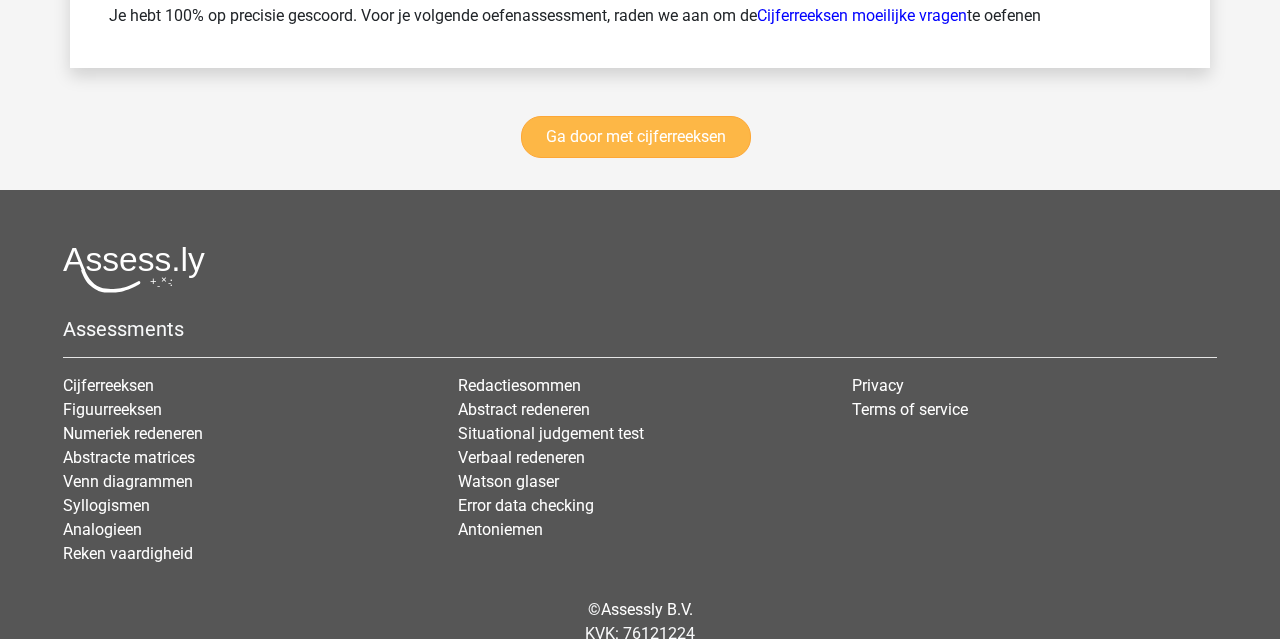 click on "Ga door met cijferreeksen" at bounding box center (636, 137) 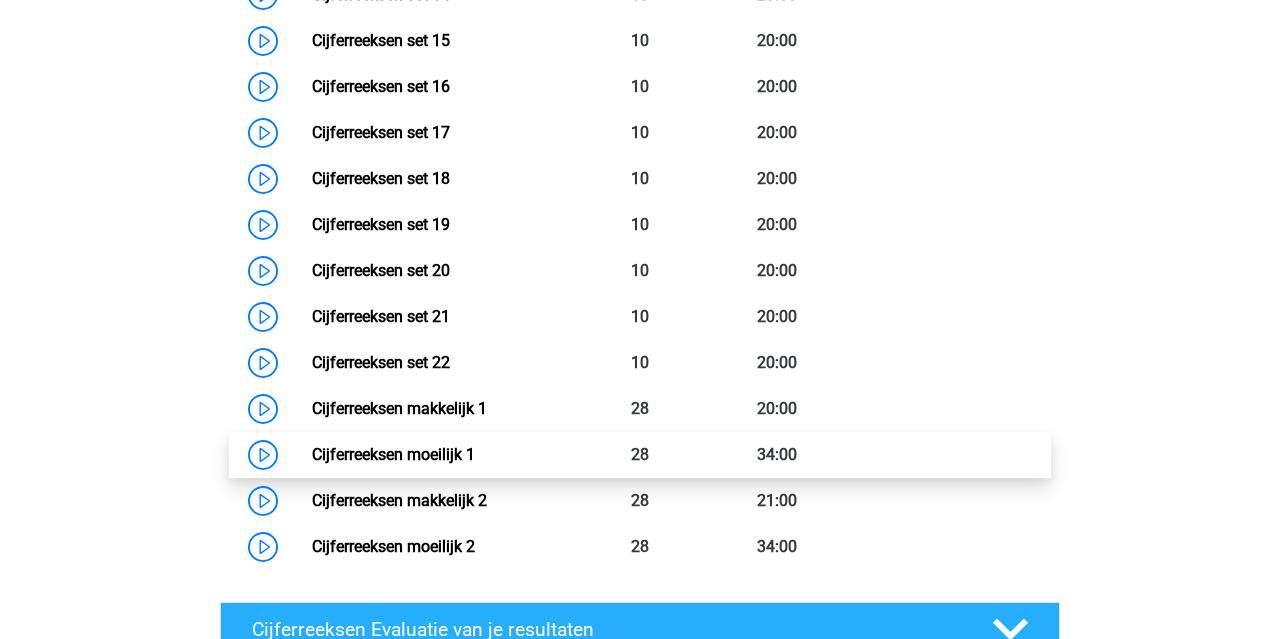 scroll, scrollTop: 1699, scrollLeft: 0, axis: vertical 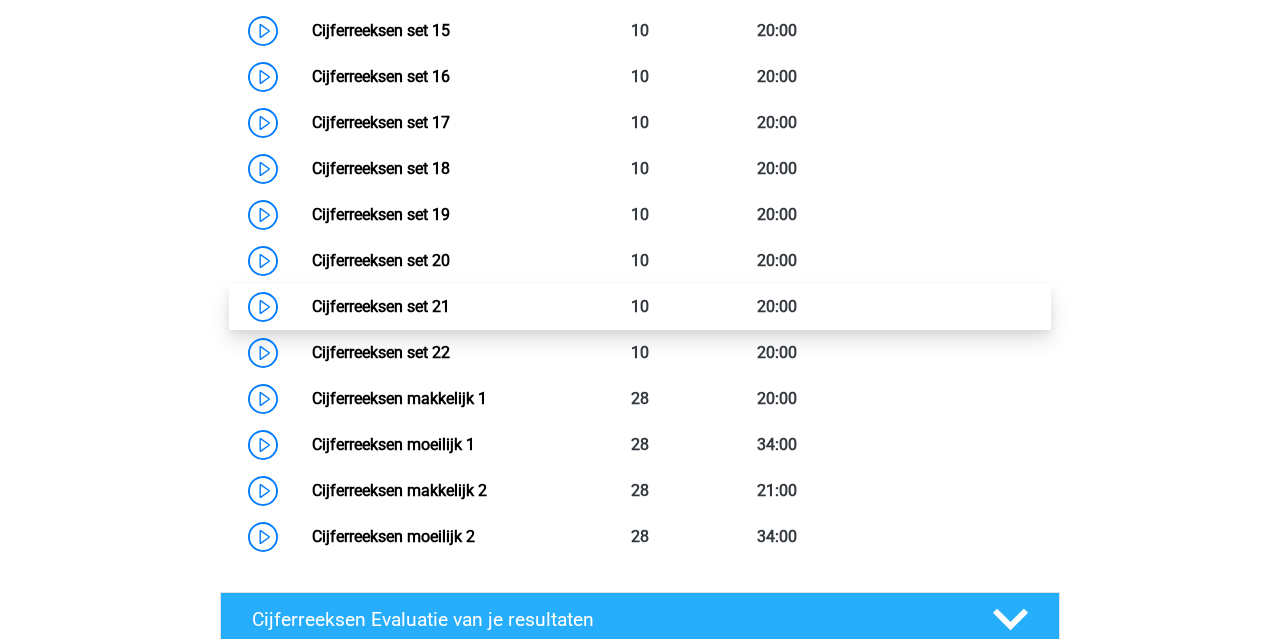 click on "Cijferreeksen
set 21" at bounding box center [381, 306] 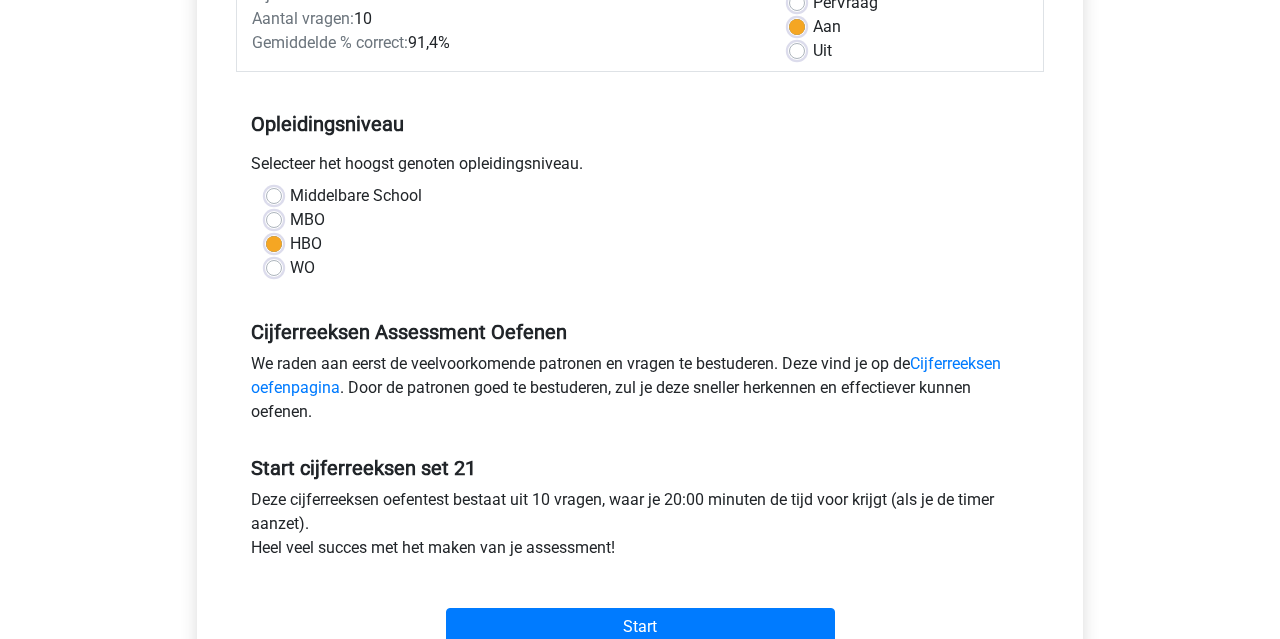 scroll, scrollTop: 561, scrollLeft: 0, axis: vertical 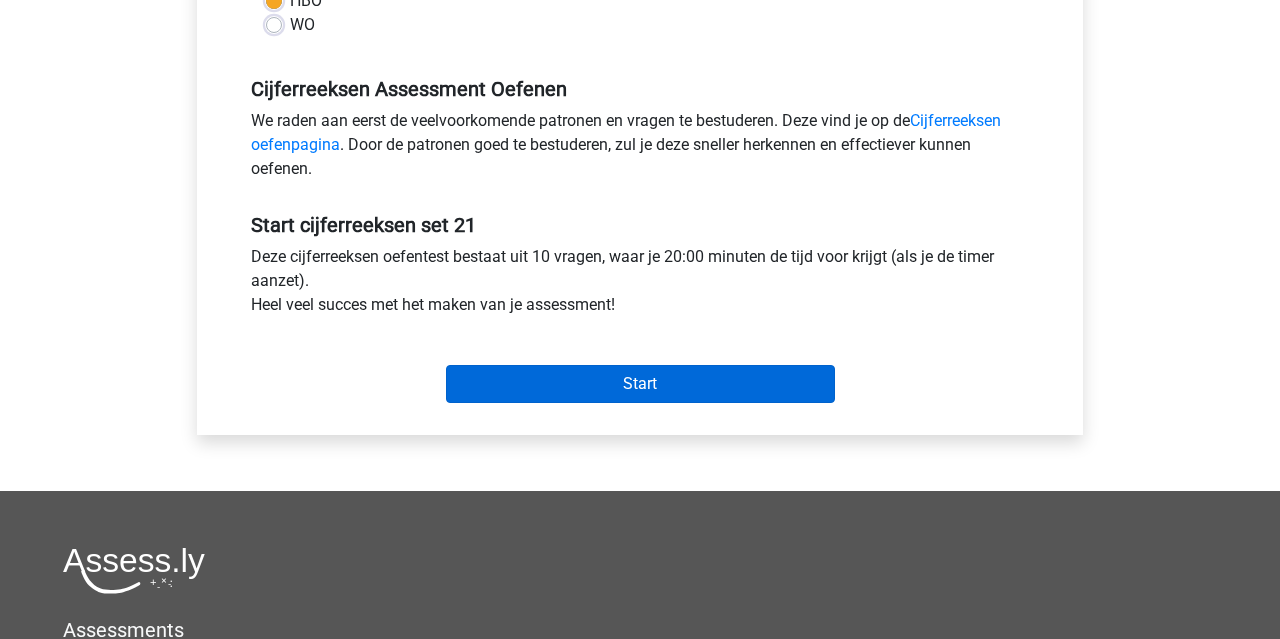 click on "Start" at bounding box center [640, 384] 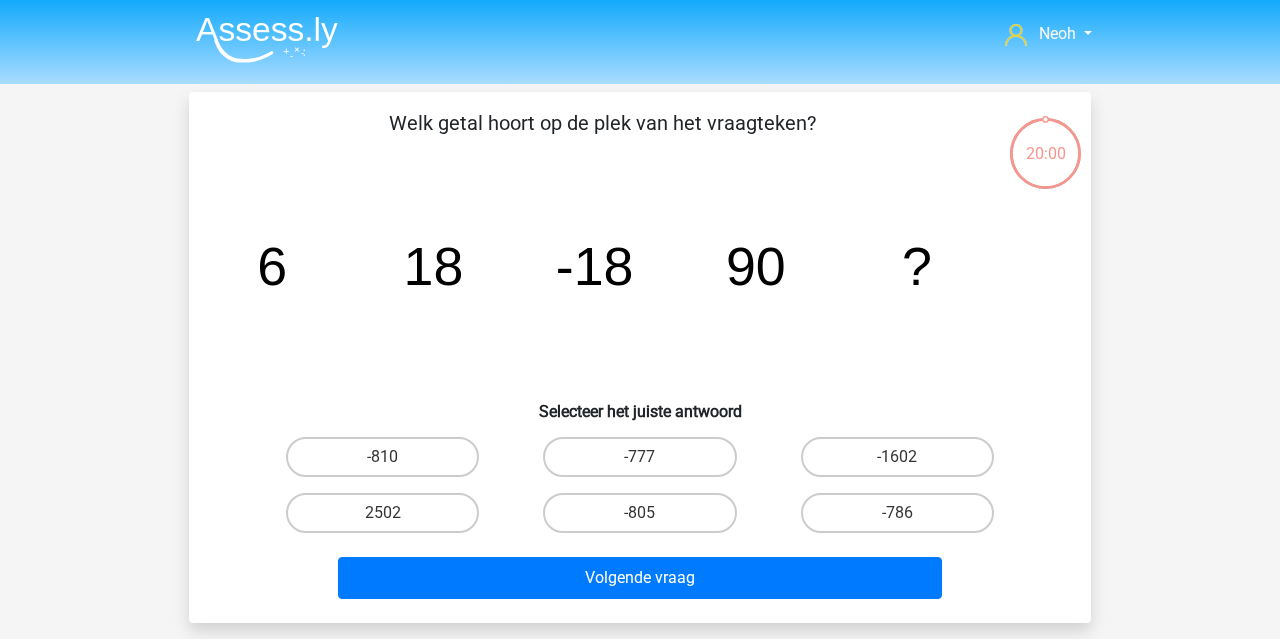 scroll, scrollTop: 0, scrollLeft: 0, axis: both 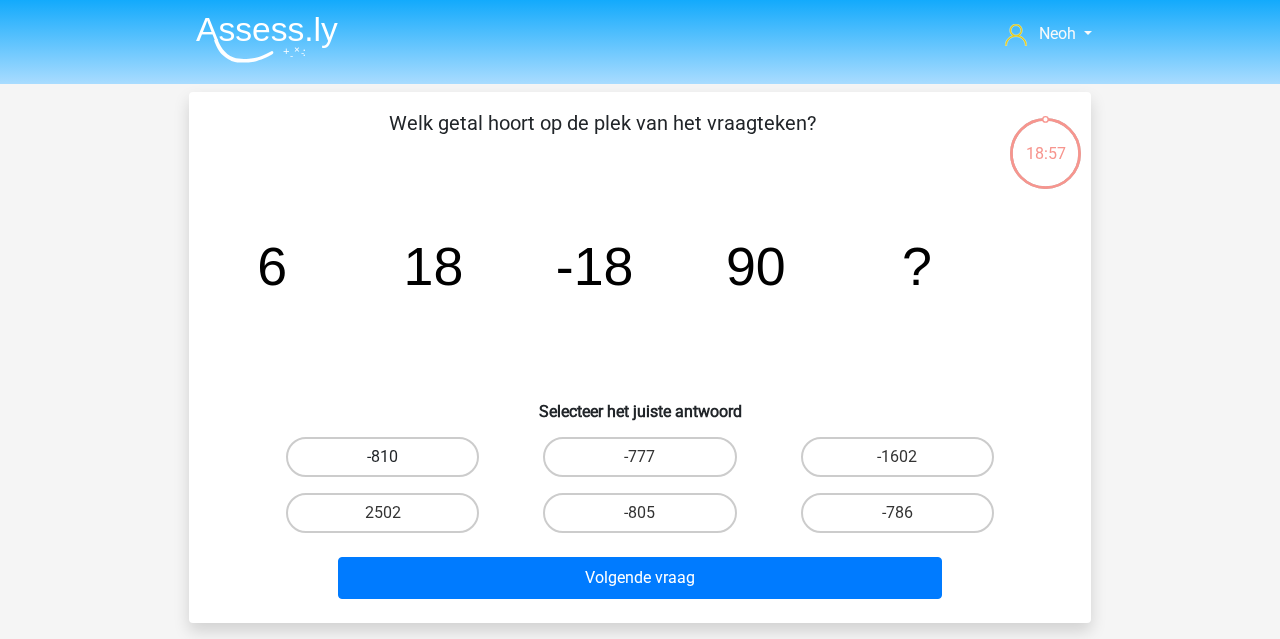 click on "-810" at bounding box center (382, 457) 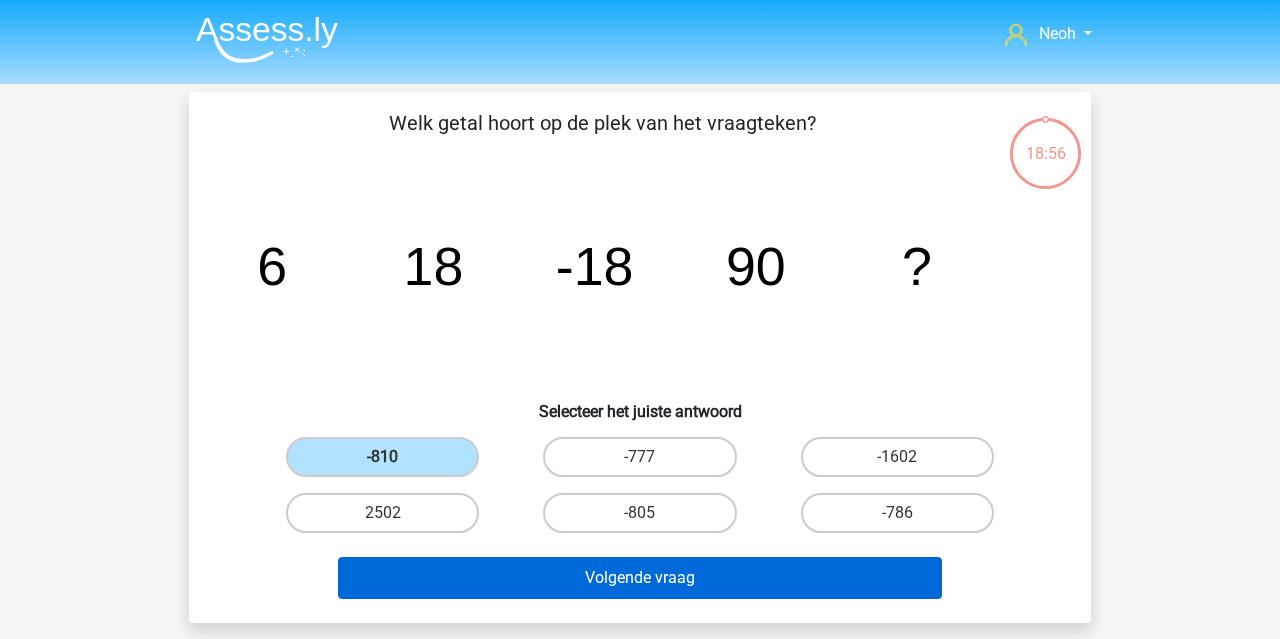 click on "Volgende vraag" at bounding box center [640, 578] 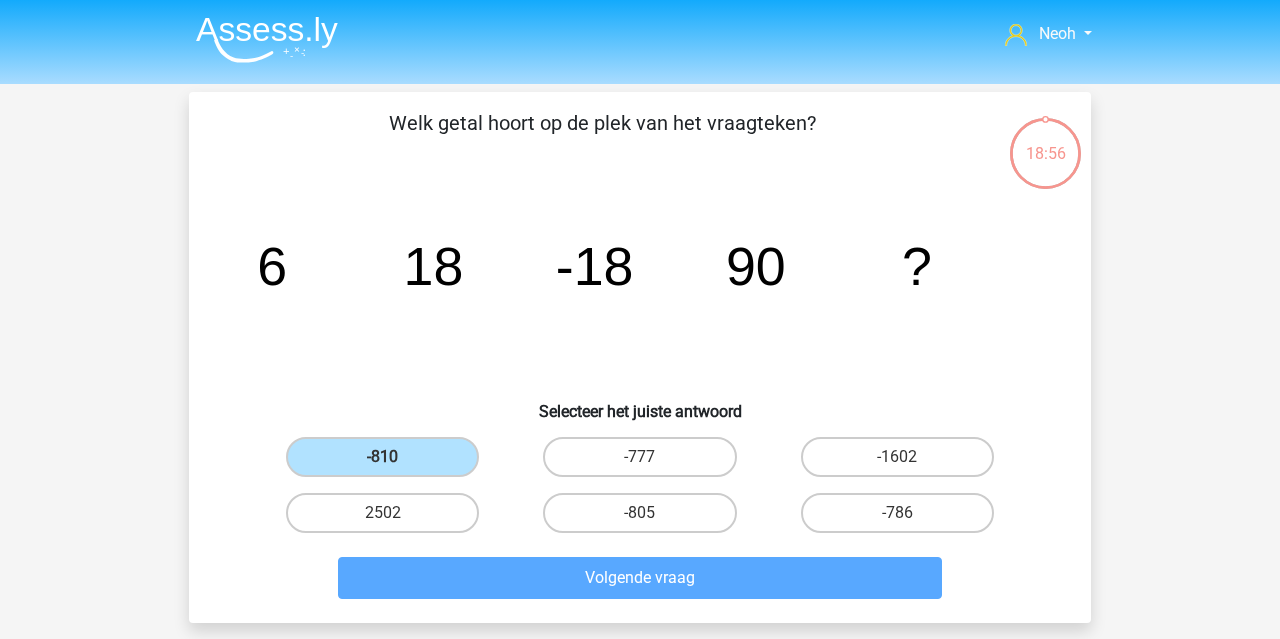 scroll, scrollTop: 92, scrollLeft: 0, axis: vertical 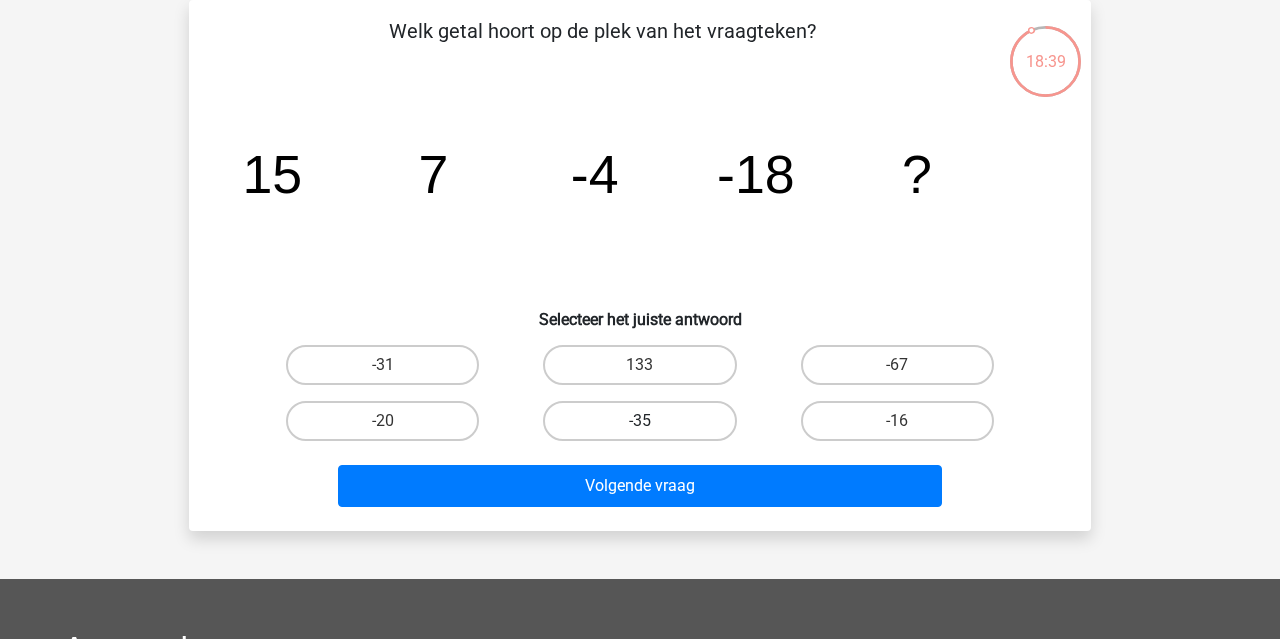 click on "-35" at bounding box center [639, 421] 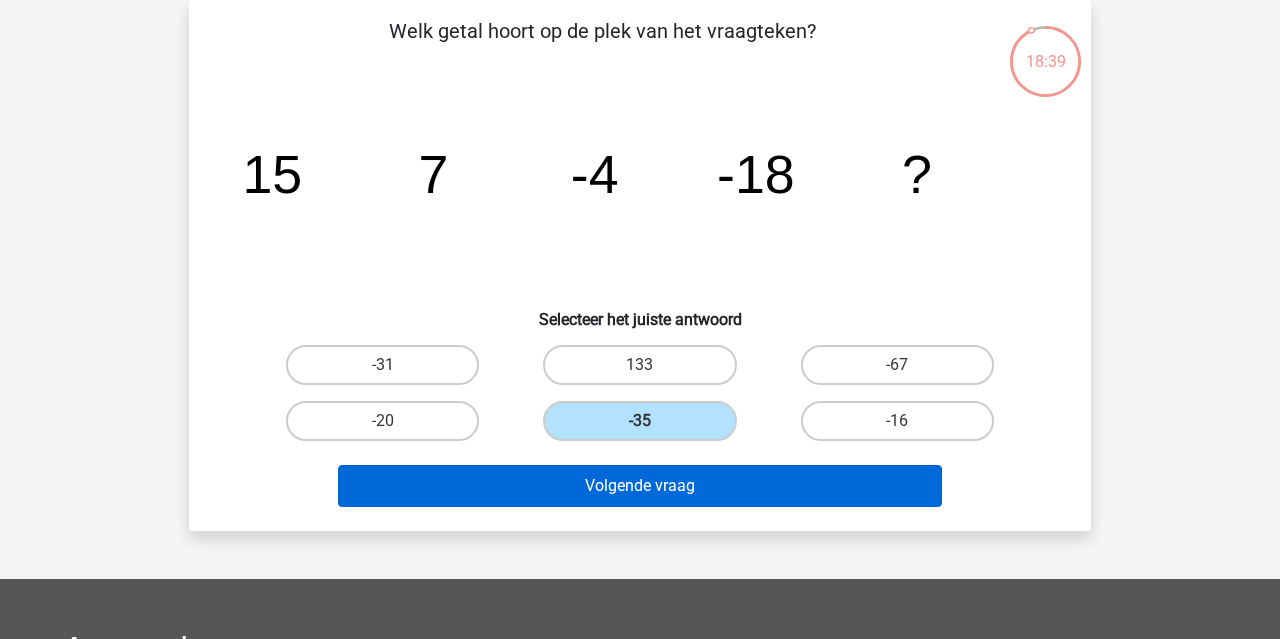 click on "Volgende vraag" at bounding box center (640, 486) 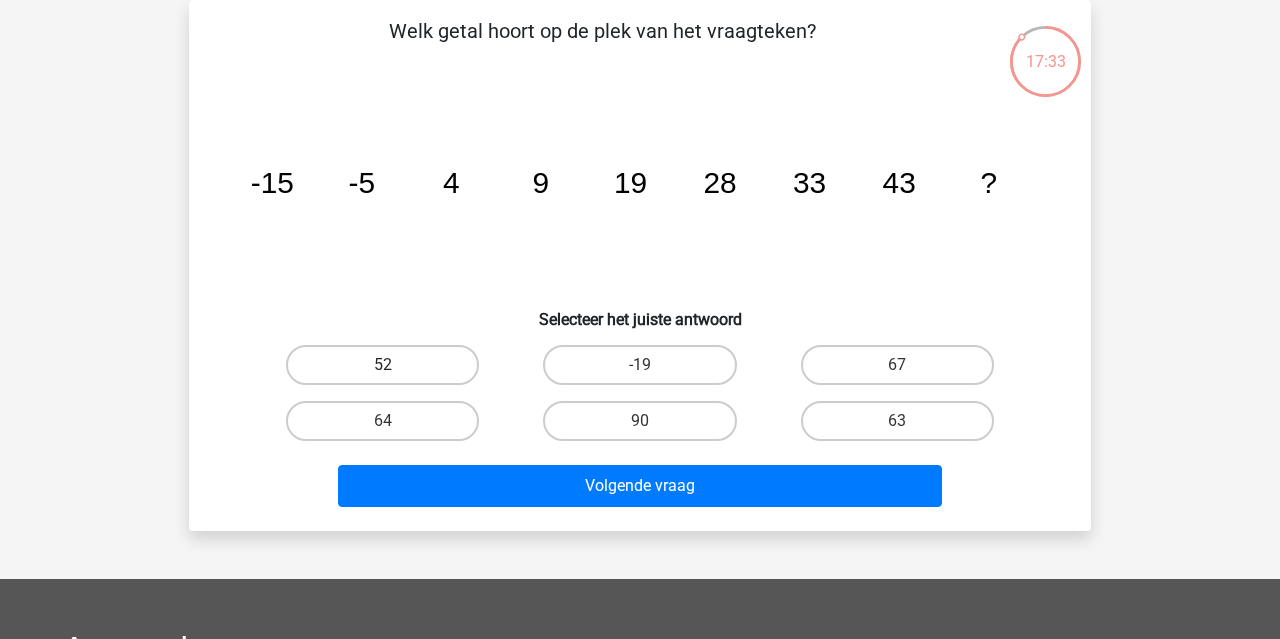 click on "52" at bounding box center (382, 365) 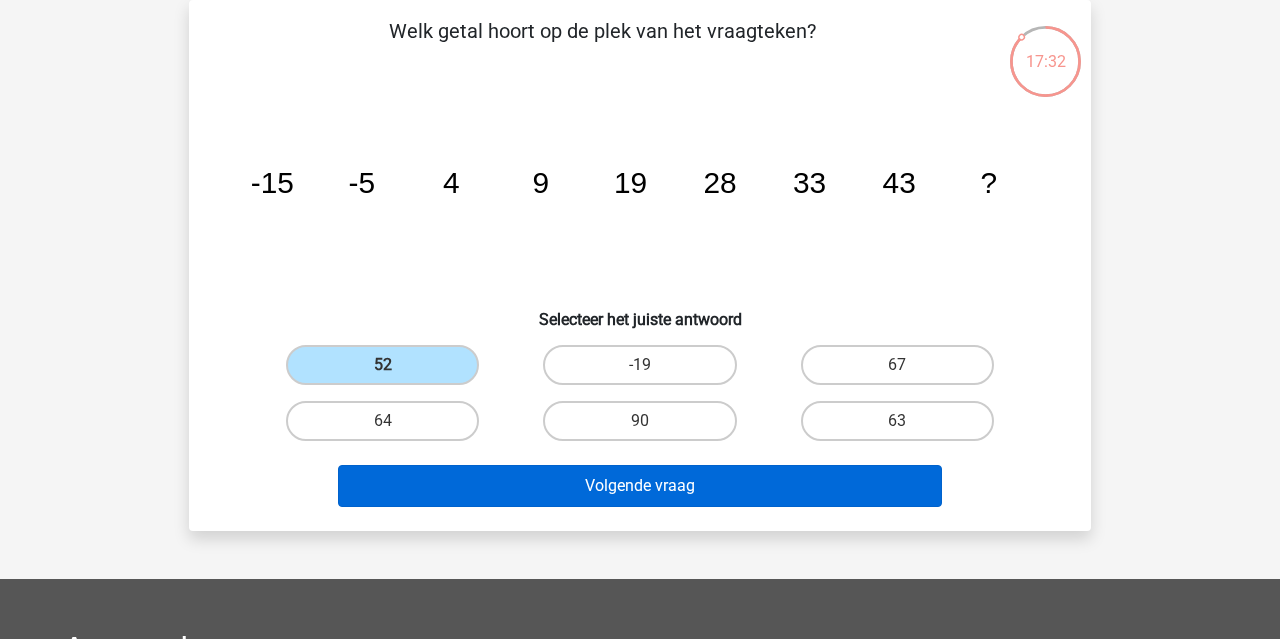 click on "Volgende vraag" at bounding box center (640, 486) 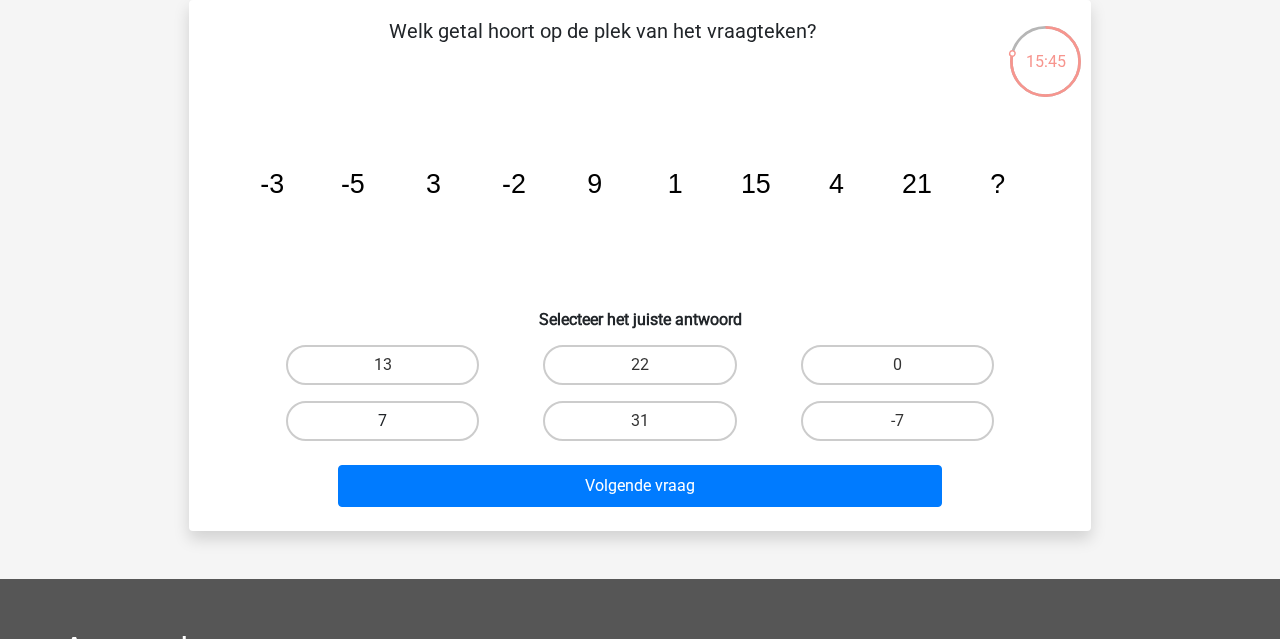 click on "7" at bounding box center [382, 421] 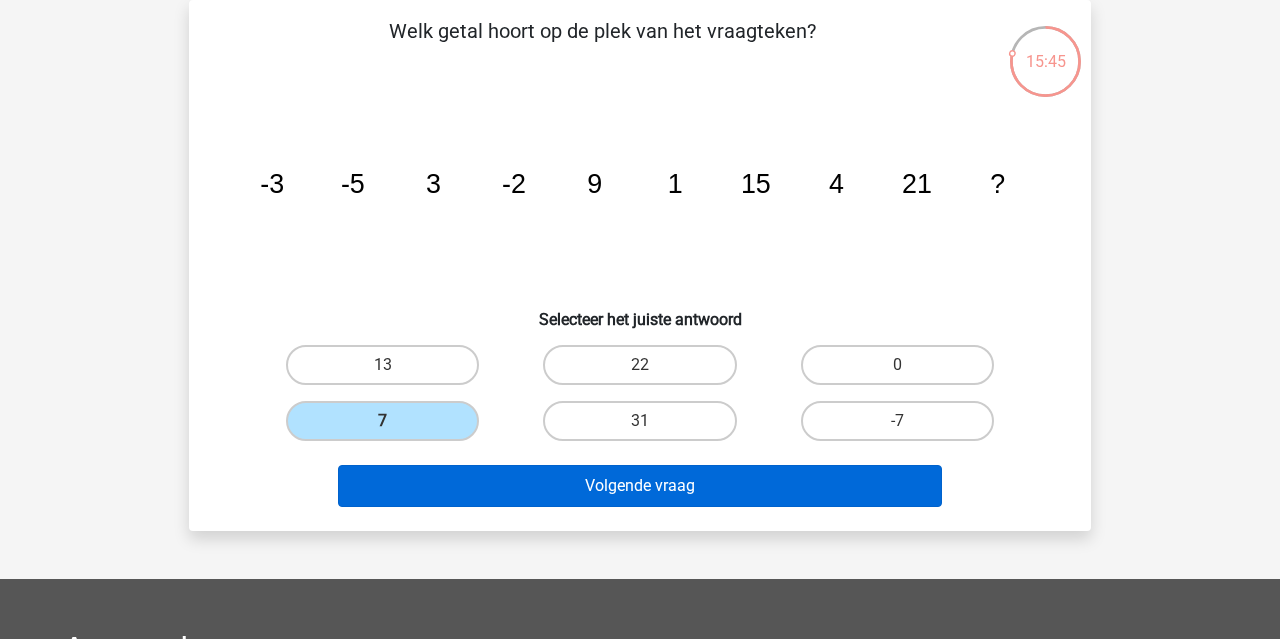 click on "Volgende vraag" at bounding box center (640, 486) 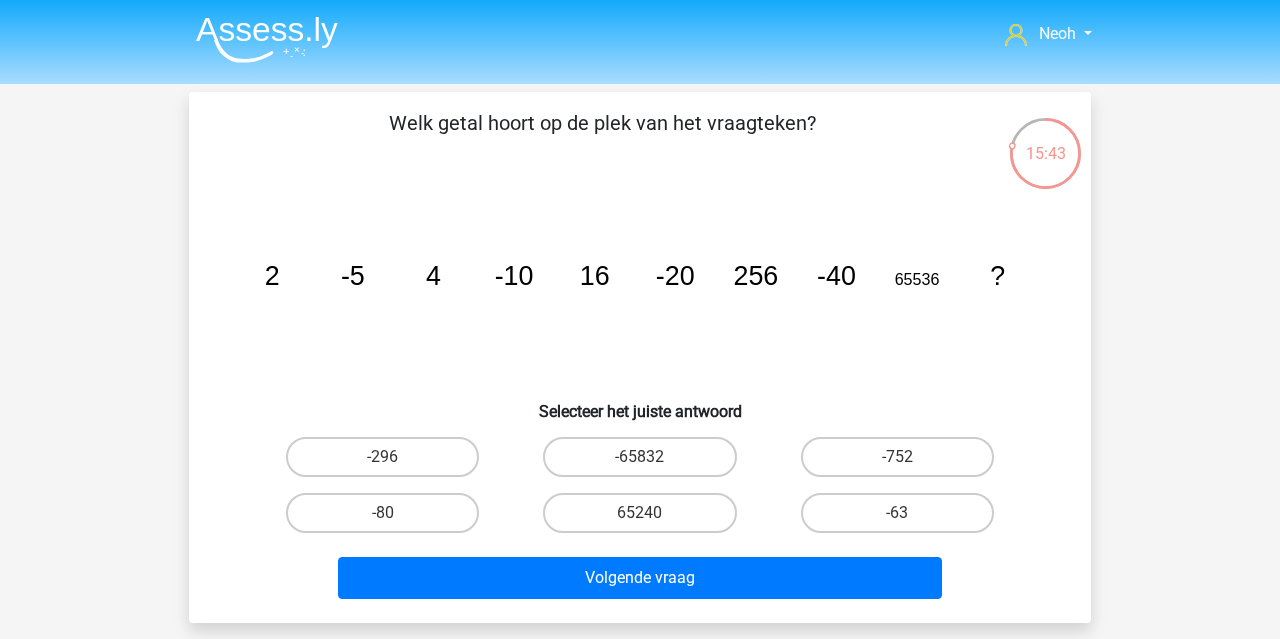 scroll, scrollTop: 0, scrollLeft: 0, axis: both 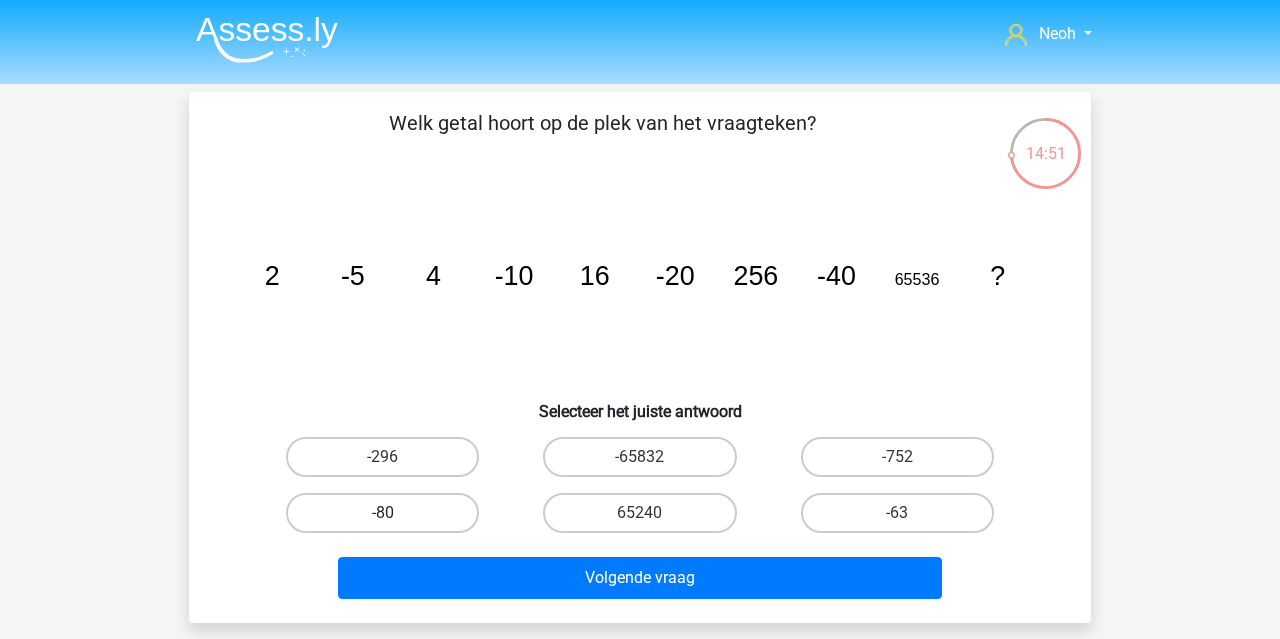 click on "-80" at bounding box center (382, 513) 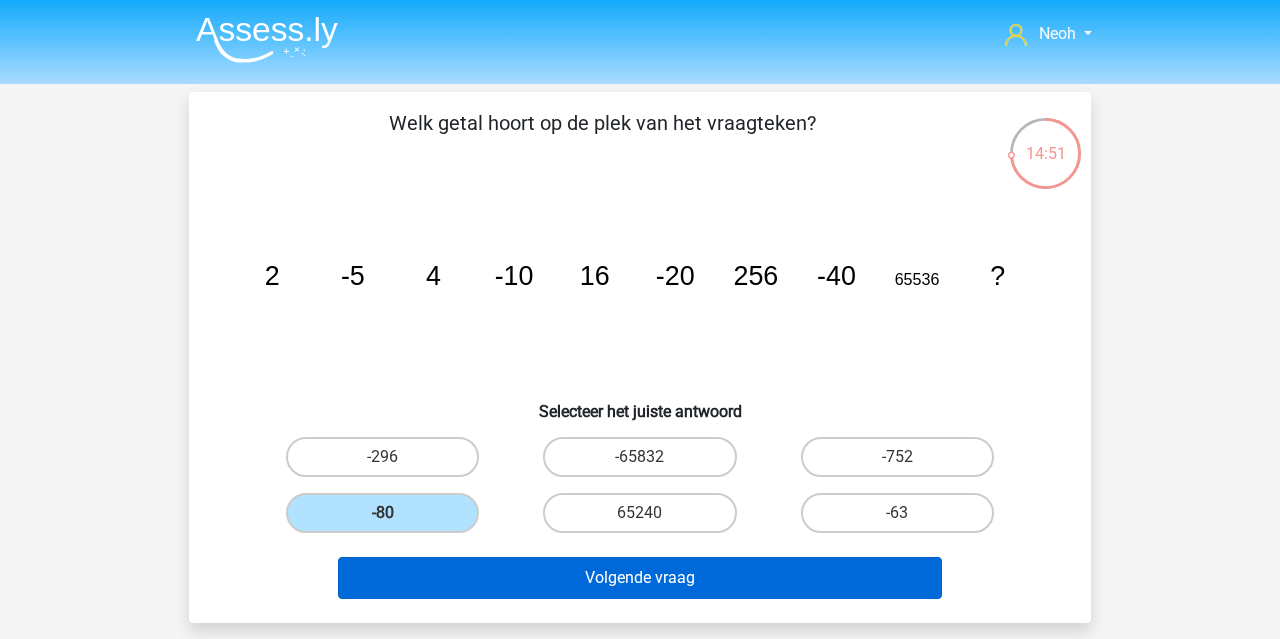click on "Volgende vraag" at bounding box center [640, 578] 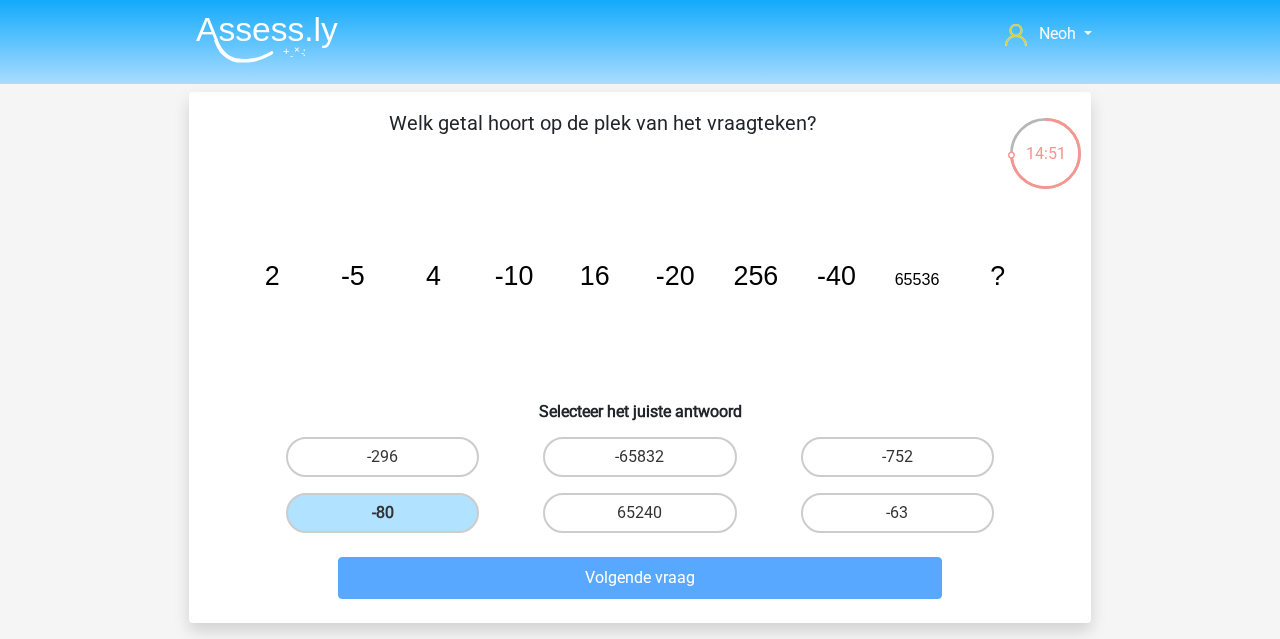 scroll, scrollTop: 92, scrollLeft: 0, axis: vertical 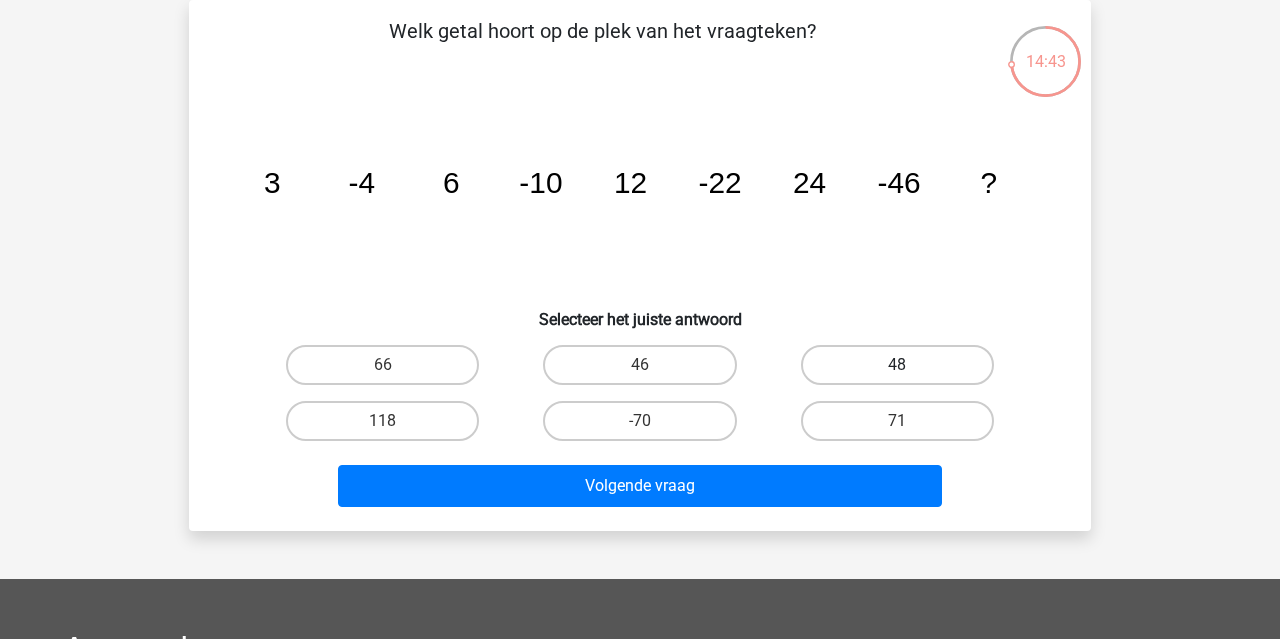 click on "48" at bounding box center (897, 365) 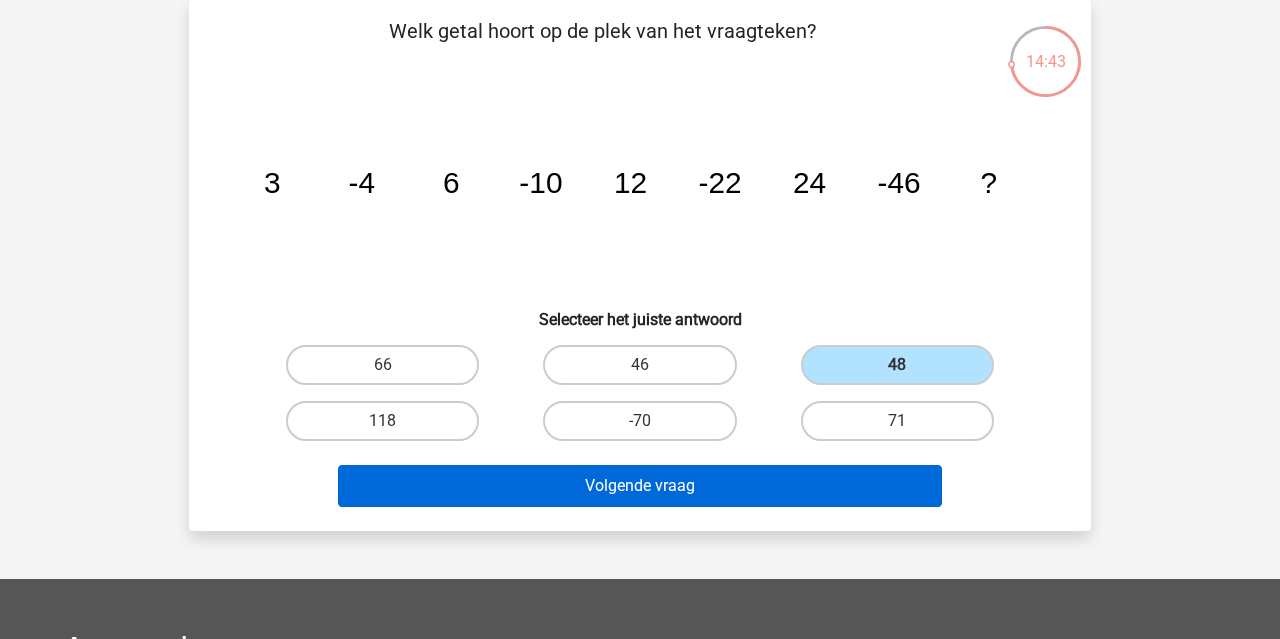 click on "Volgende vraag" at bounding box center (640, 486) 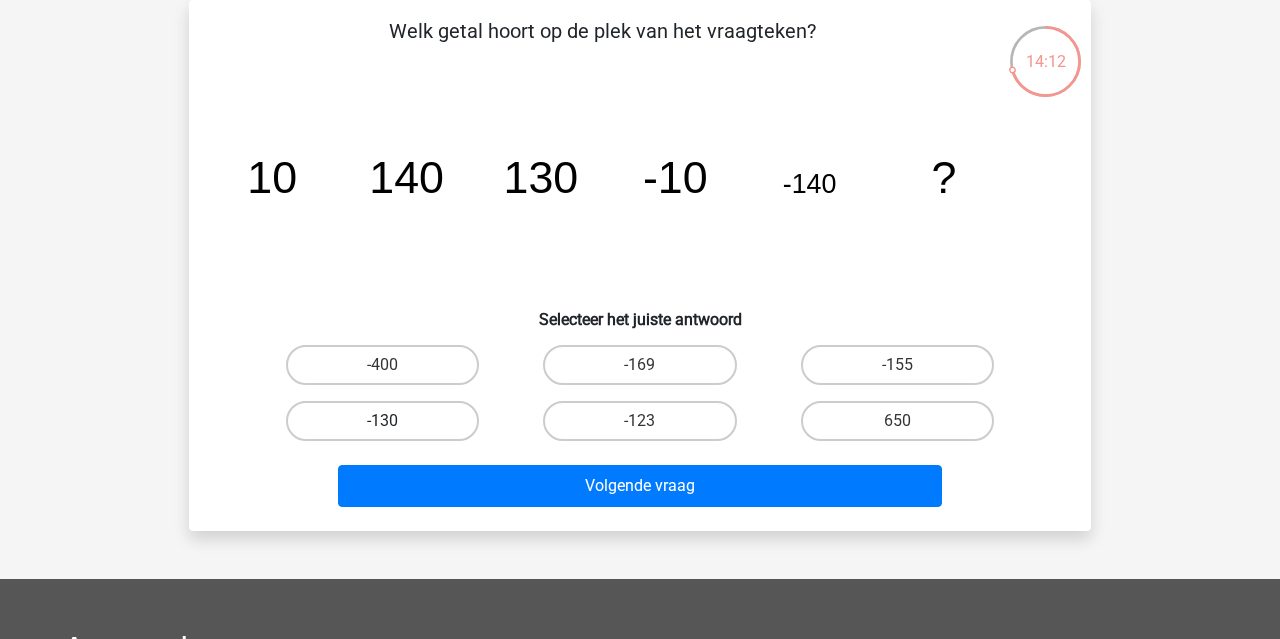 click on "-130" at bounding box center [382, 421] 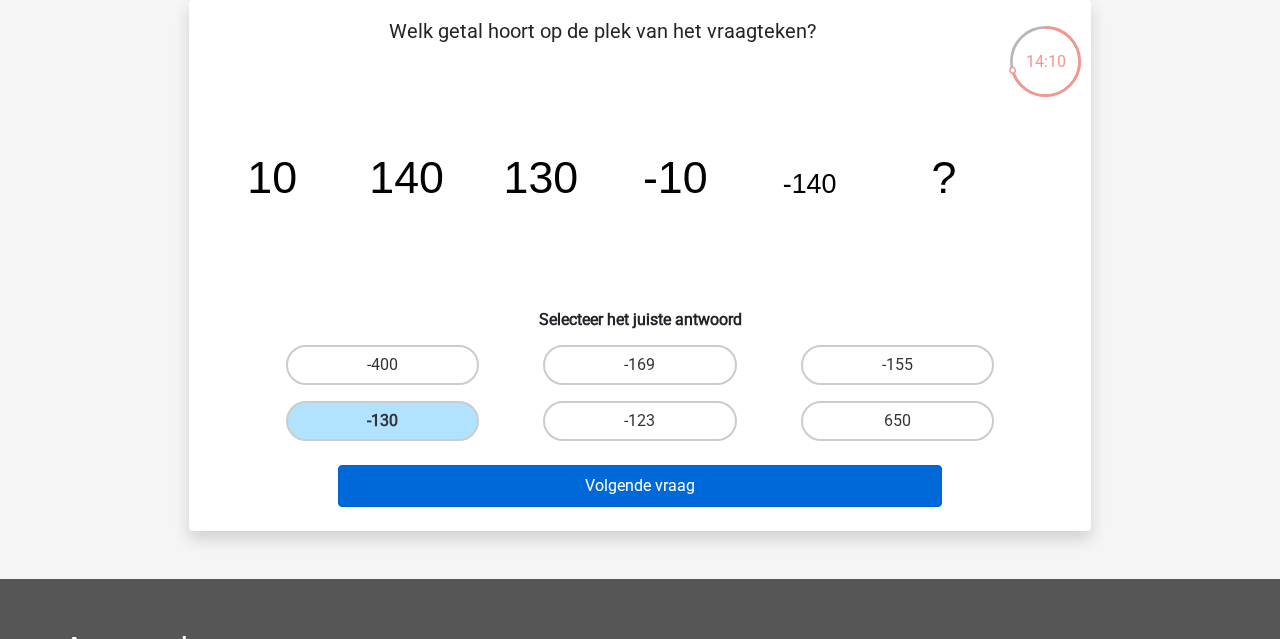 click on "Volgende vraag" at bounding box center (640, 486) 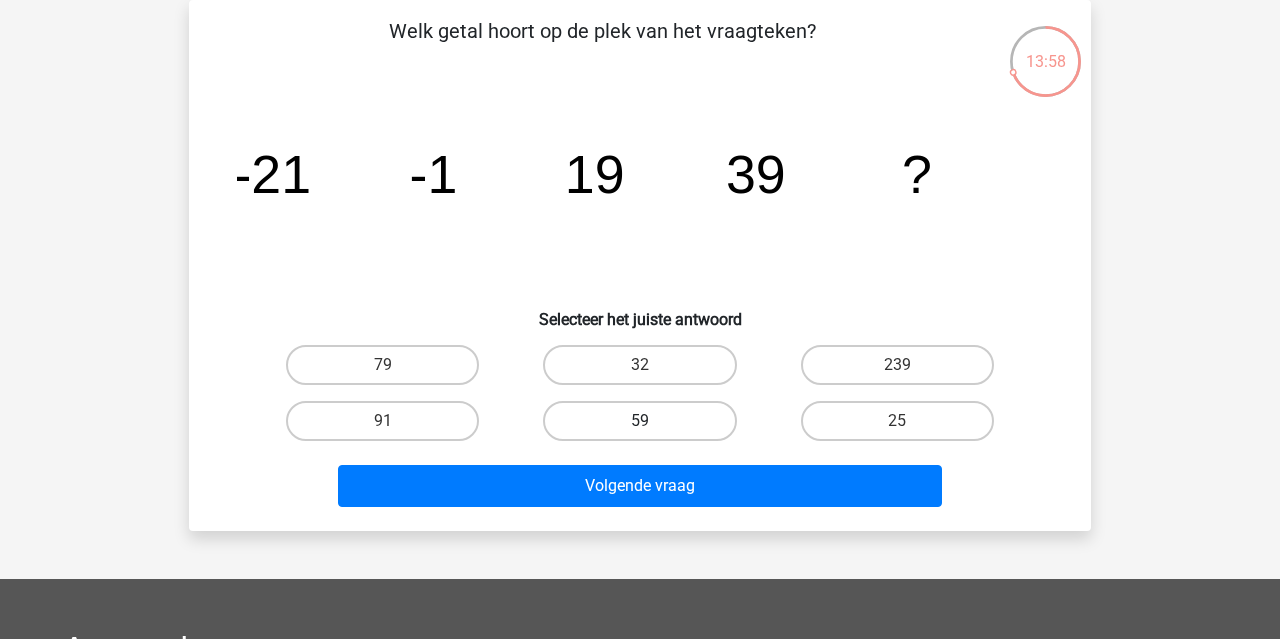 click on "59" at bounding box center [639, 421] 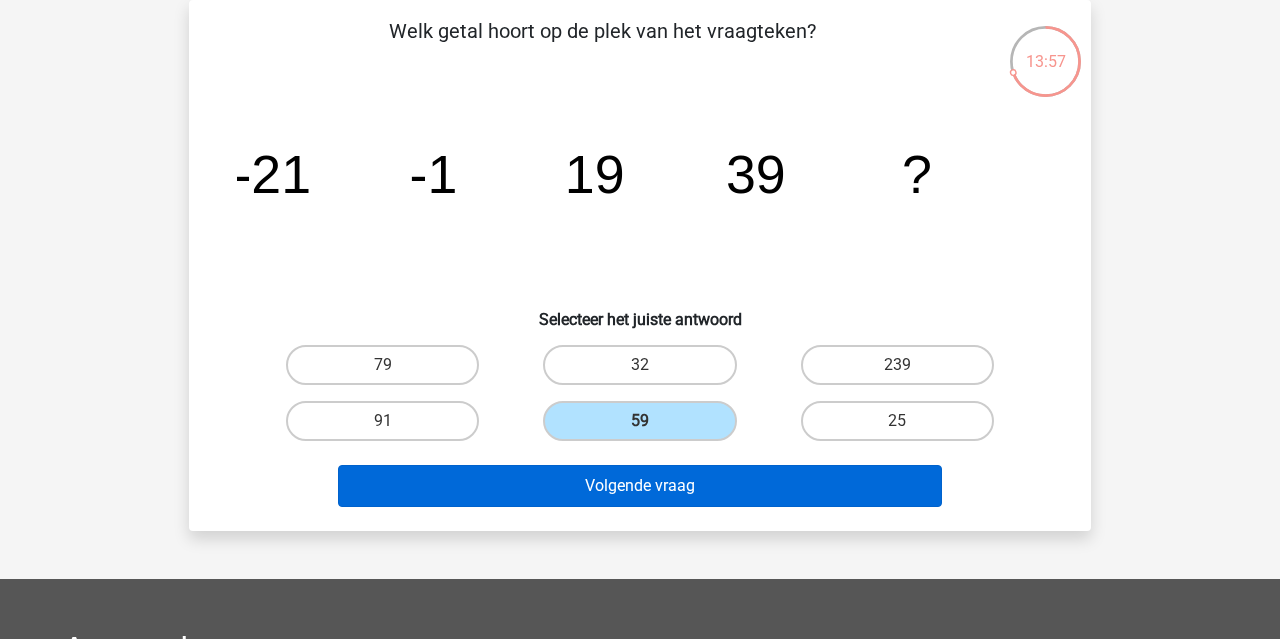 click on "Volgende vraag" at bounding box center [640, 486] 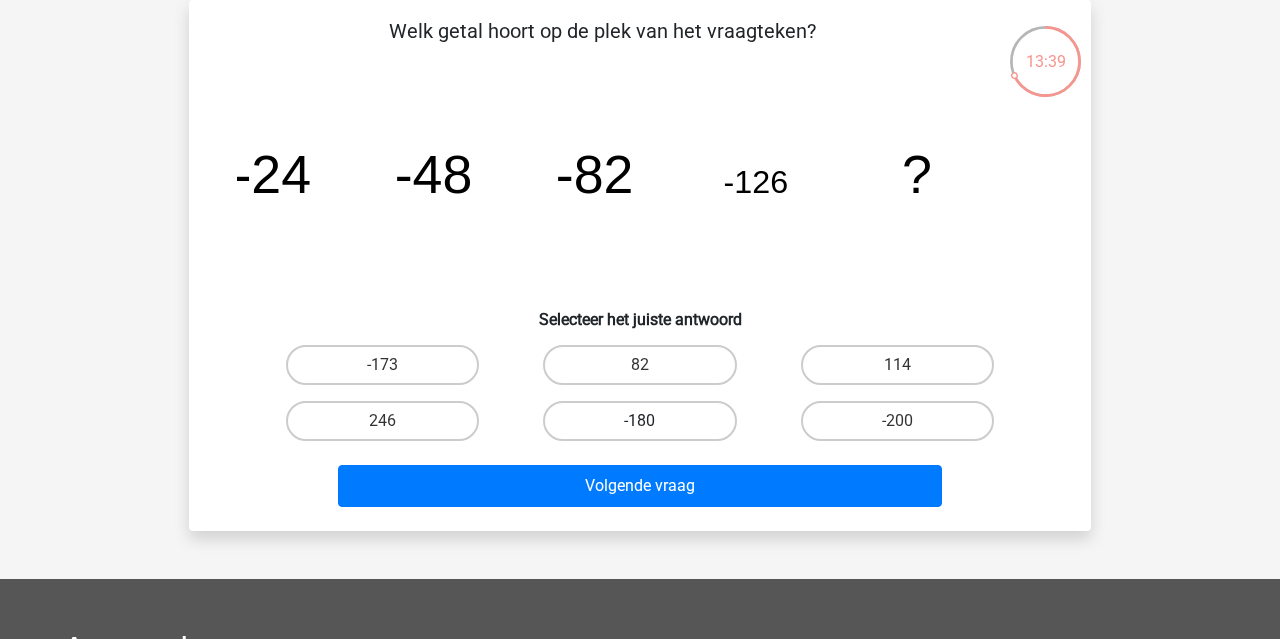 click on "-180" at bounding box center [639, 421] 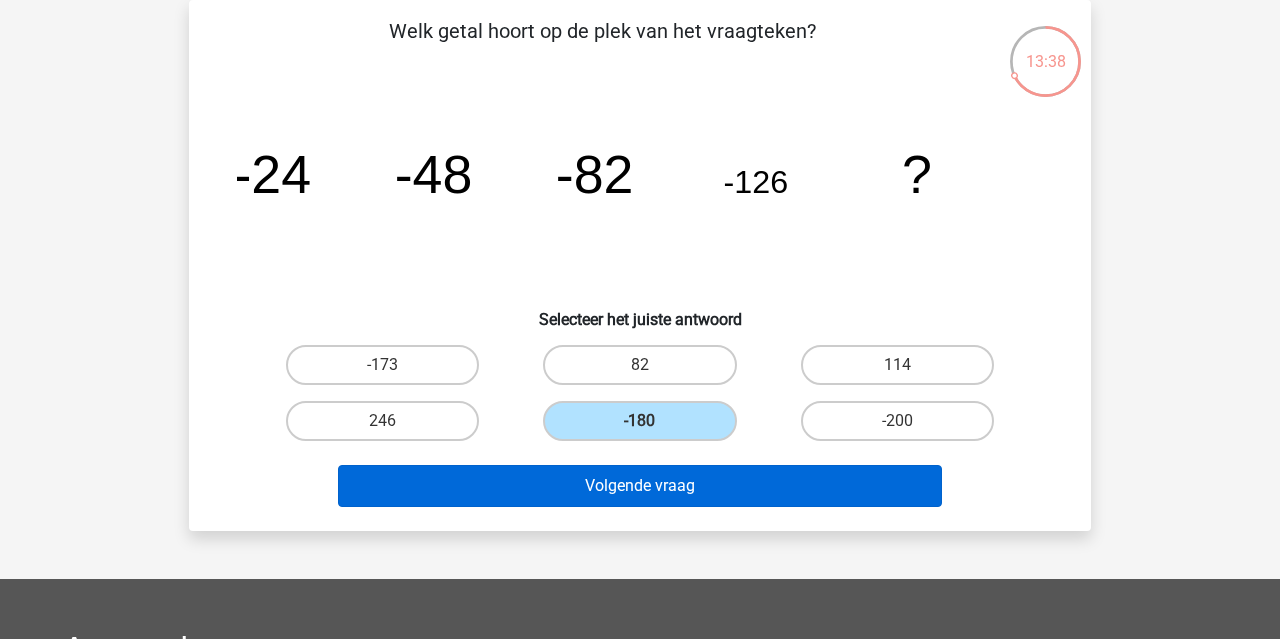 click on "Volgende vraag" at bounding box center (640, 486) 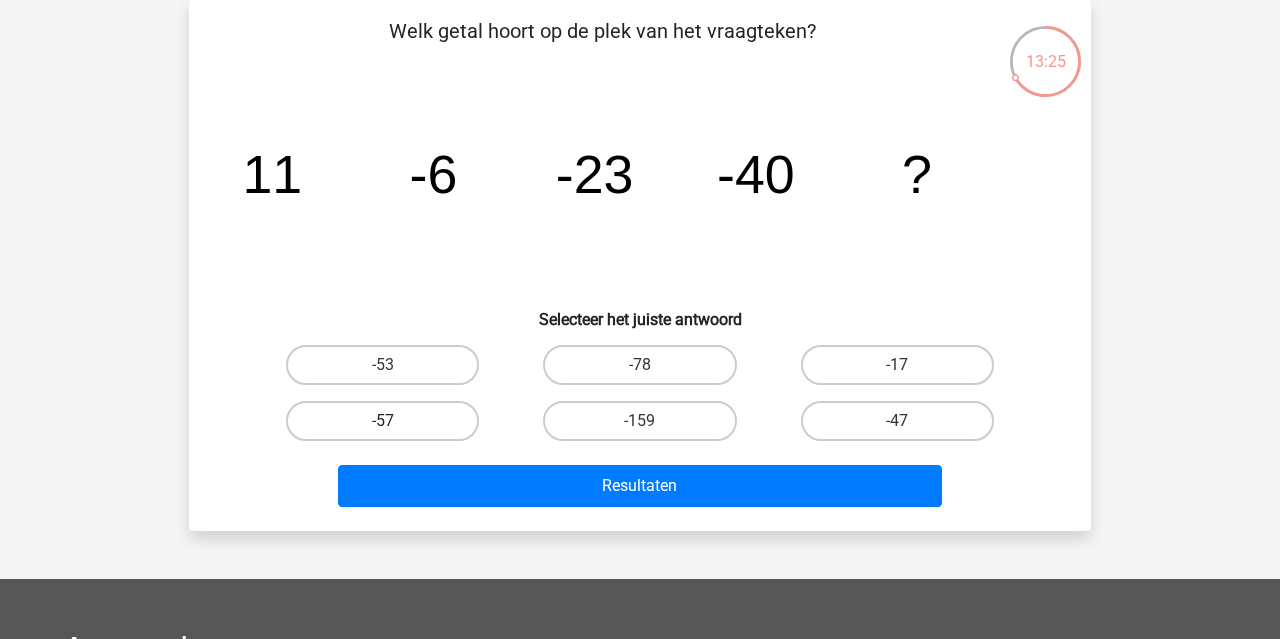 click on "-57" at bounding box center (382, 421) 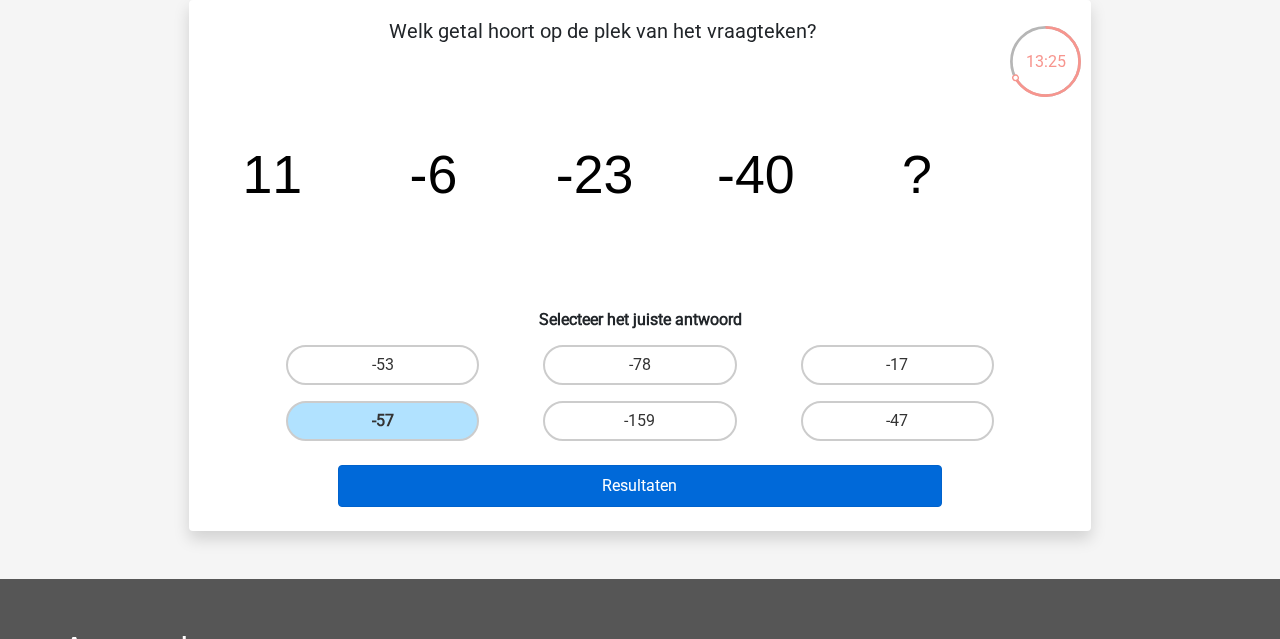 click on "Resultaten" at bounding box center (640, 486) 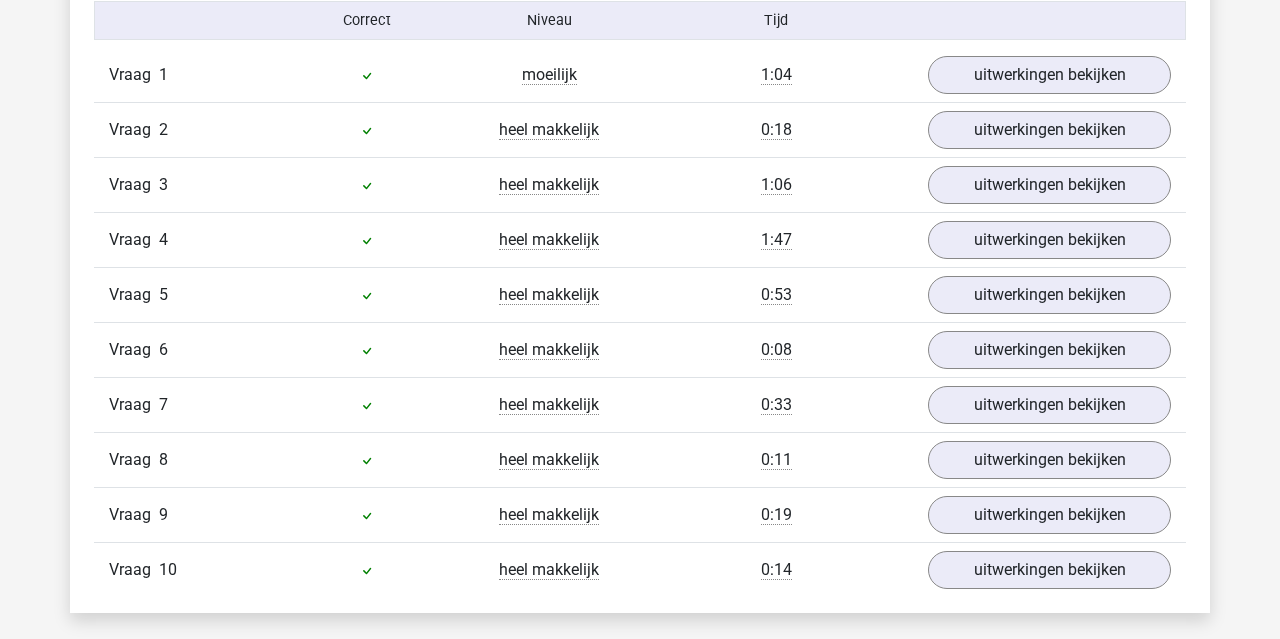scroll, scrollTop: 1295, scrollLeft: 0, axis: vertical 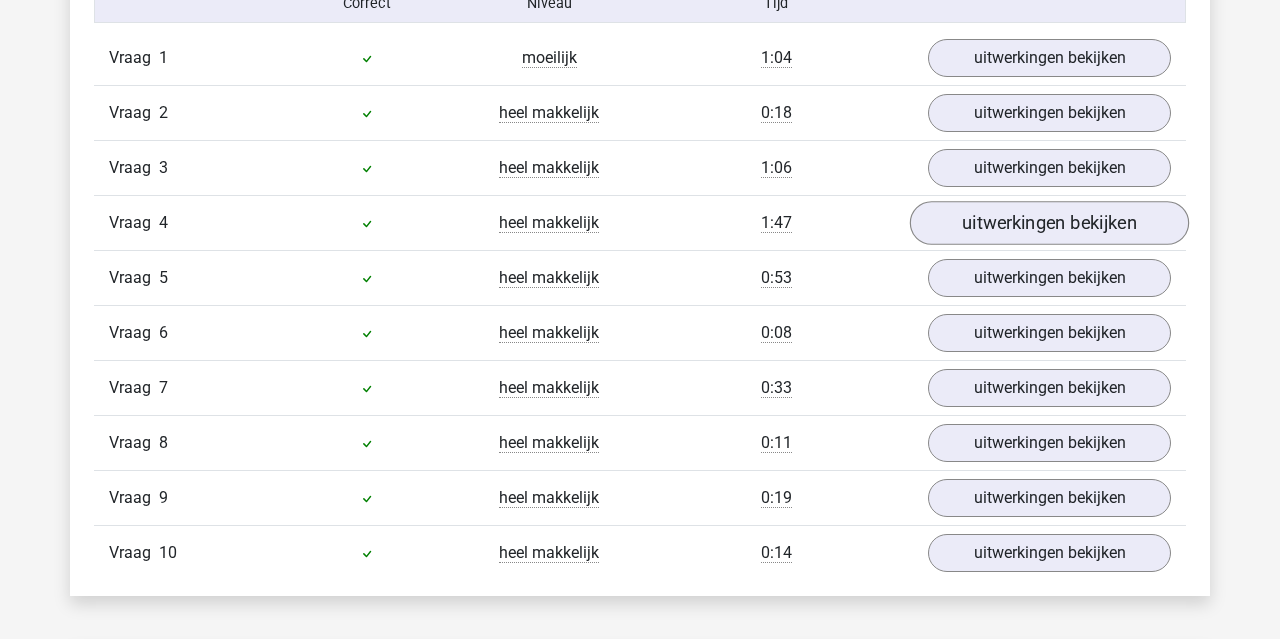 click on "uitwerkingen bekijken" at bounding box center (1049, 223) 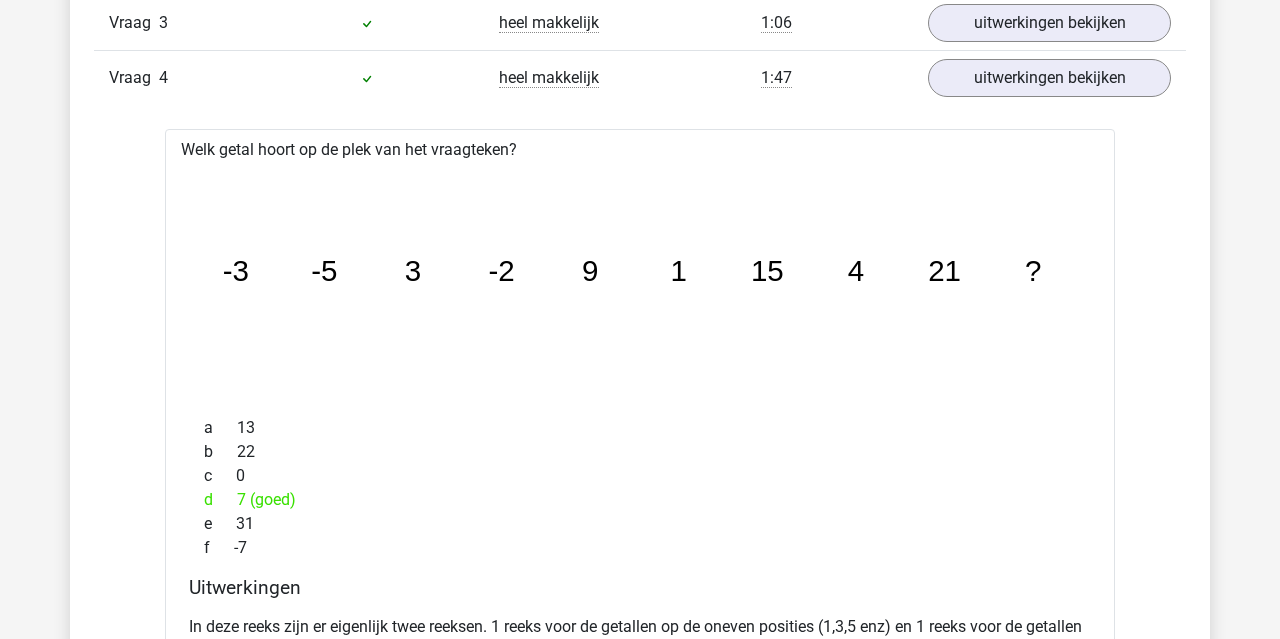 scroll, scrollTop: 1441, scrollLeft: 0, axis: vertical 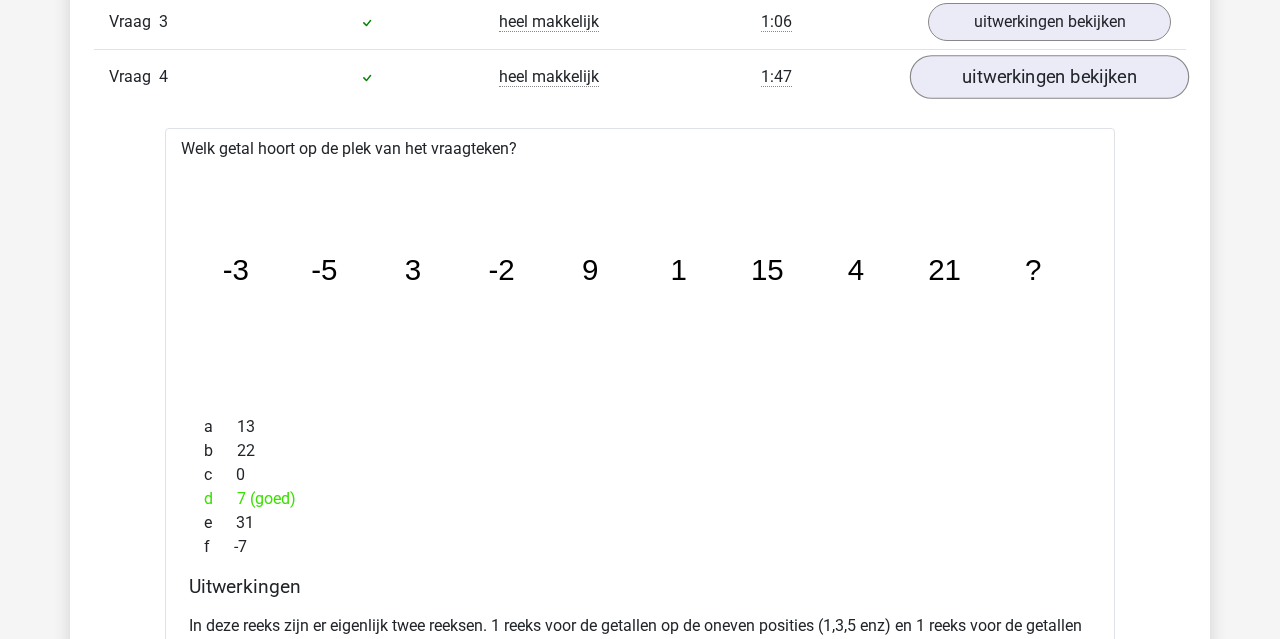 click on "uitwerkingen bekijken" at bounding box center [1049, 77] 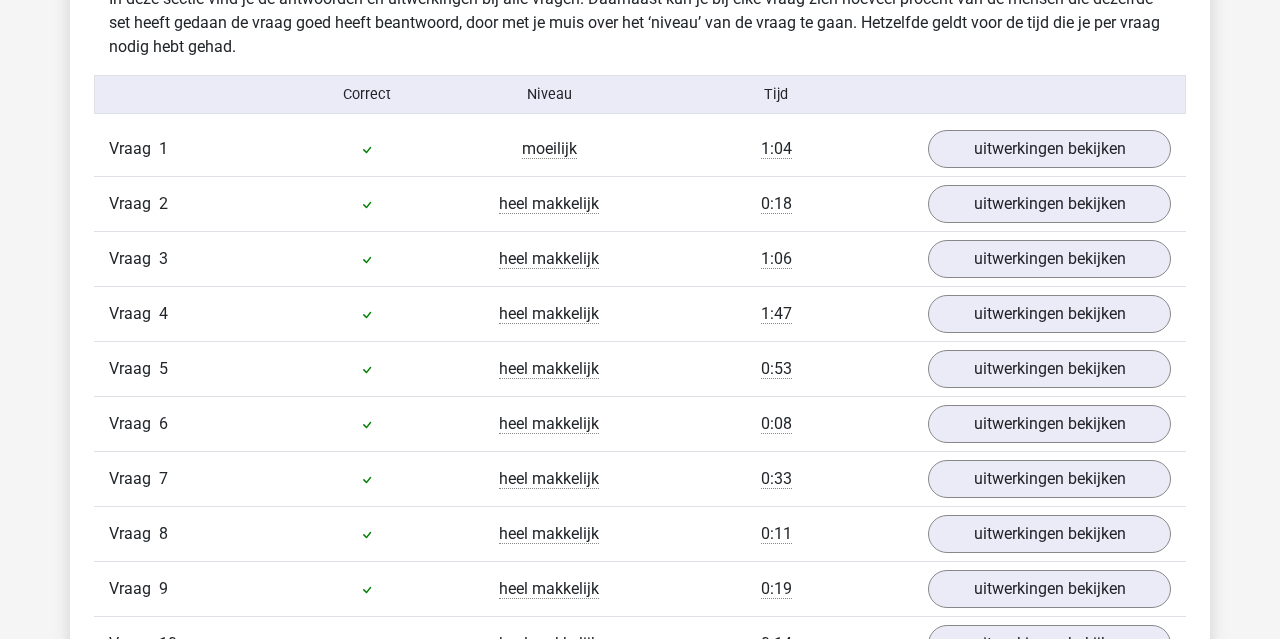 scroll, scrollTop: 1182, scrollLeft: 0, axis: vertical 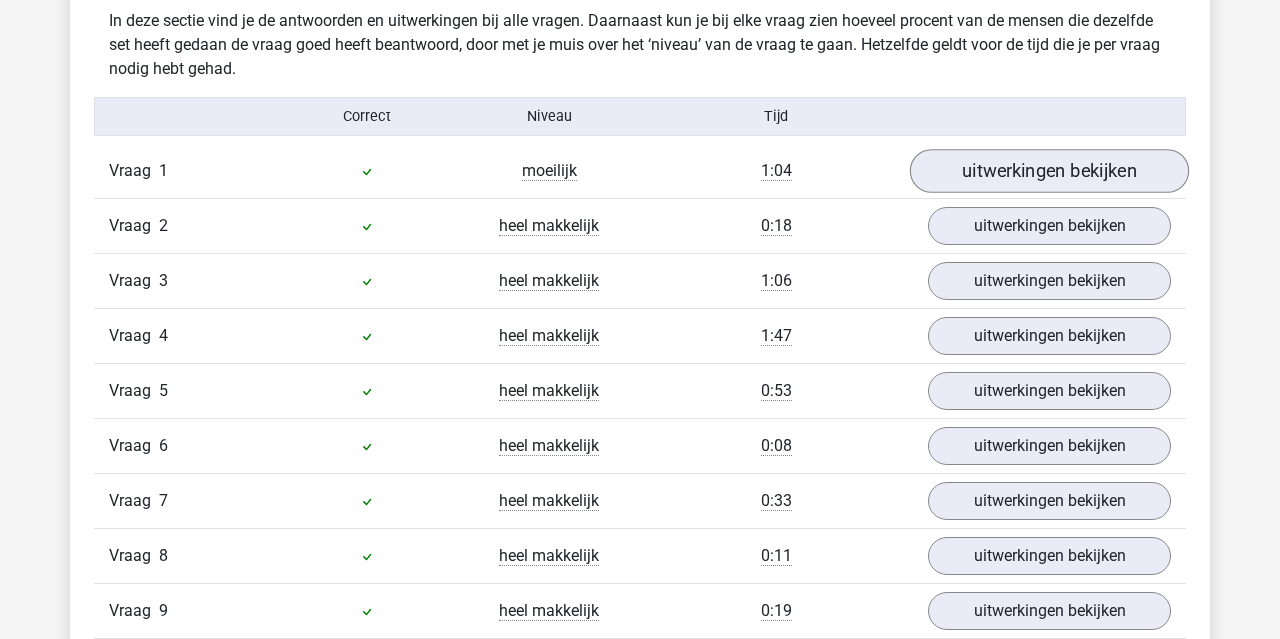 click on "uitwerkingen bekijken" at bounding box center [1049, 171] 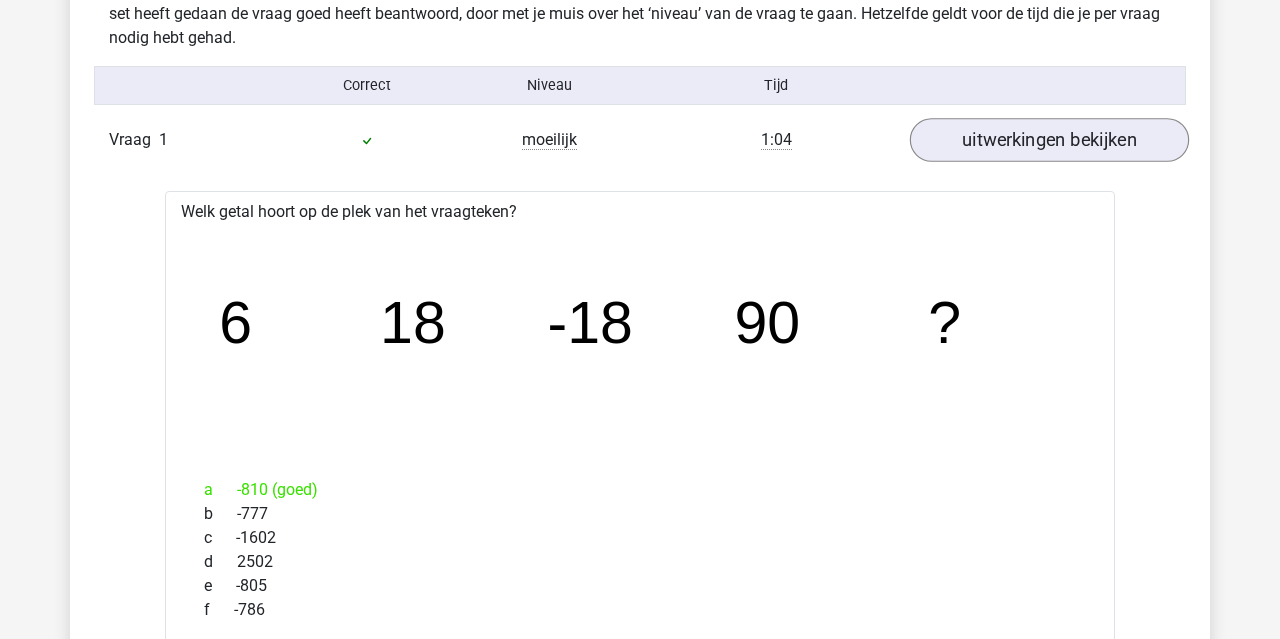 scroll, scrollTop: 1229, scrollLeft: 0, axis: vertical 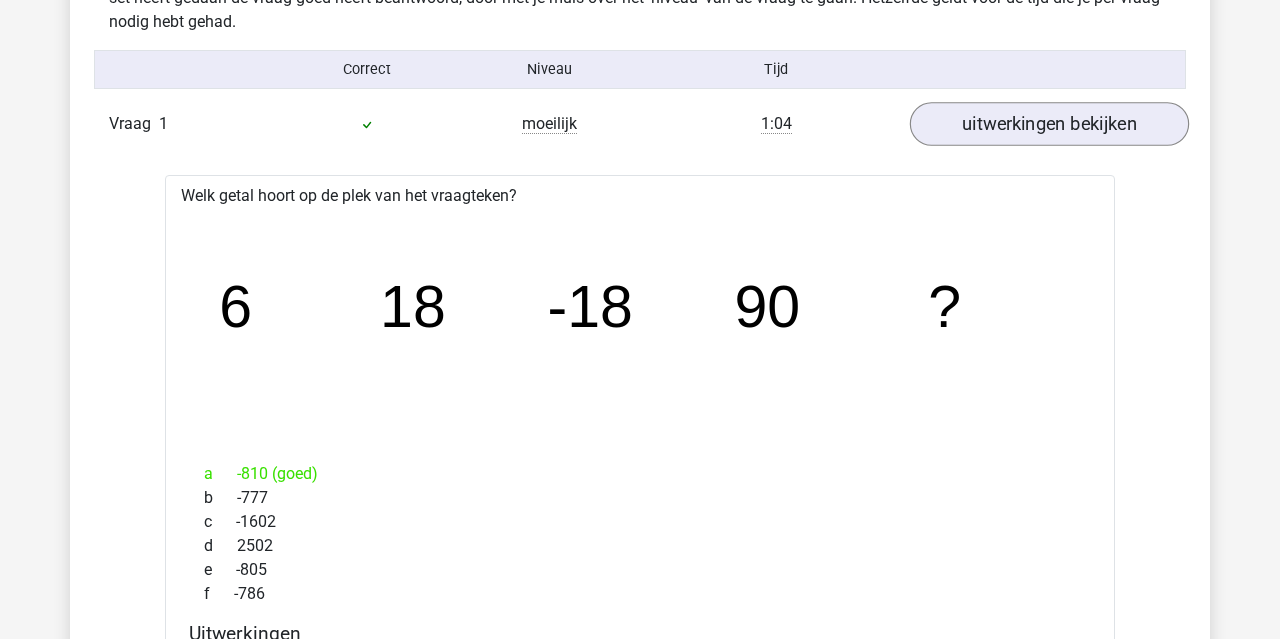 click on "uitwerkingen bekijken" at bounding box center [1049, 124] 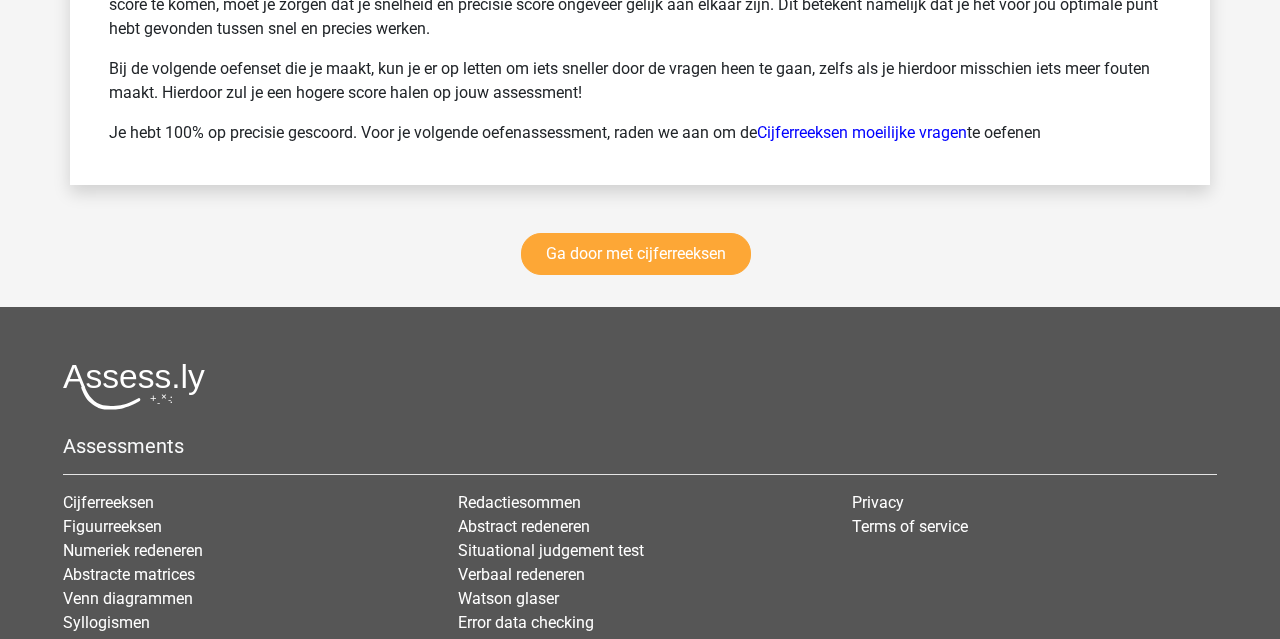 scroll, scrollTop: 2887, scrollLeft: 0, axis: vertical 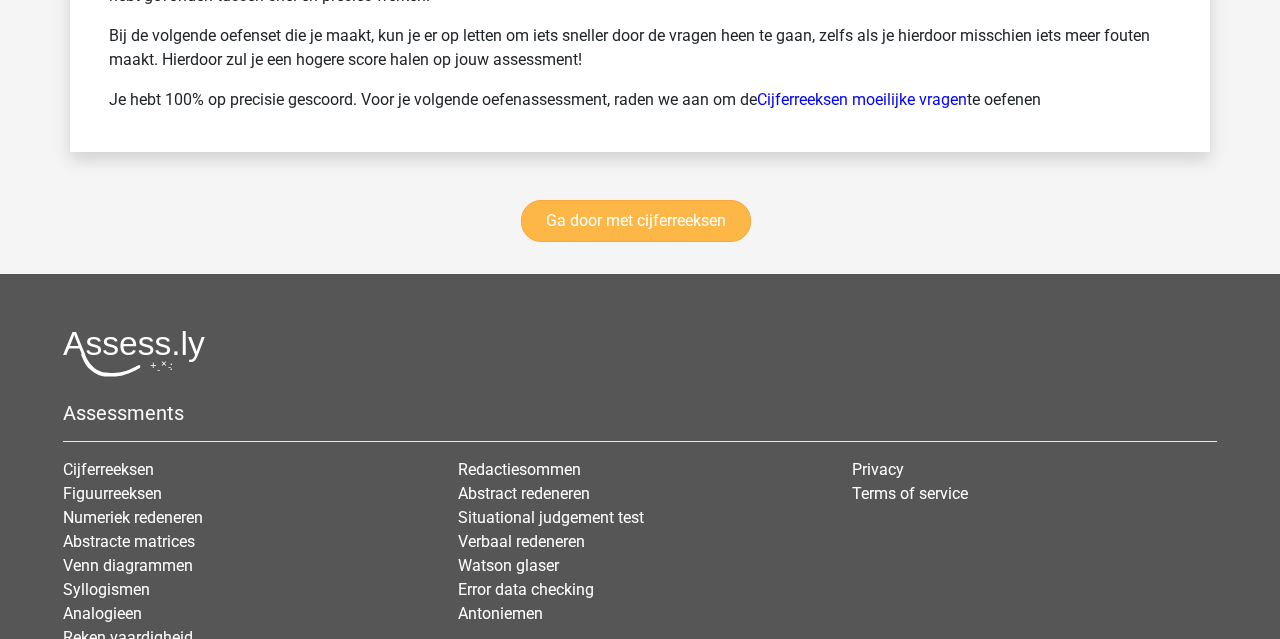 click on "Ga door met cijferreeksen" at bounding box center (636, 221) 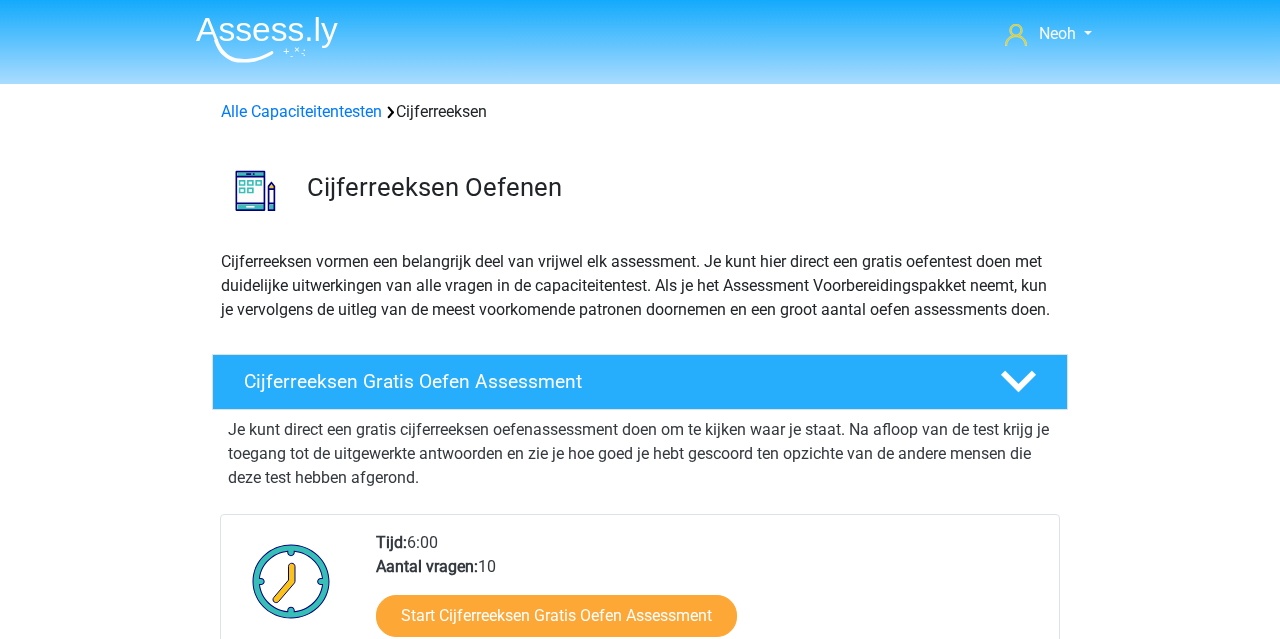 scroll, scrollTop: 892, scrollLeft: 0, axis: vertical 